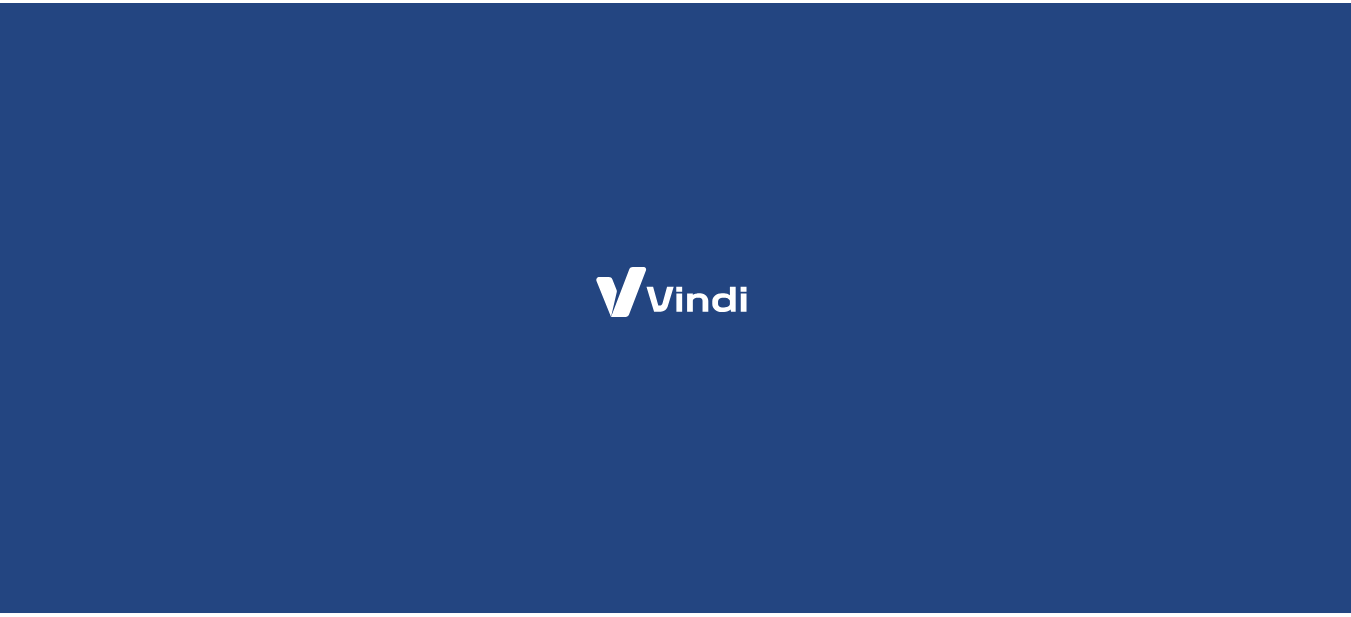 scroll, scrollTop: 0, scrollLeft: 0, axis: both 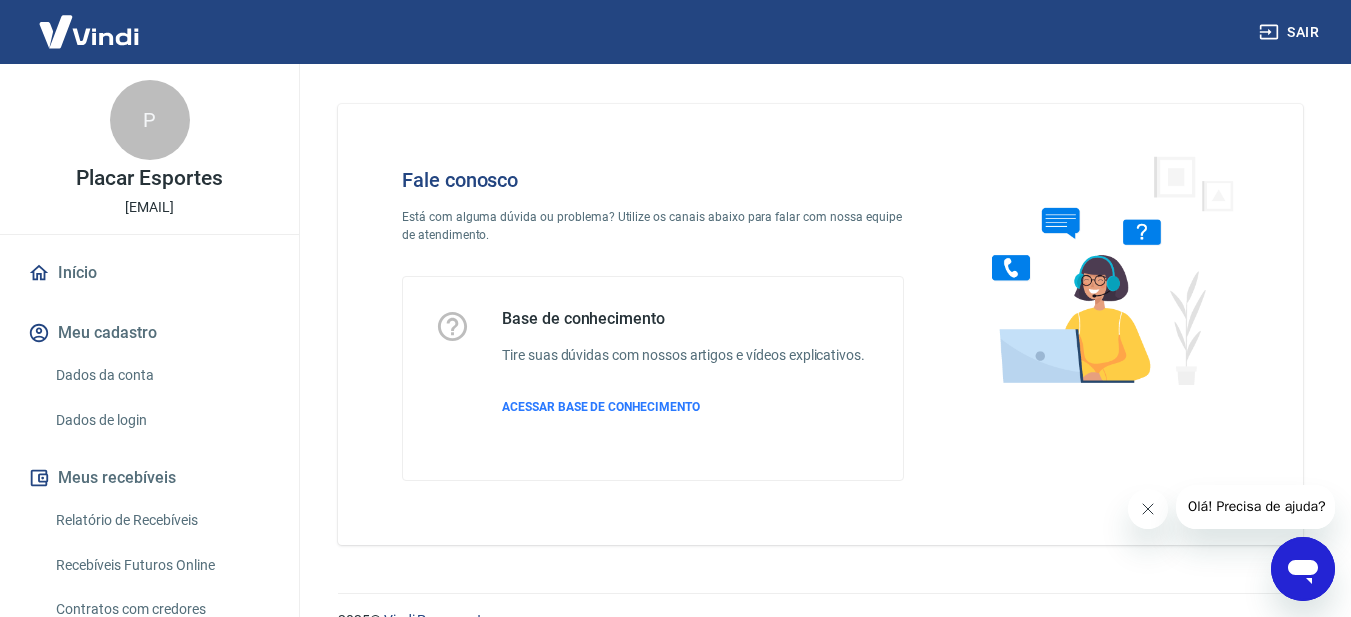 click 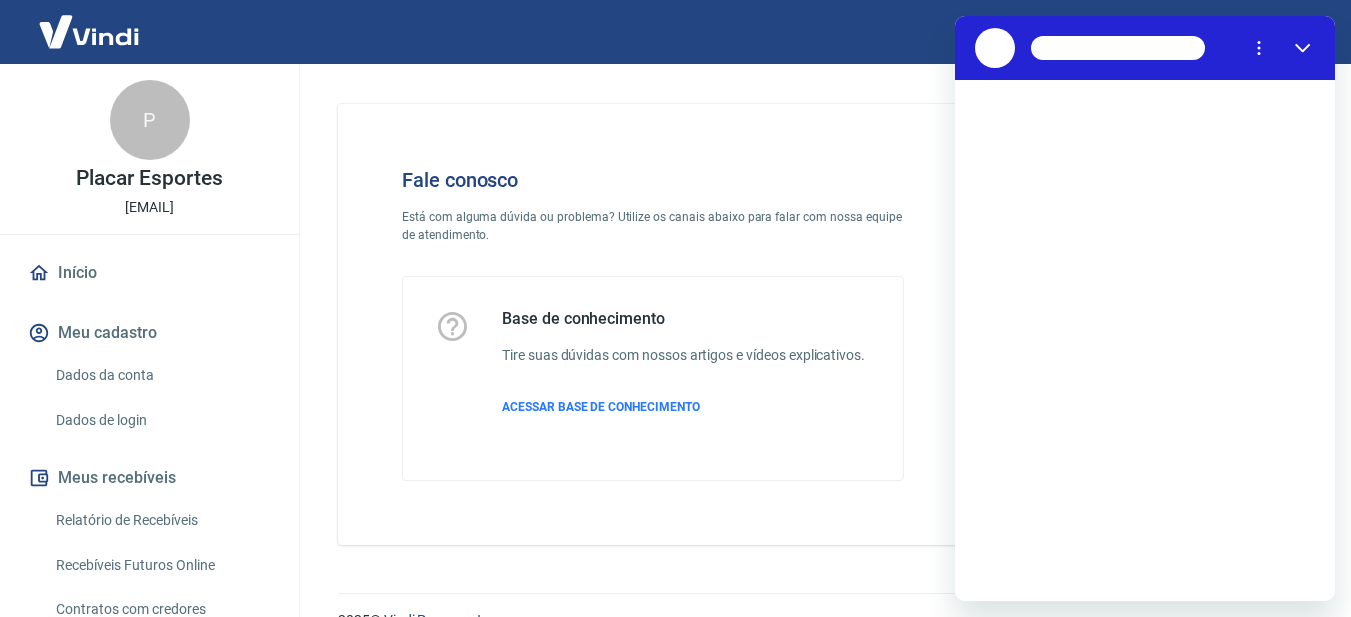 scroll, scrollTop: 0, scrollLeft: 0, axis: both 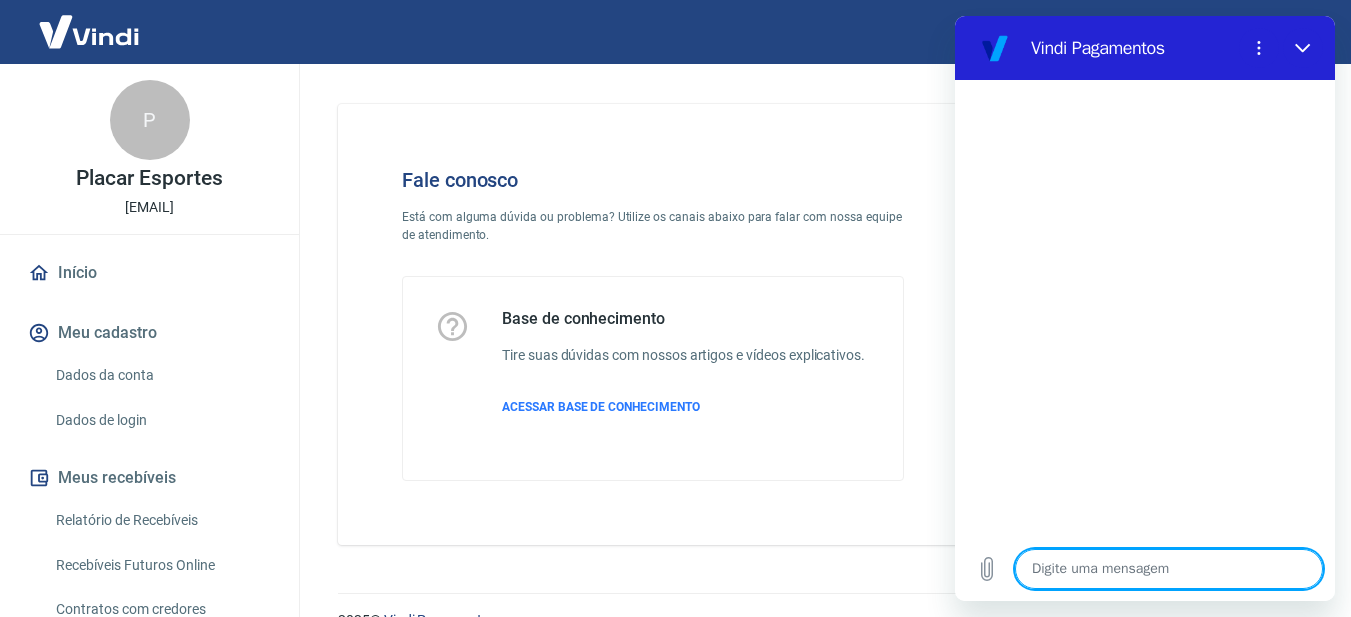type on "B" 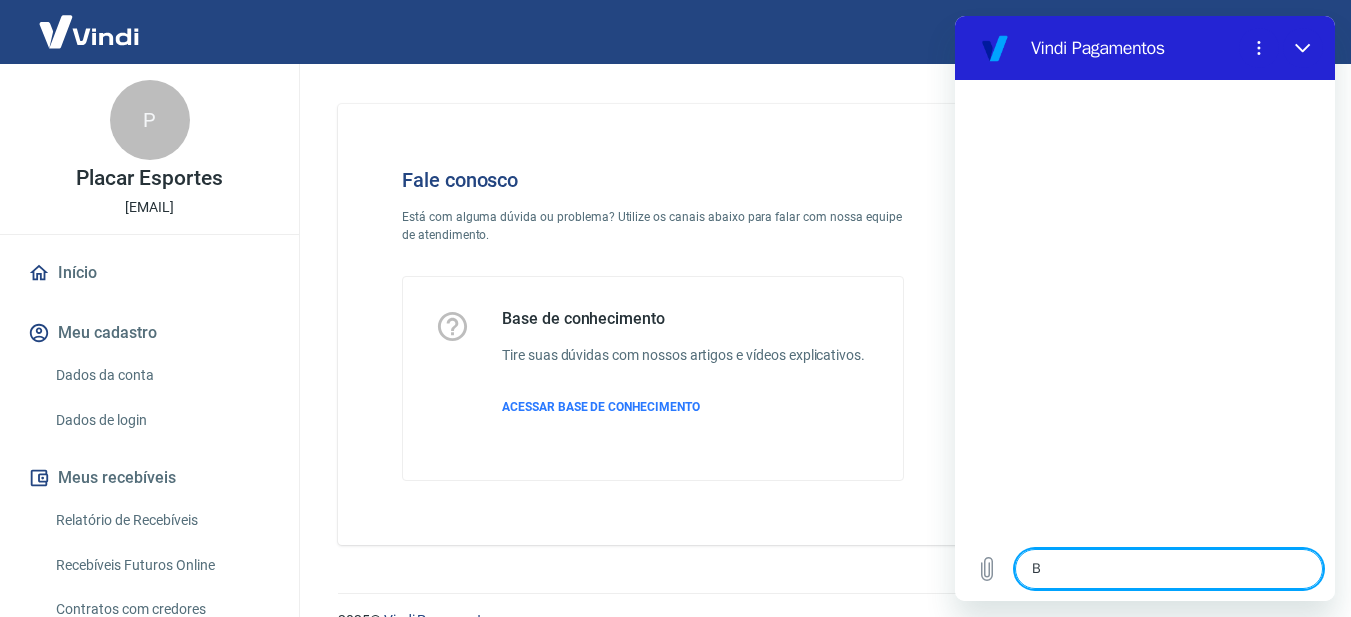 type on "Bo" 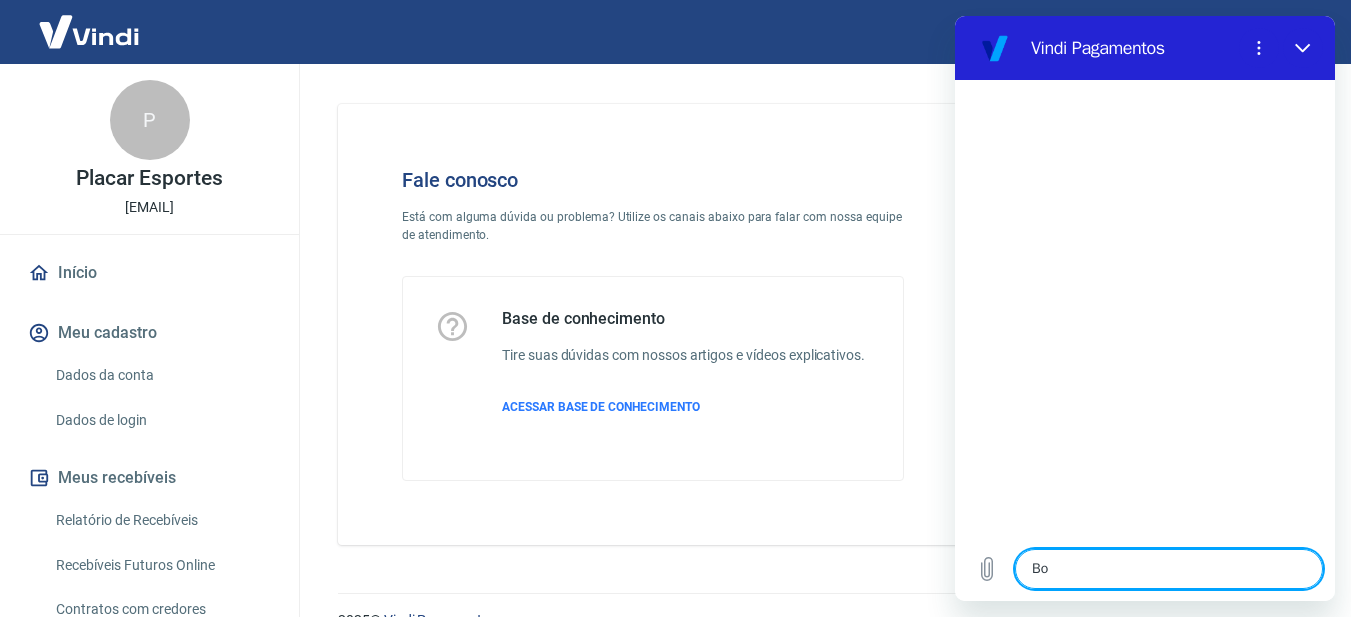 type on "x" 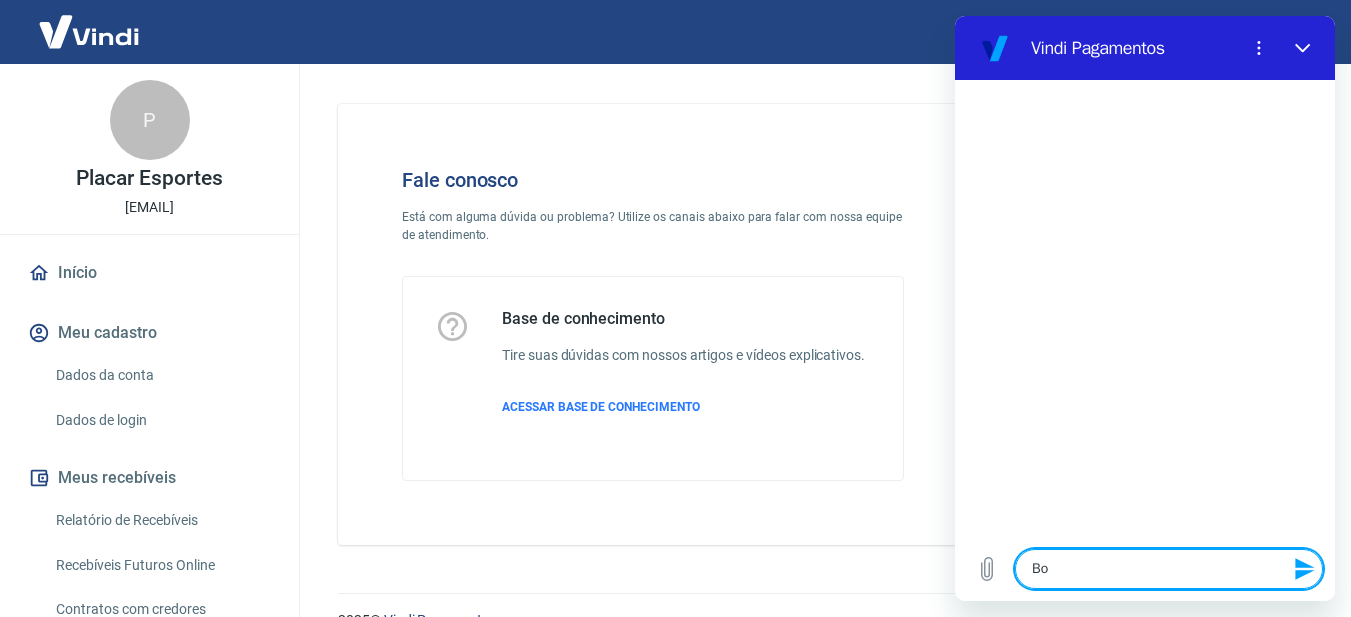type on "Bom" 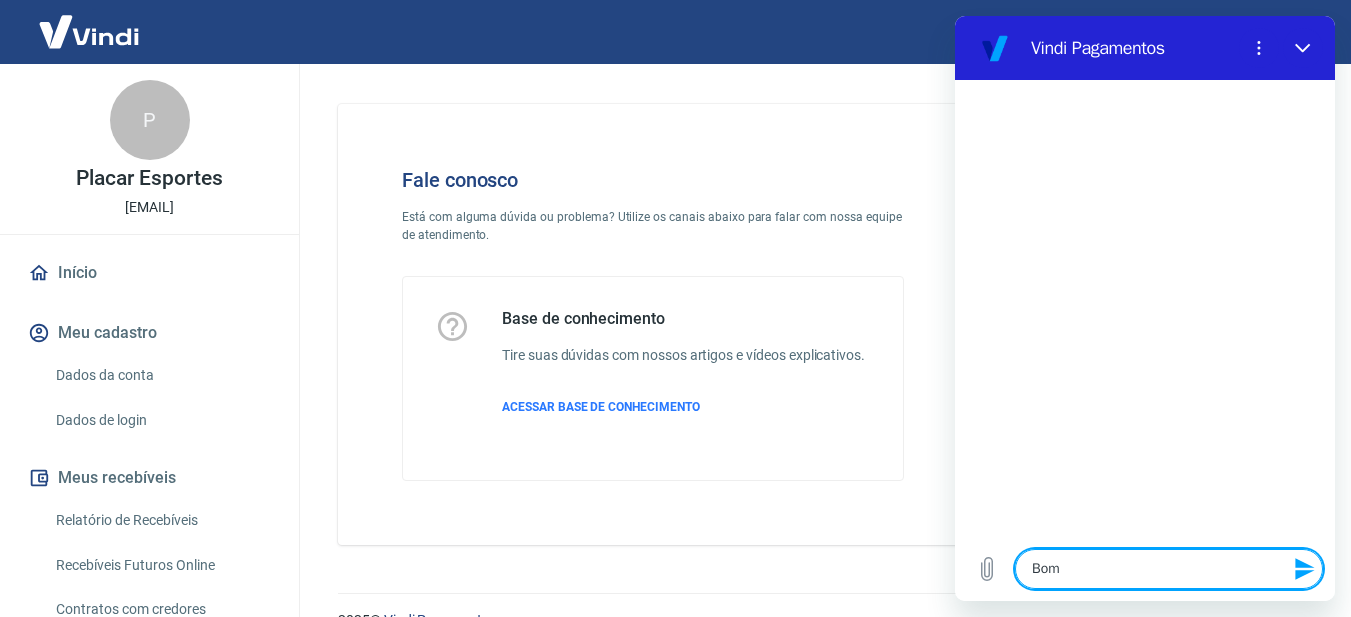 type on "Bom" 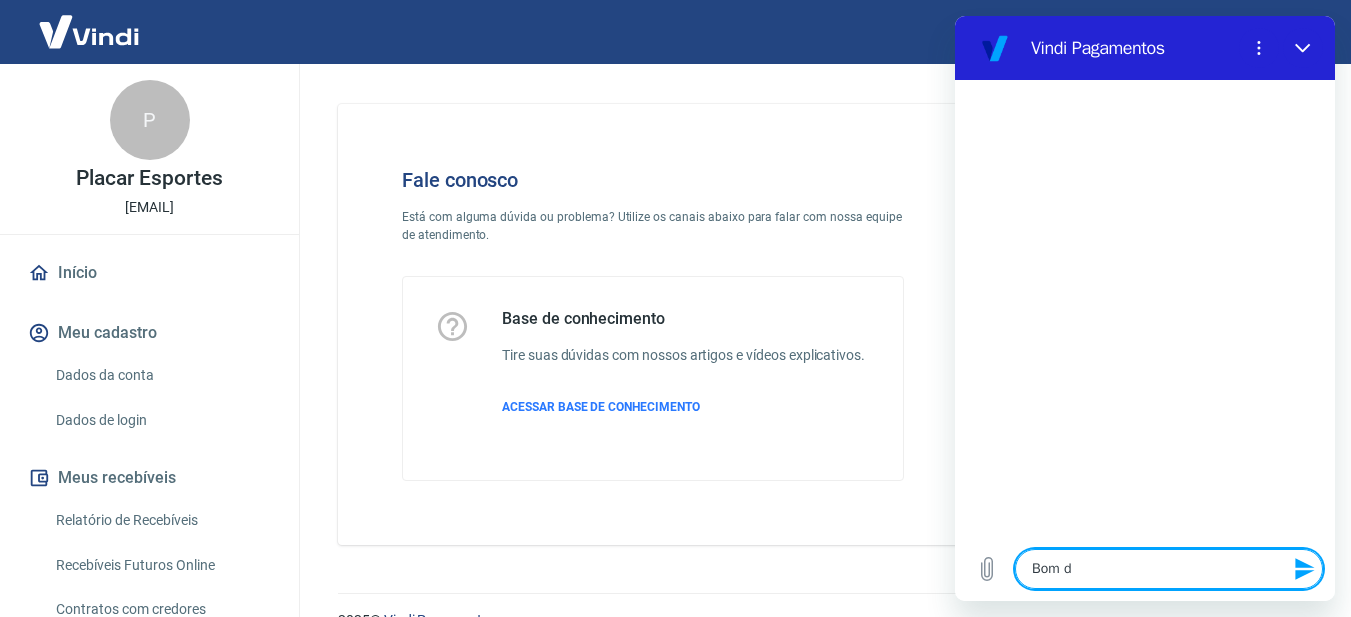 type on "Bom di" 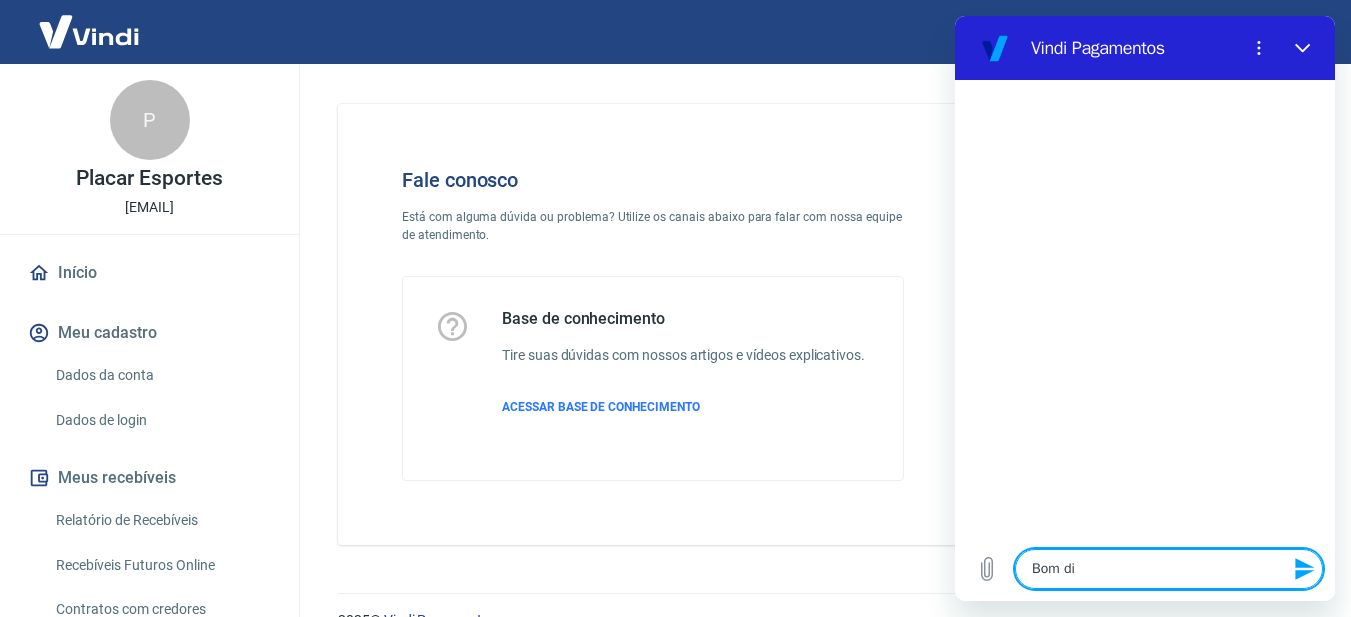type on "Bom dia" 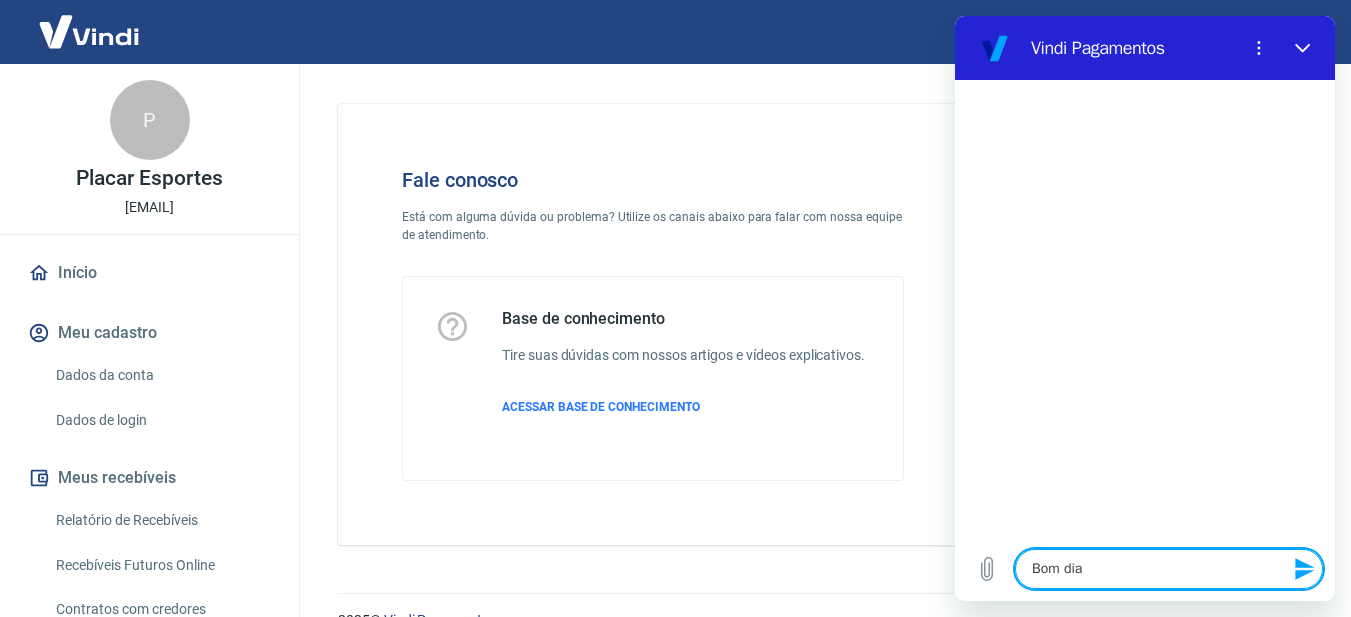 type on "Bom dia!" 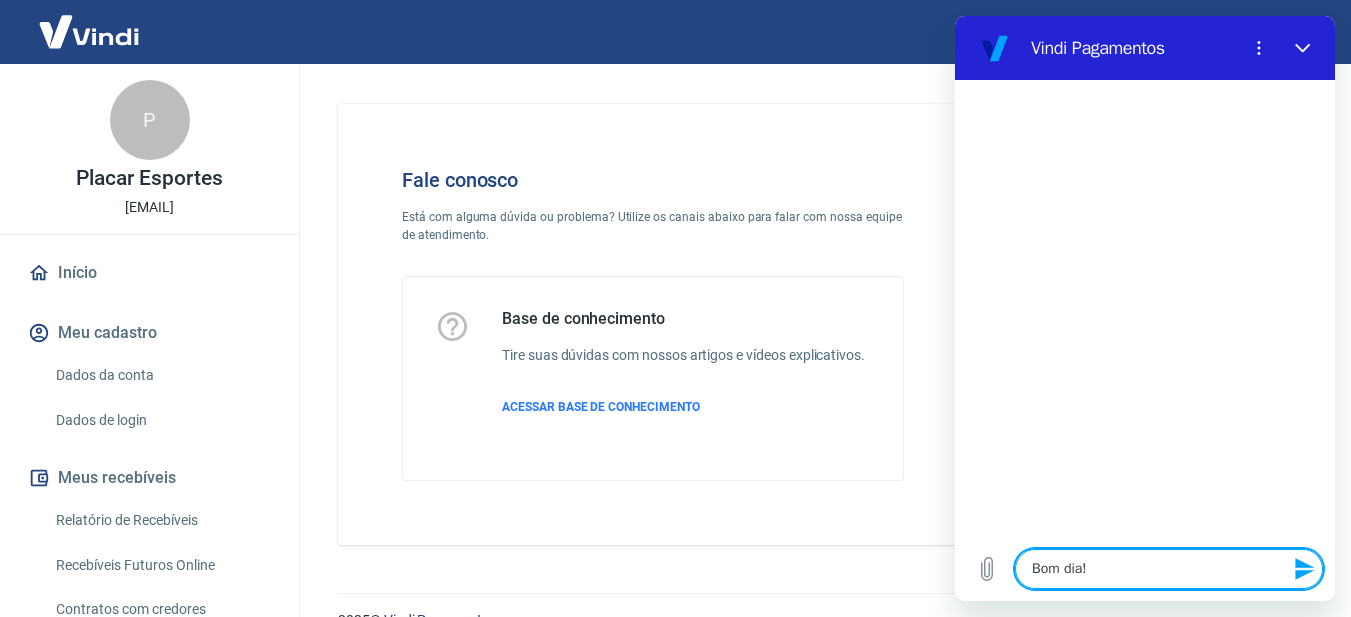 type on "Bom dia!" 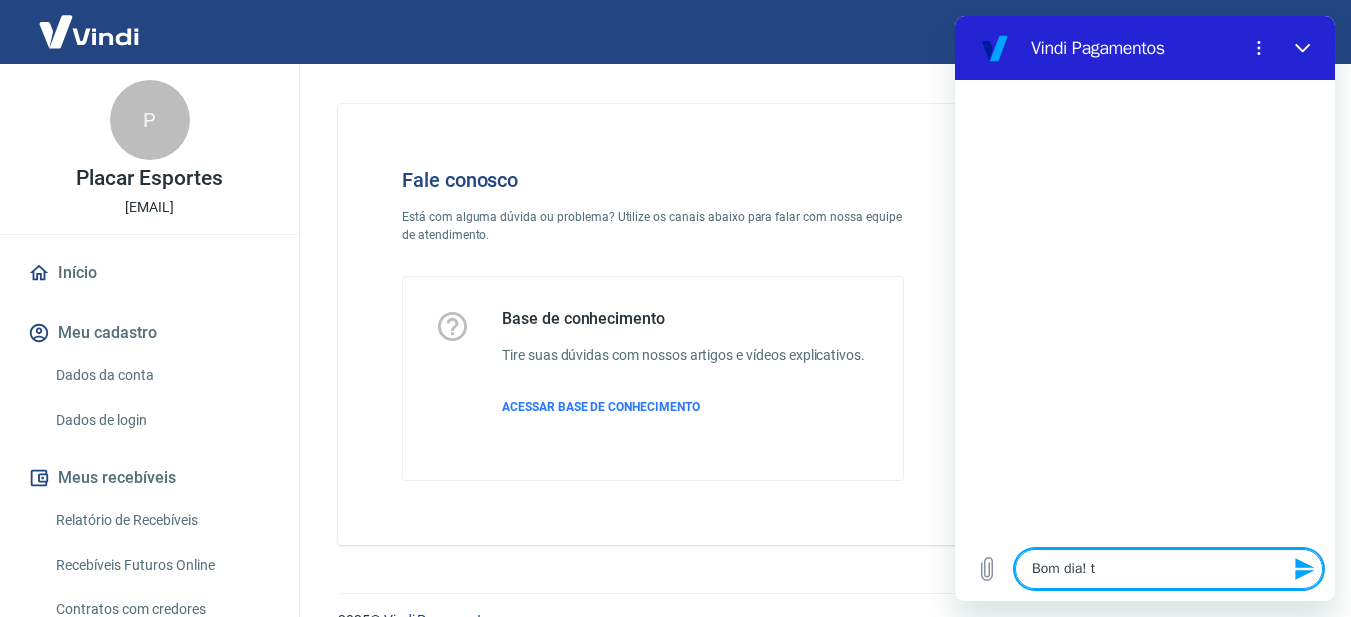 type on "Bom dia!" 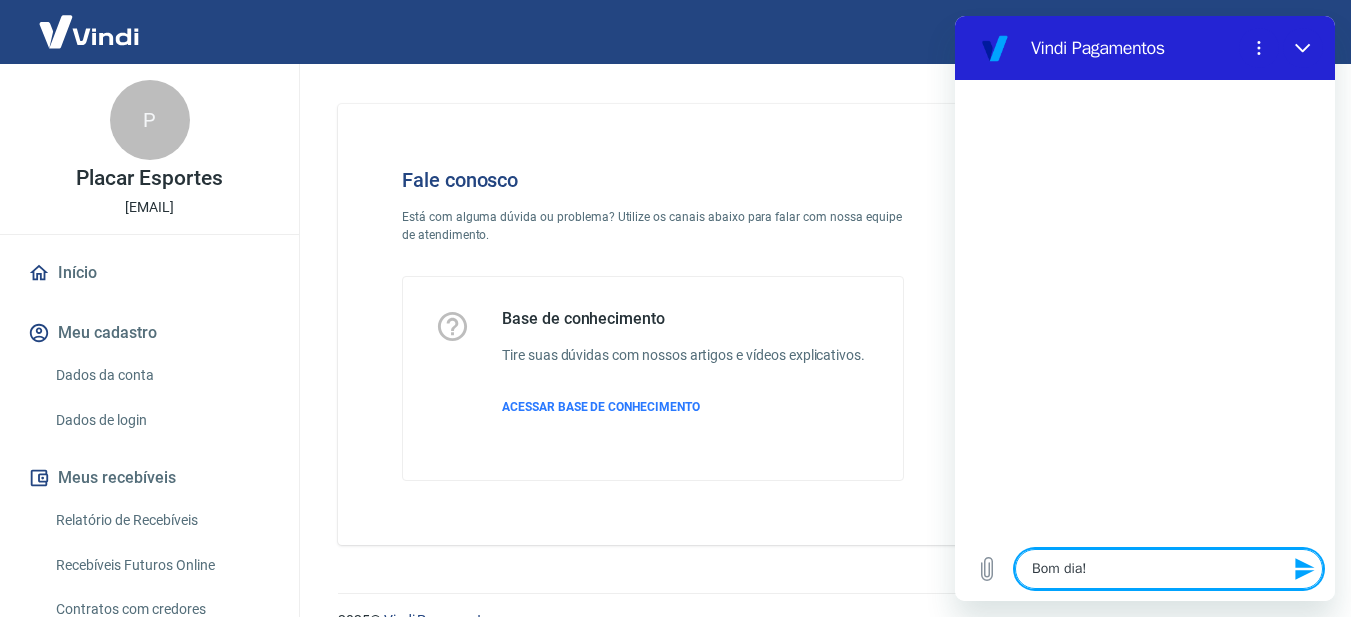 type on "Bom dia! T" 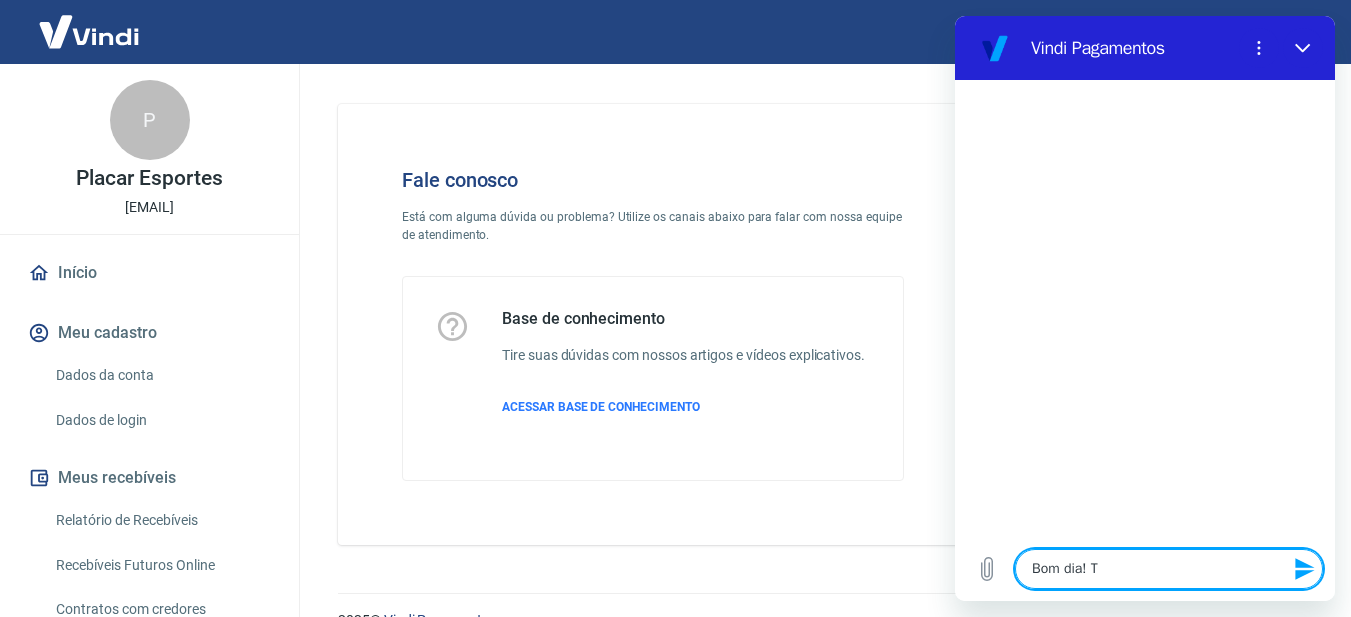 type on "Bom dia! Tu" 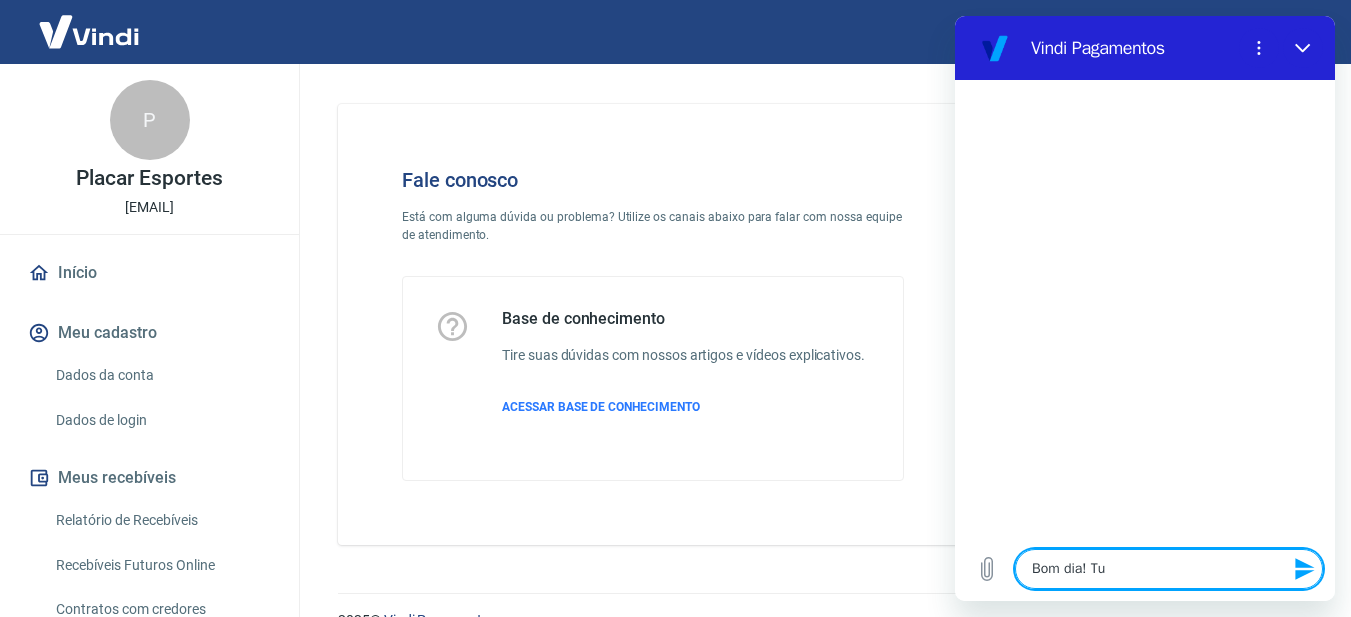 type on "Bom dia! Tud" 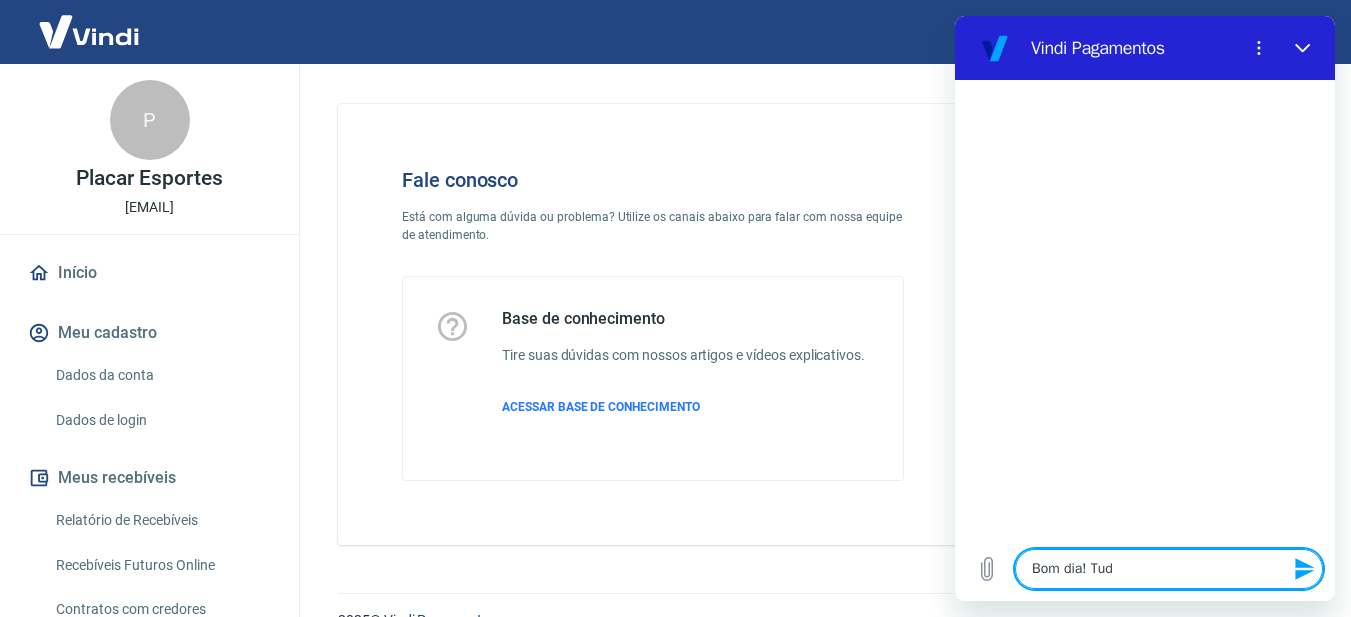 type on "Bom dia! Tudo" 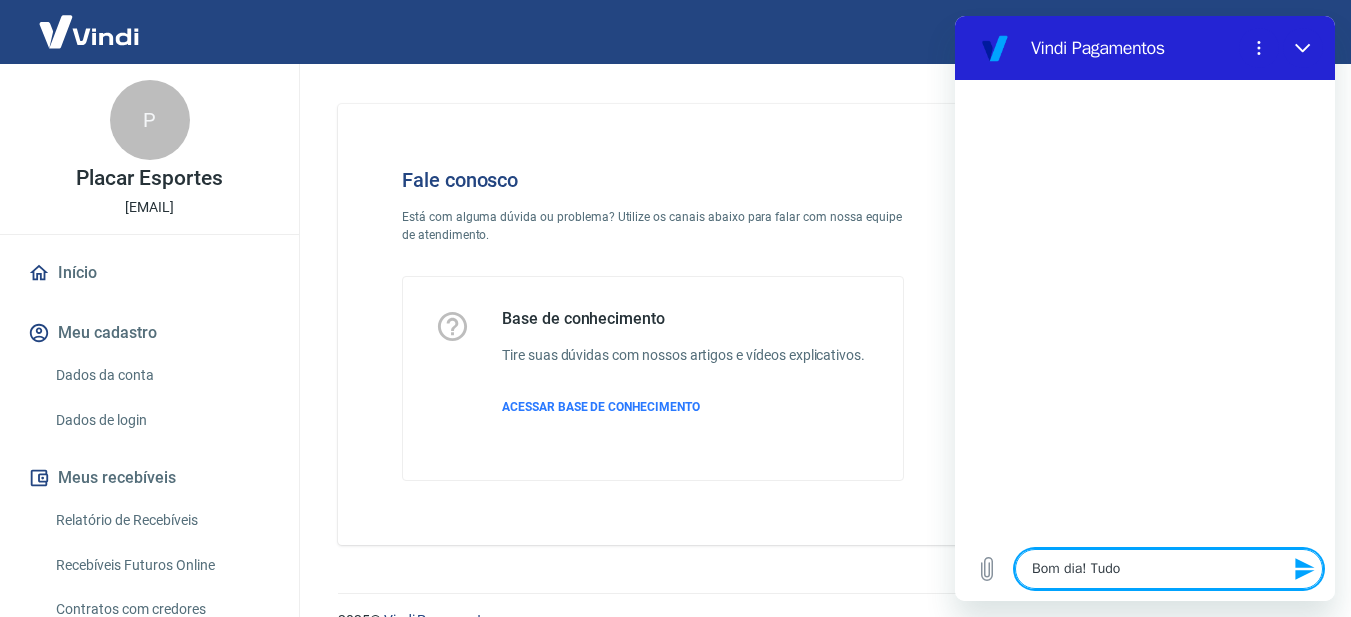 type on "Bom dia! Tudo" 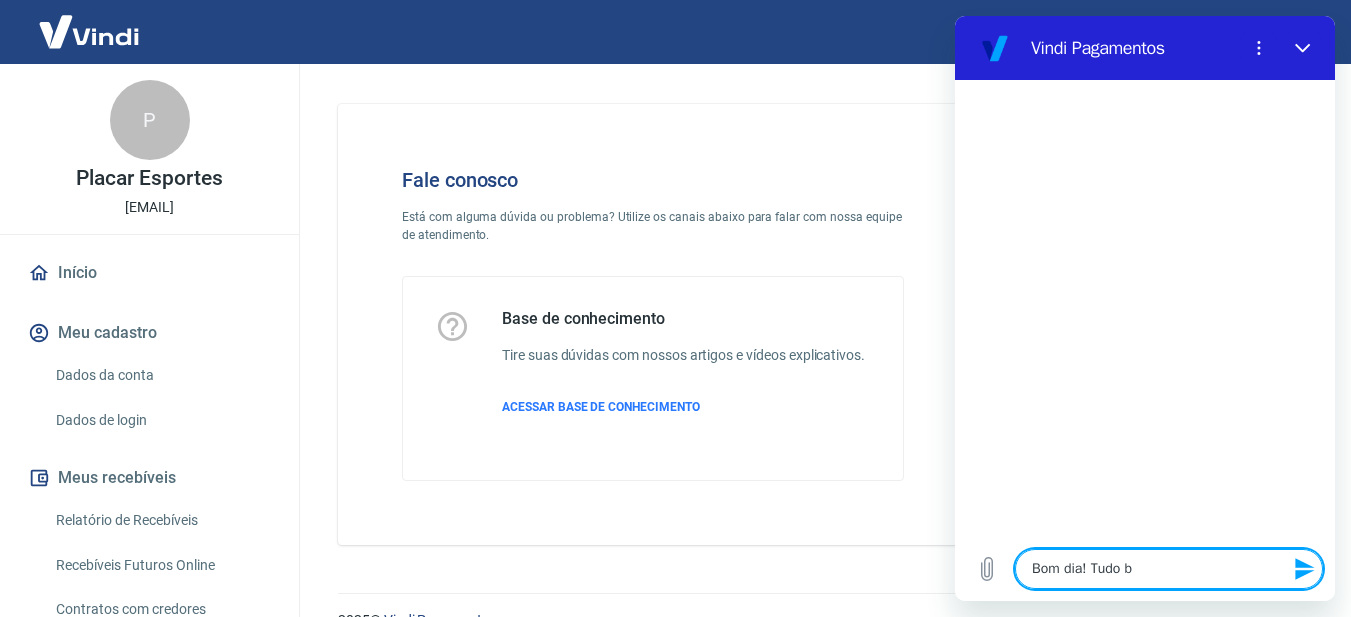 type on "Bom dia! Tudo be" 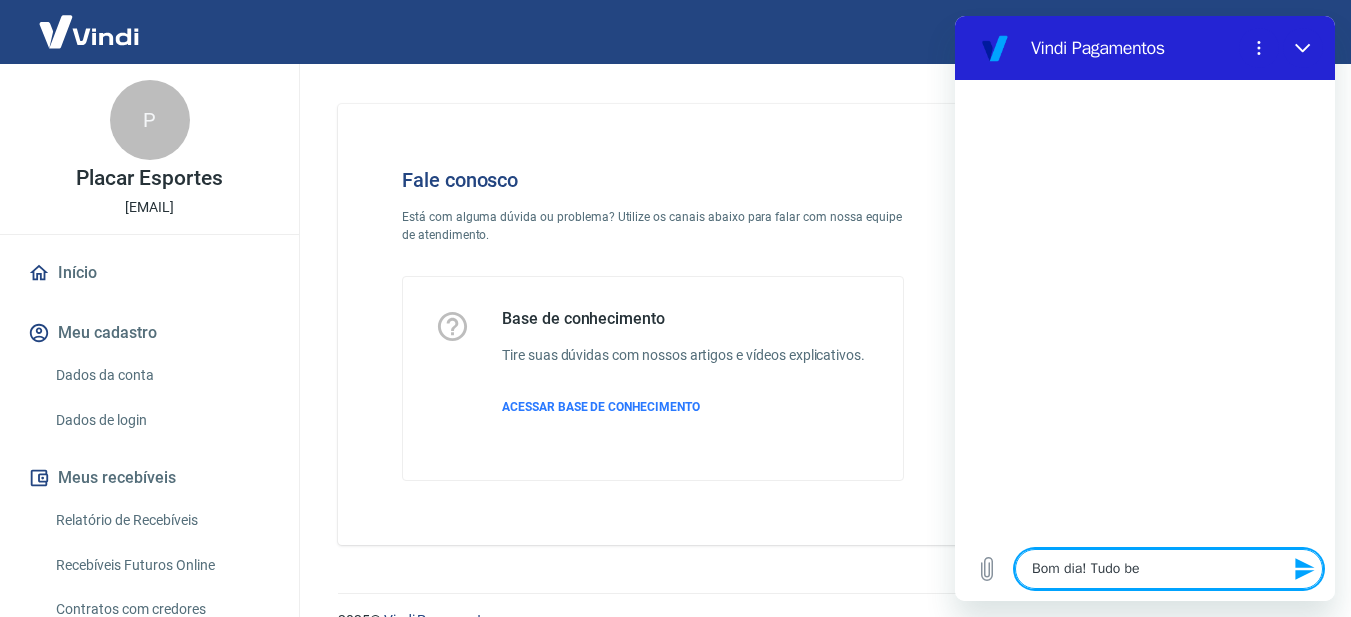 type on "Bom dia! Tudo bem" 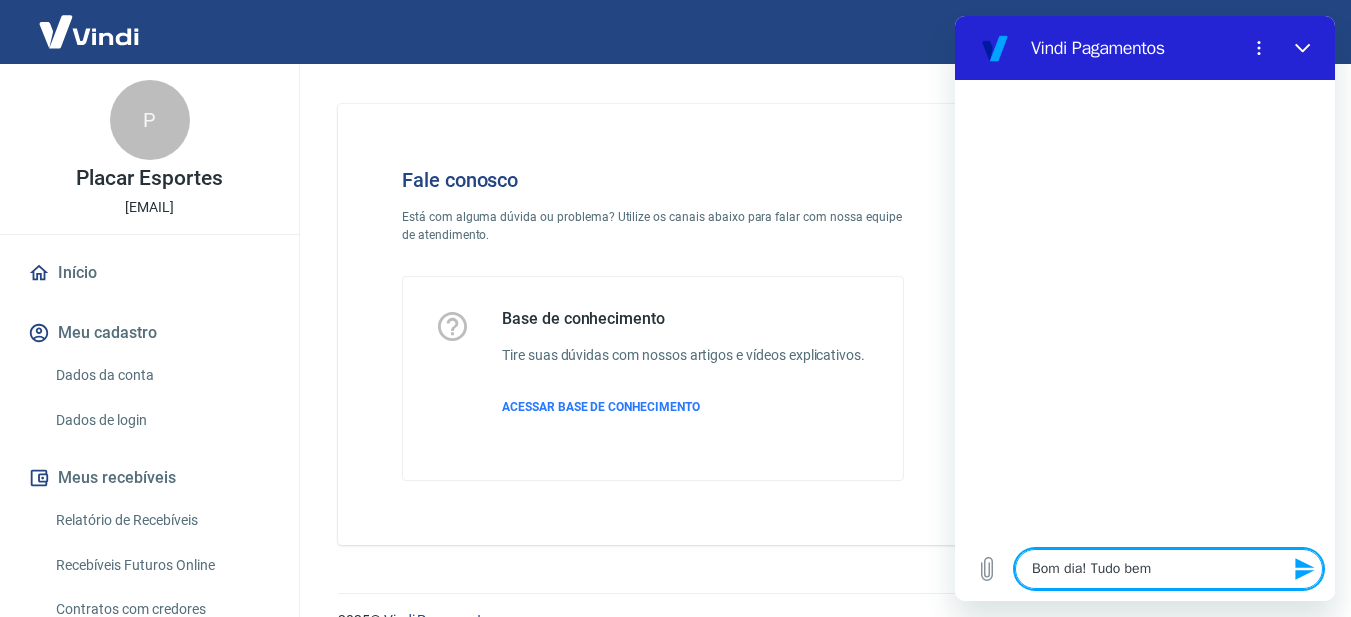 type 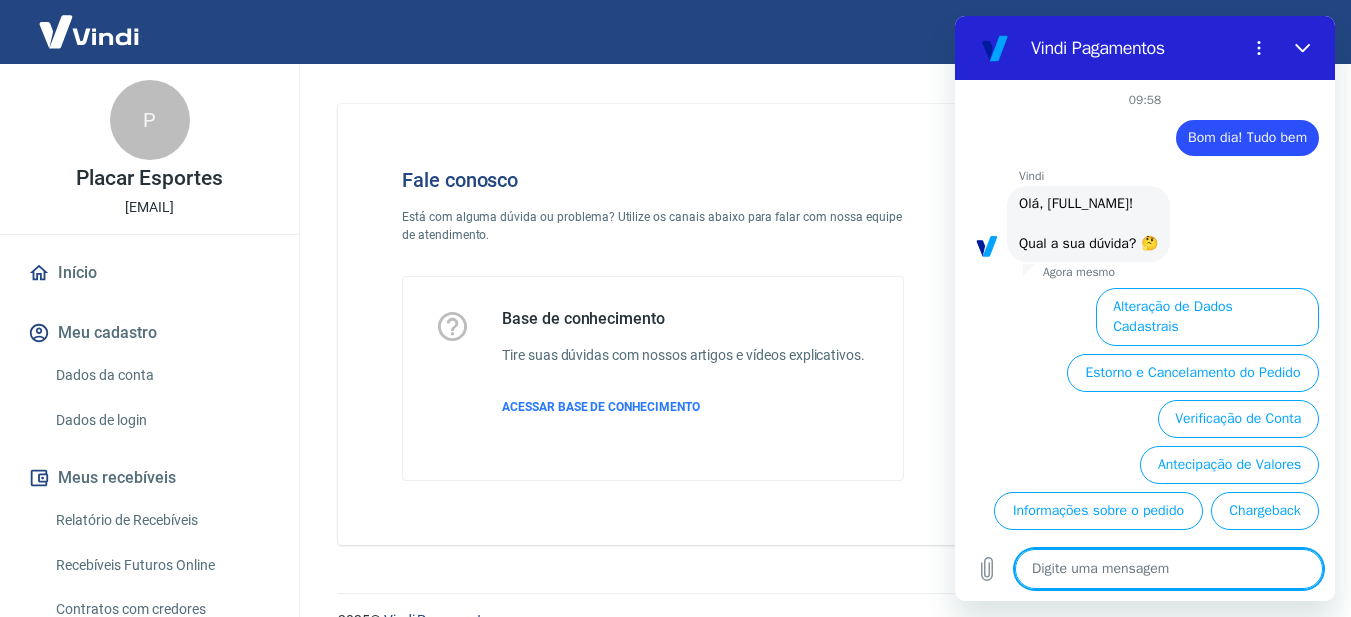 scroll, scrollTop: 116, scrollLeft: 0, axis: vertical 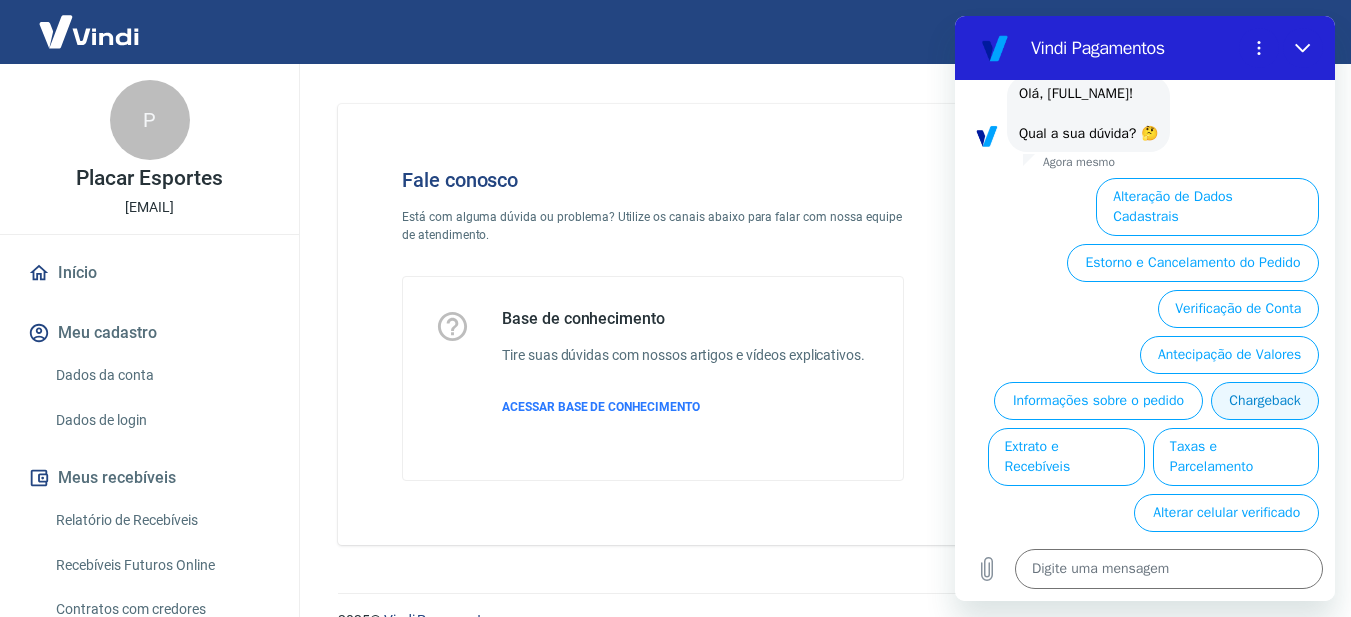 click on "Chargeback" at bounding box center (1265, 401) 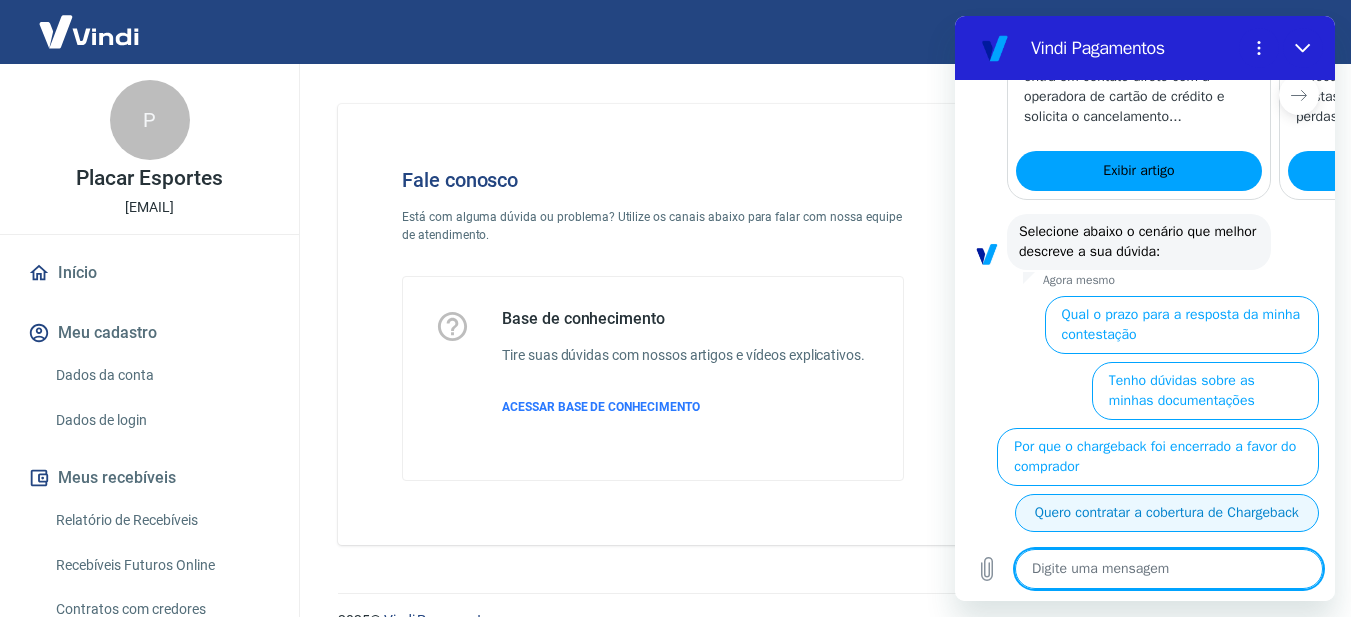 scroll, scrollTop: 758, scrollLeft: 0, axis: vertical 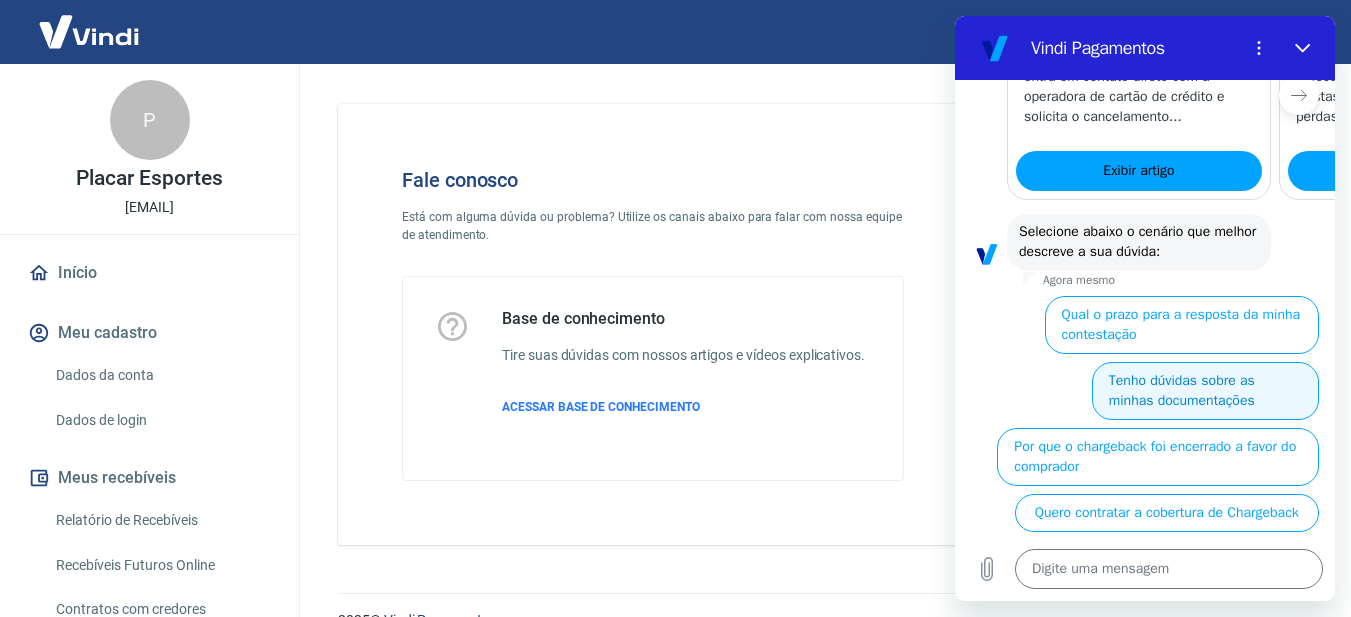click on "Tenho dúvidas sobre as minhas documentações" at bounding box center (1205, 391) 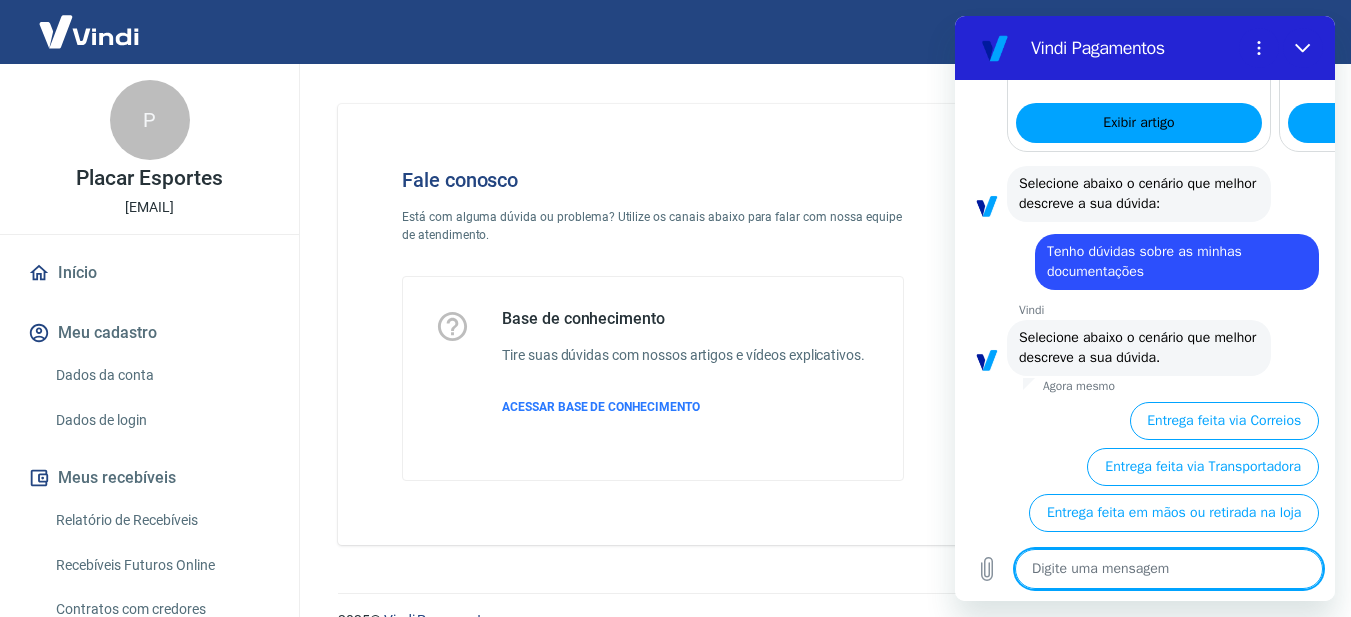 scroll, scrollTop: 806, scrollLeft: 0, axis: vertical 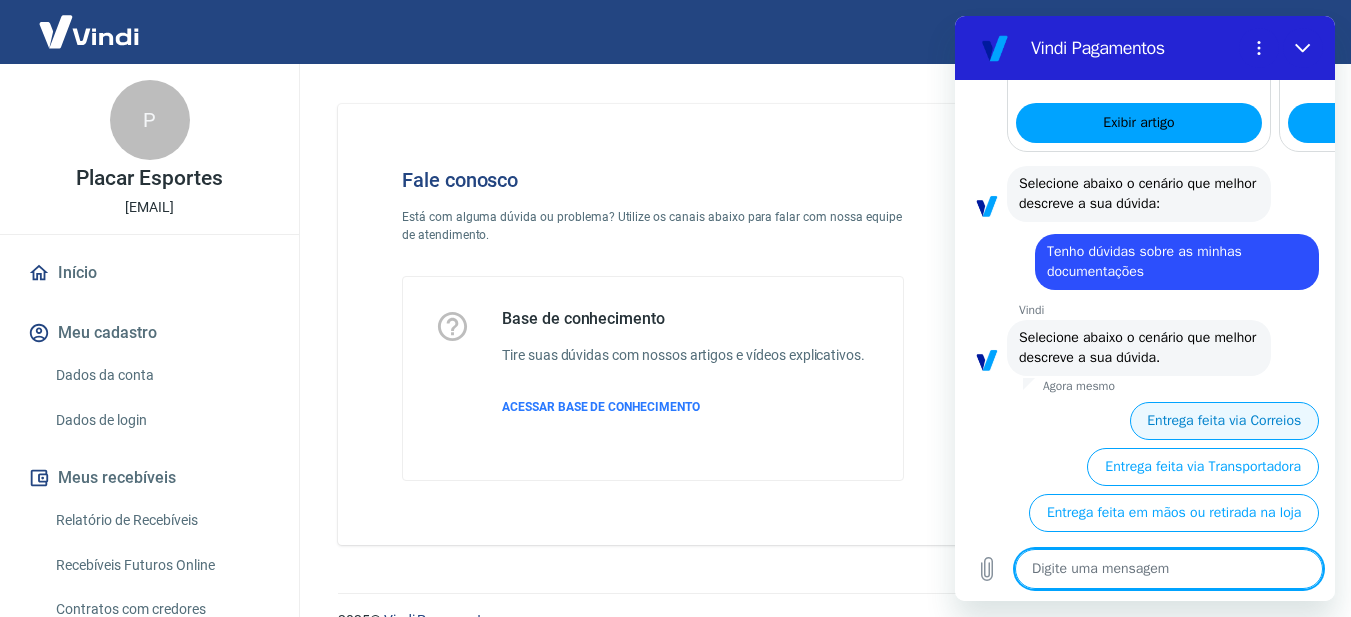 click on "Entrega feita via Correios" at bounding box center (1224, 421) 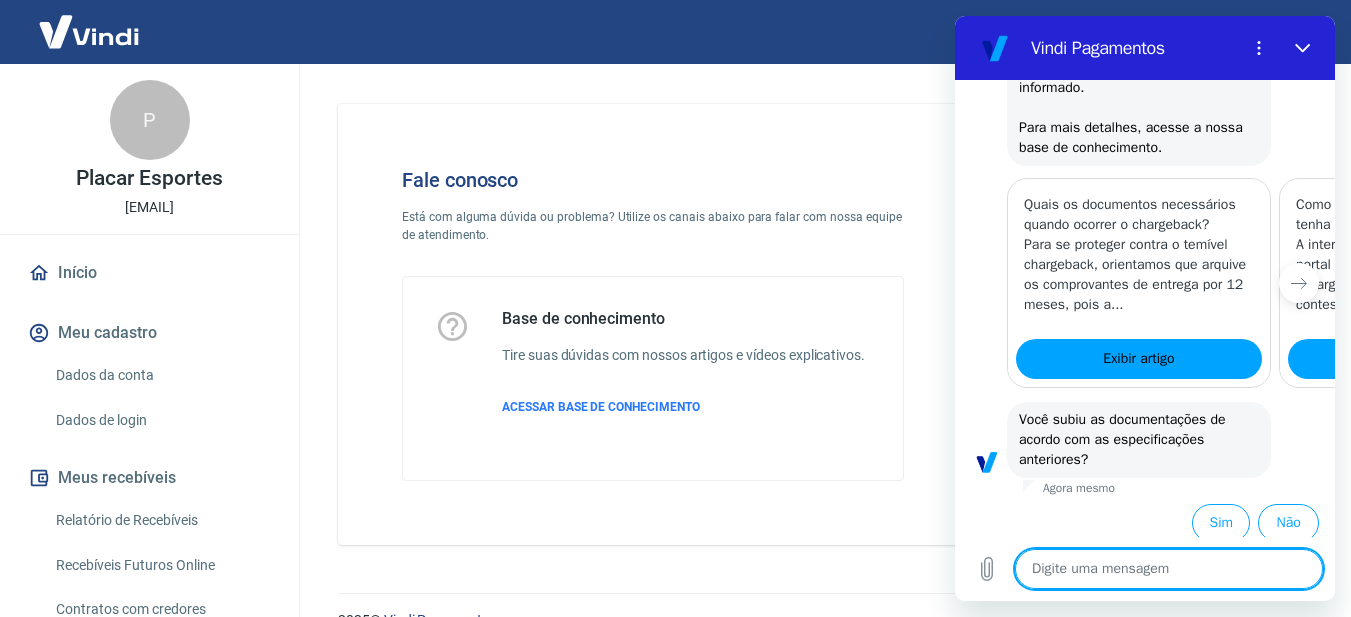 scroll, scrollTop: 1720, scrollLeft: 0, axis: vertical 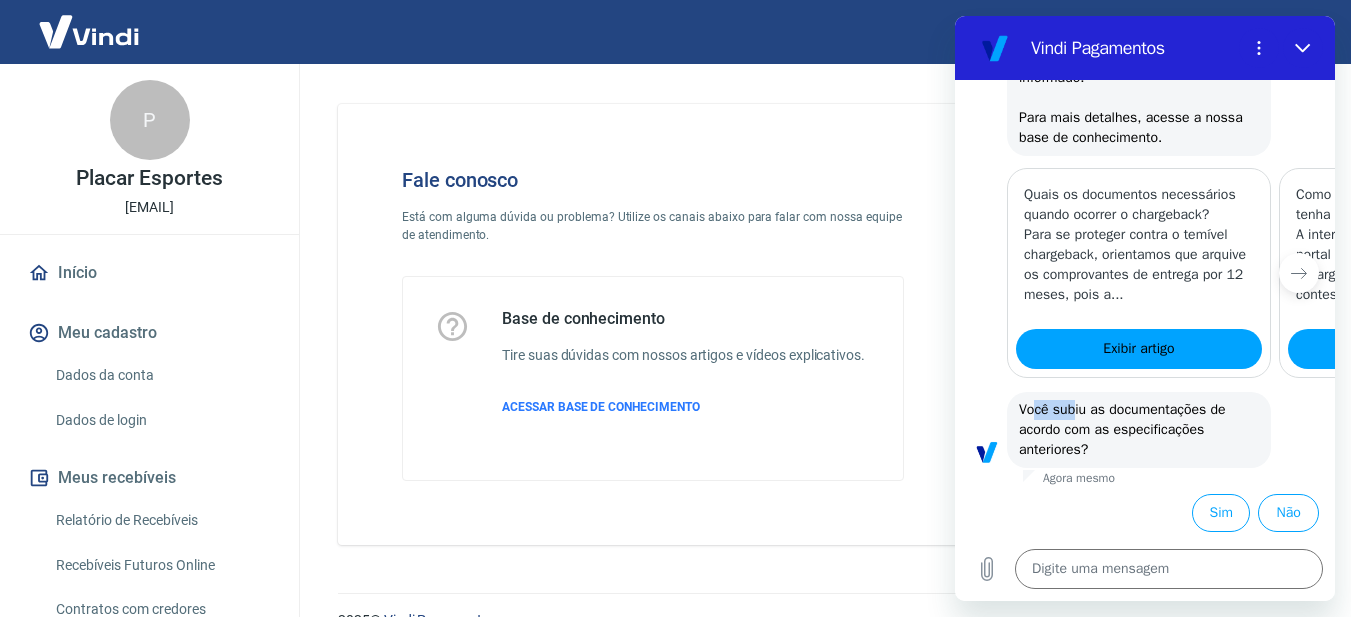 drag, startPoint x: 1034, startPoint y: 411, endPoint x: 1072, endPoint y: 417, distance: 38.470768 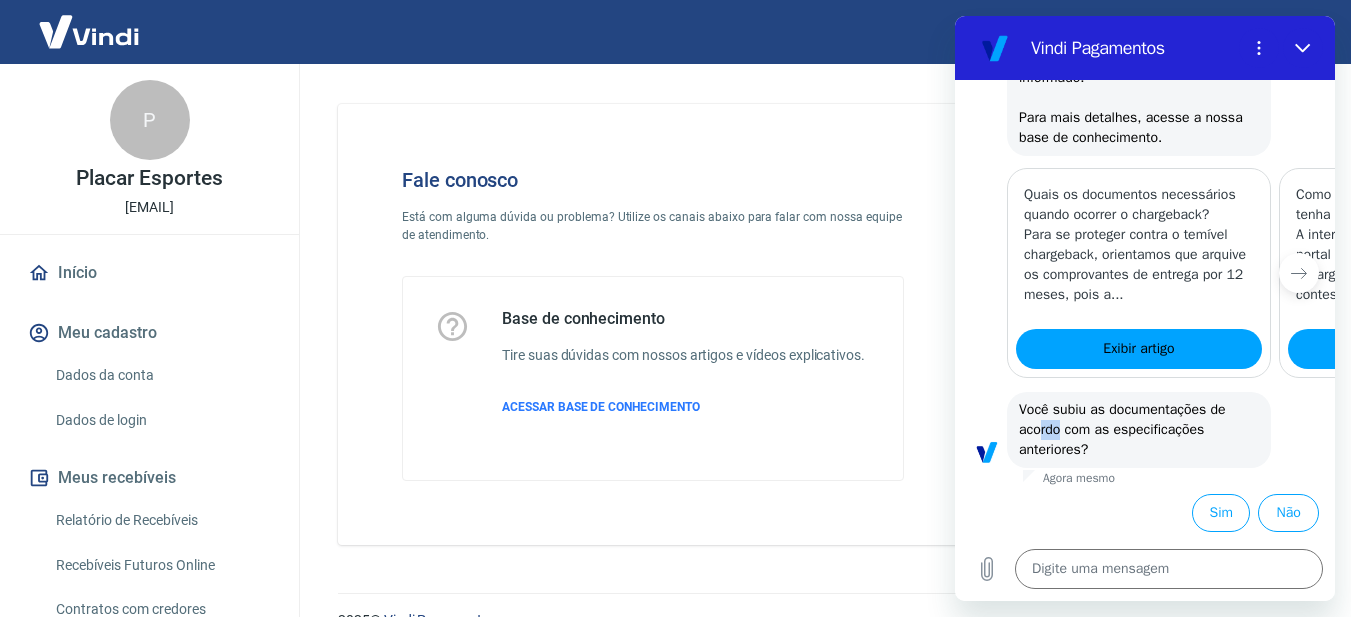 drag, startPoint x: 1040, startPoint y: 423, endPoint x: 1087, endPoint y: 434, distance: 48.270073 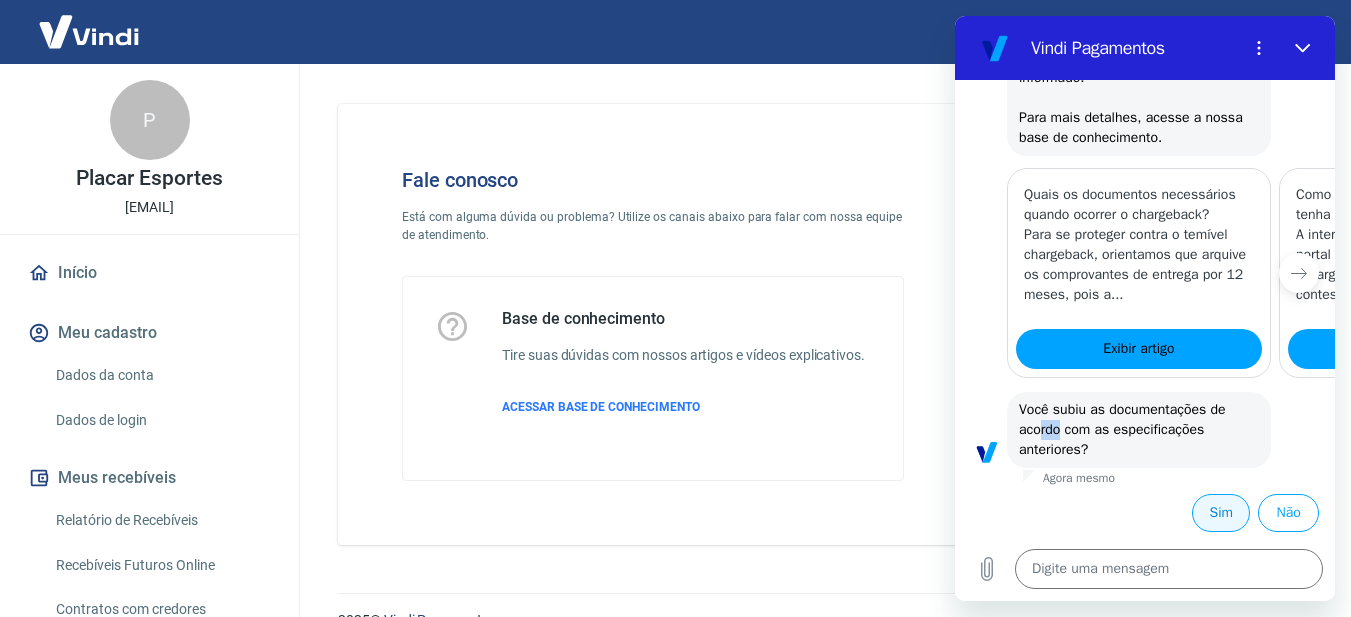 click on "Sim" at bounding box center [1221, 513] 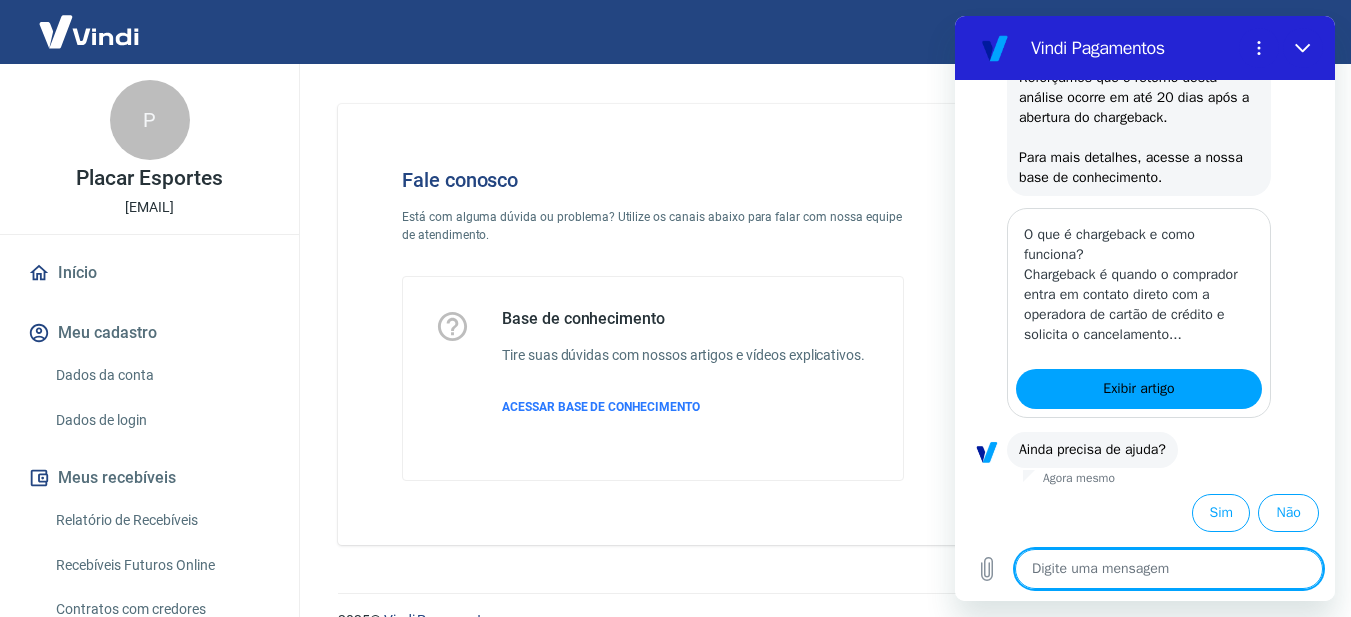 scroll, scrollTop: 2326, scrollLeft: 0, axis: vertical 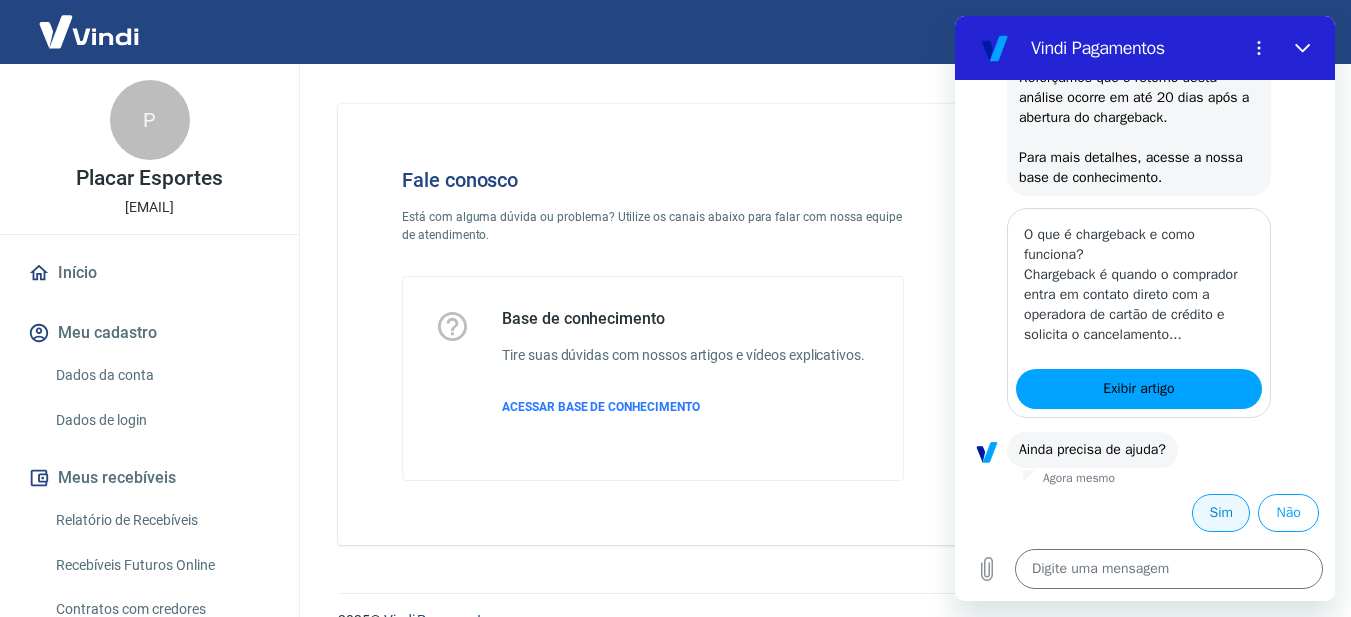 click on "Sim" at bounding box center (1221, 513) 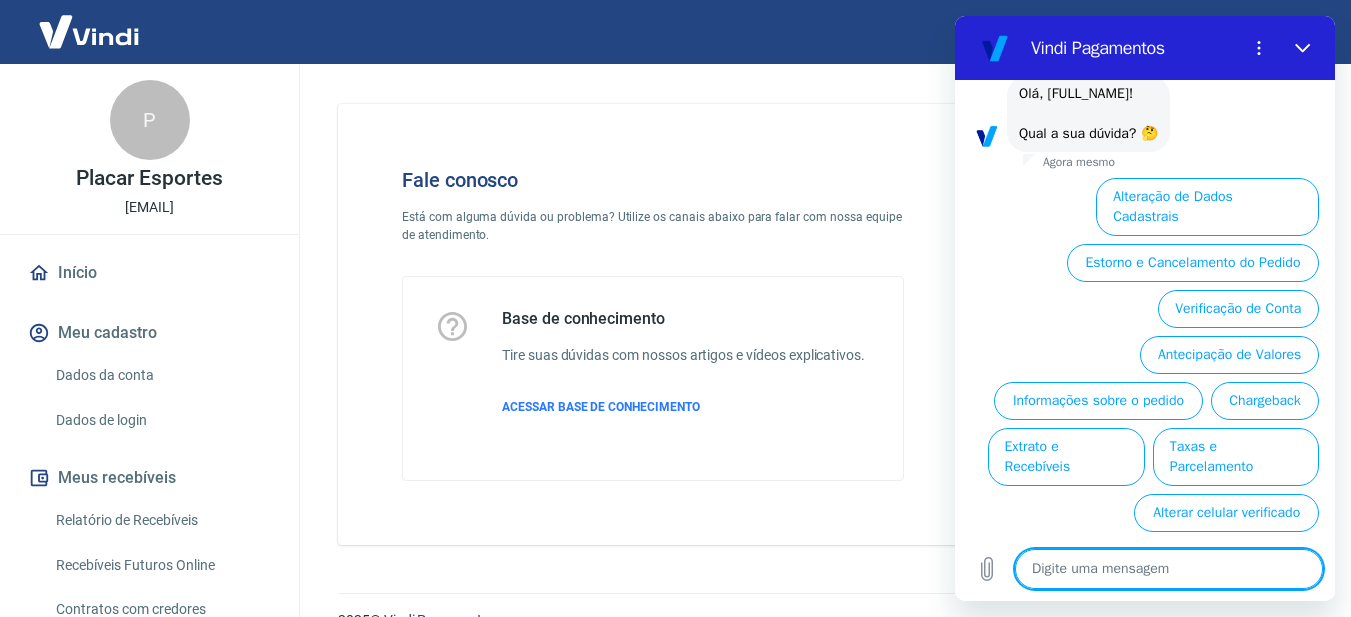 scroll, scrollTop: 2802, scrollLeft: 0, axis: vertical 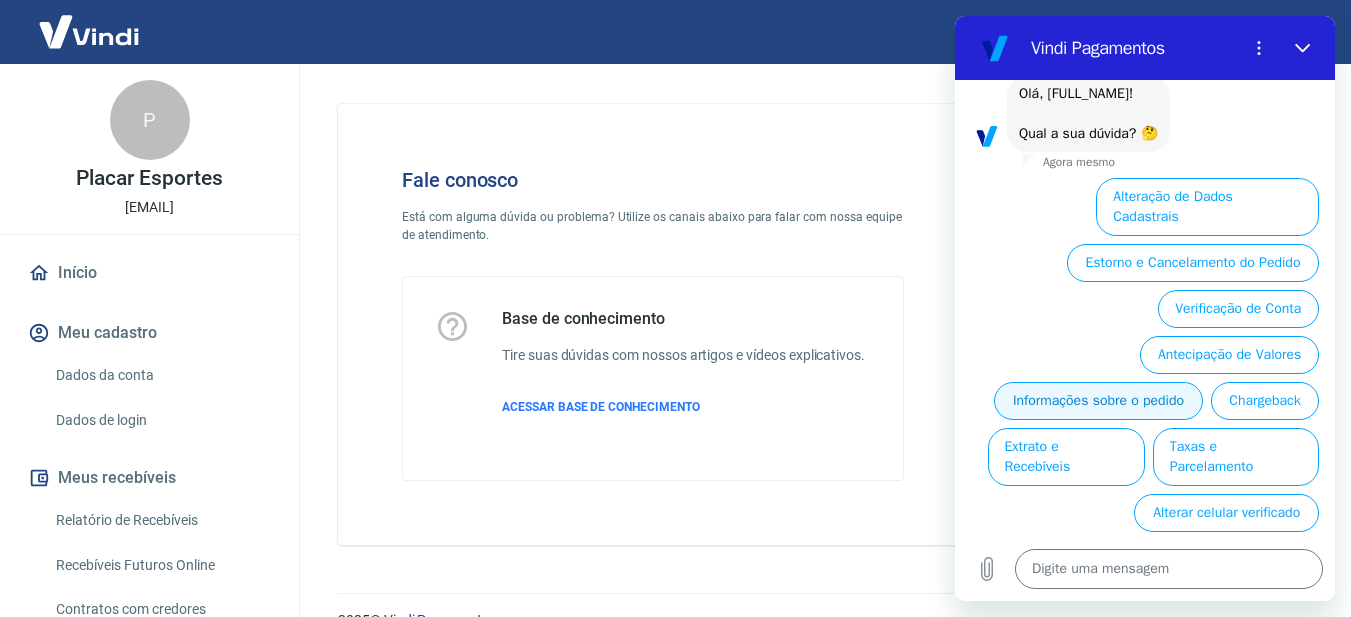 click on "Informações sobre o pedido" at bounding box center [1098, 401] 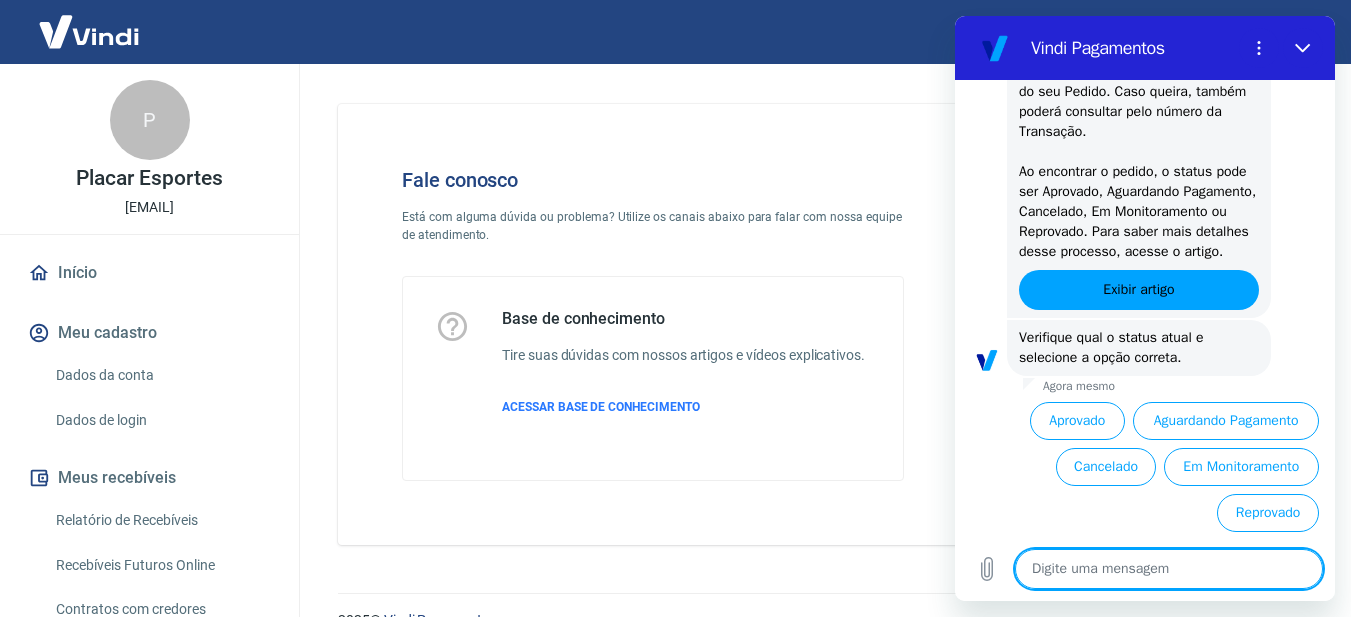 scroll, scrollTop: 3192, scrollLeft: 0, axis: vertical 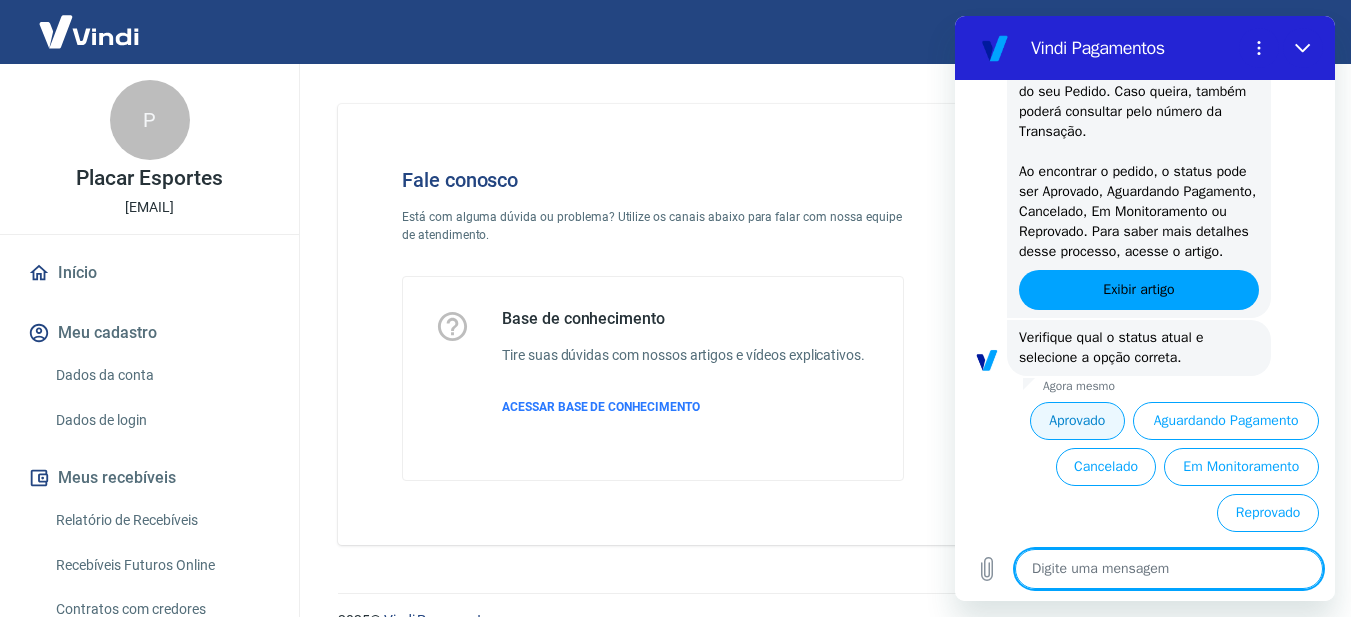 click on "Aprovado" at bounding box center [1078, 421] 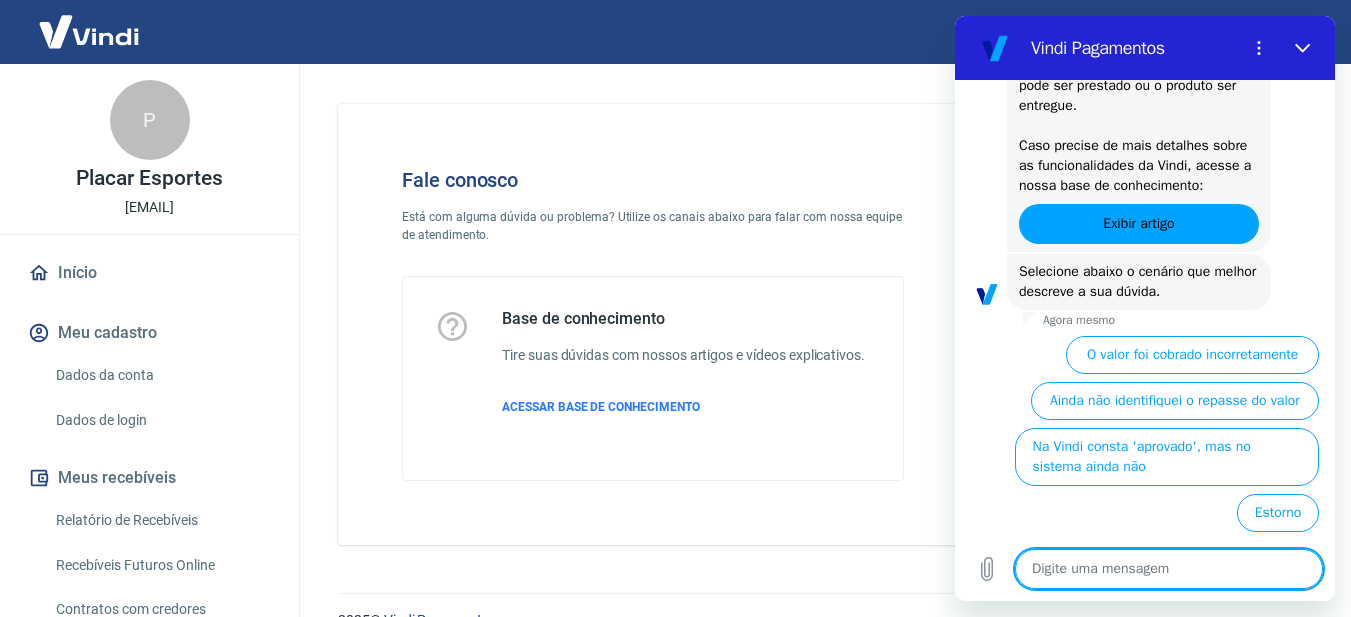 scroll, scrollTop: 3798, scrollLeft: 0, axis: vertical 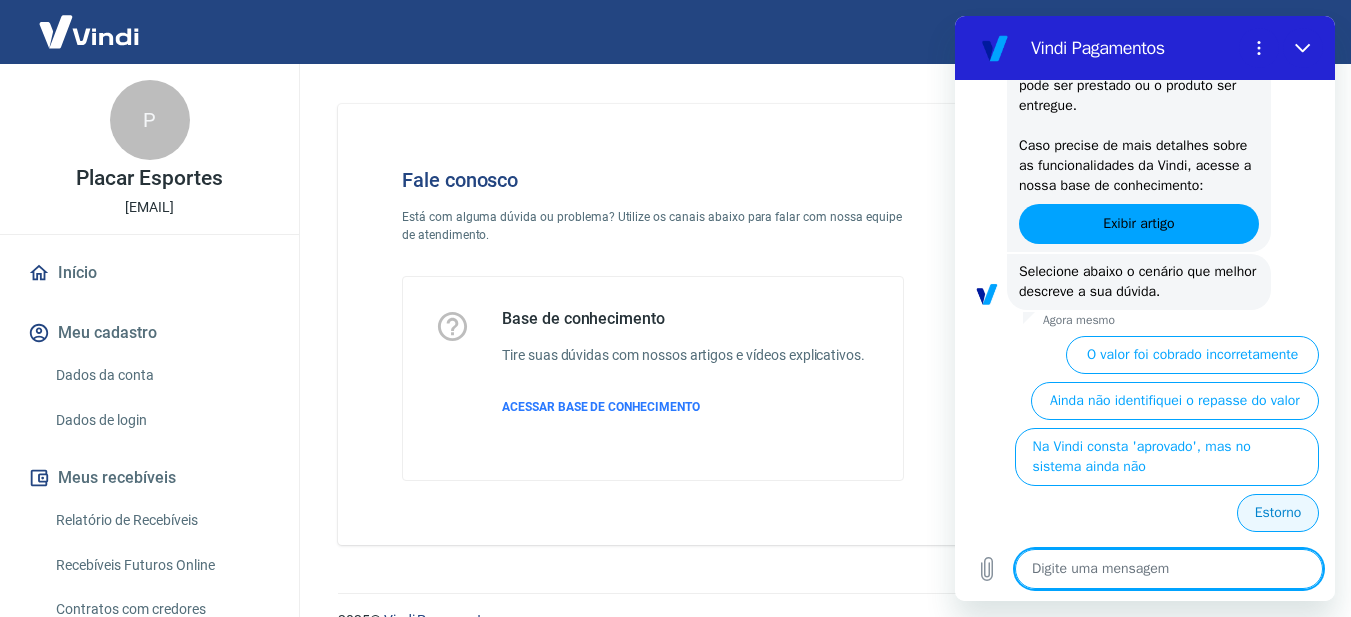 click on "Estorno" at bounding box center [1278, 513] 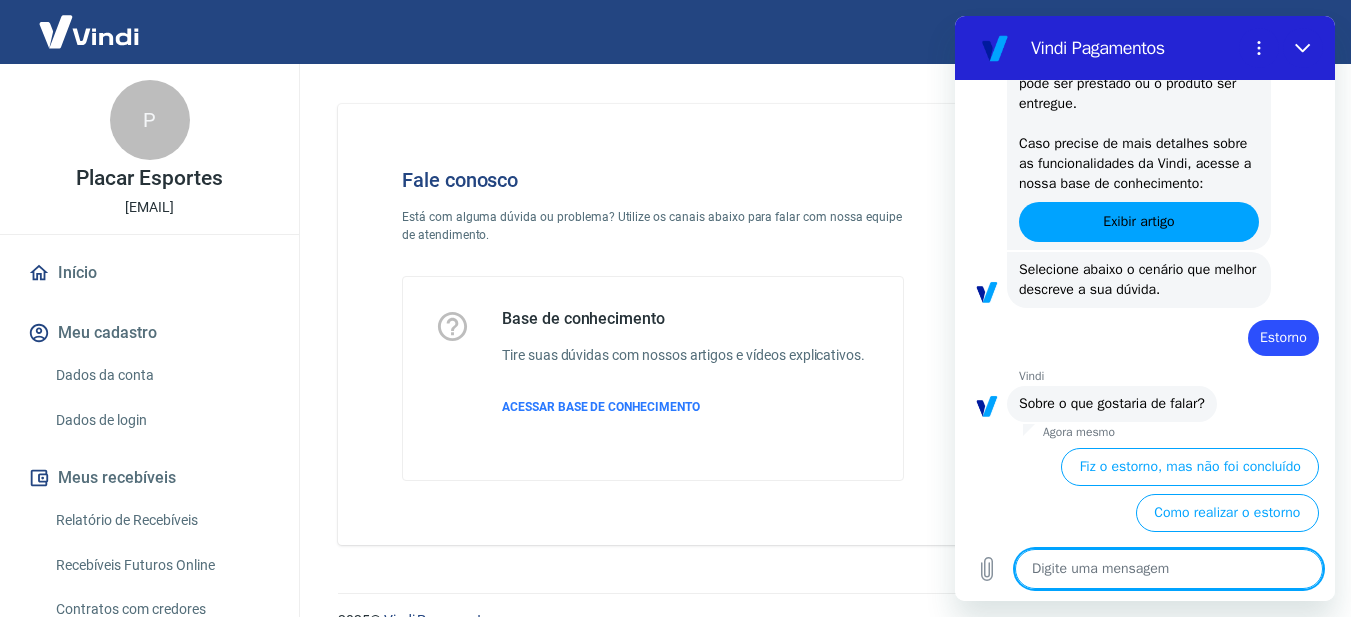 scroll, scrollTop: 3800, scrollLeft: 0, axis: vertical 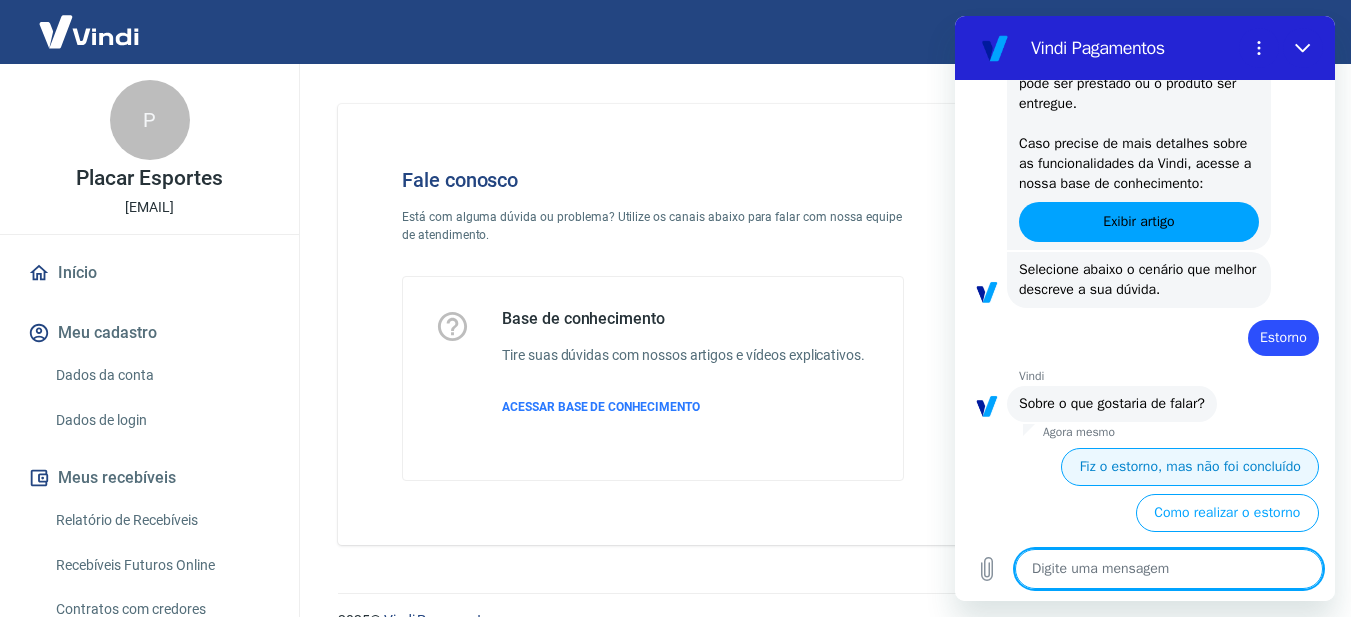 click on "Fiz o estorno, mas não foi concluído" at bounding box center (1190, 467) 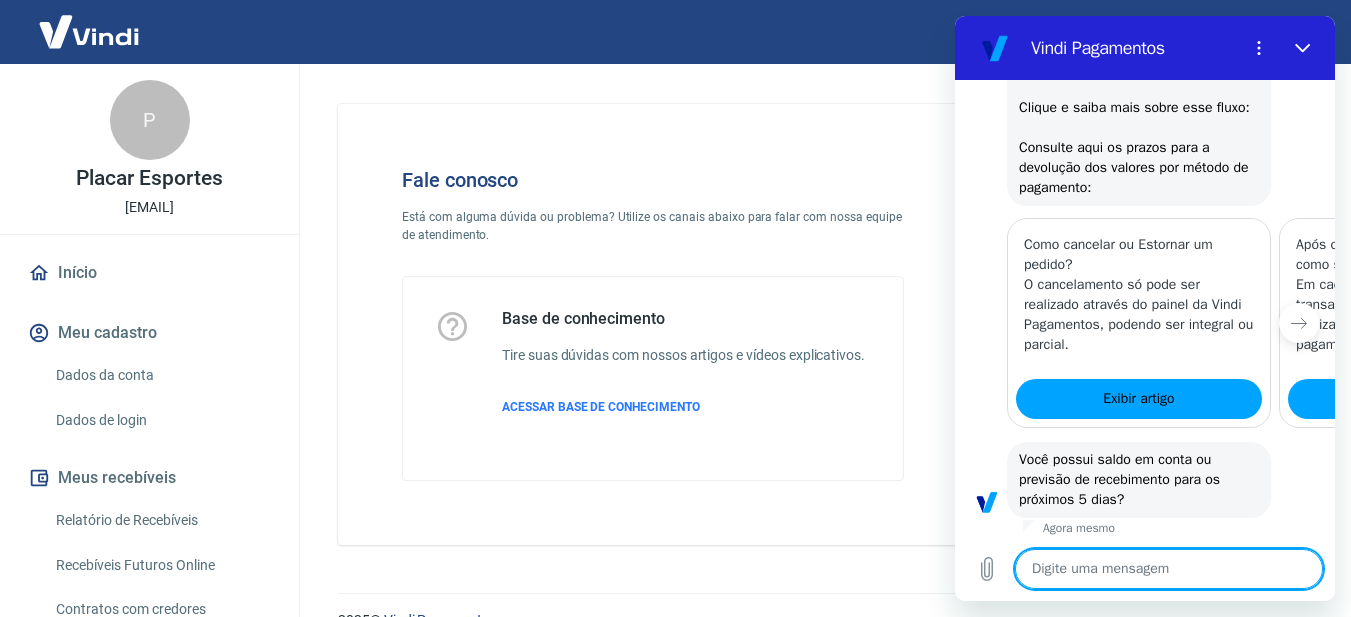scroll, scrollTop: 4820, scrollLeft: 0, axis: vertical 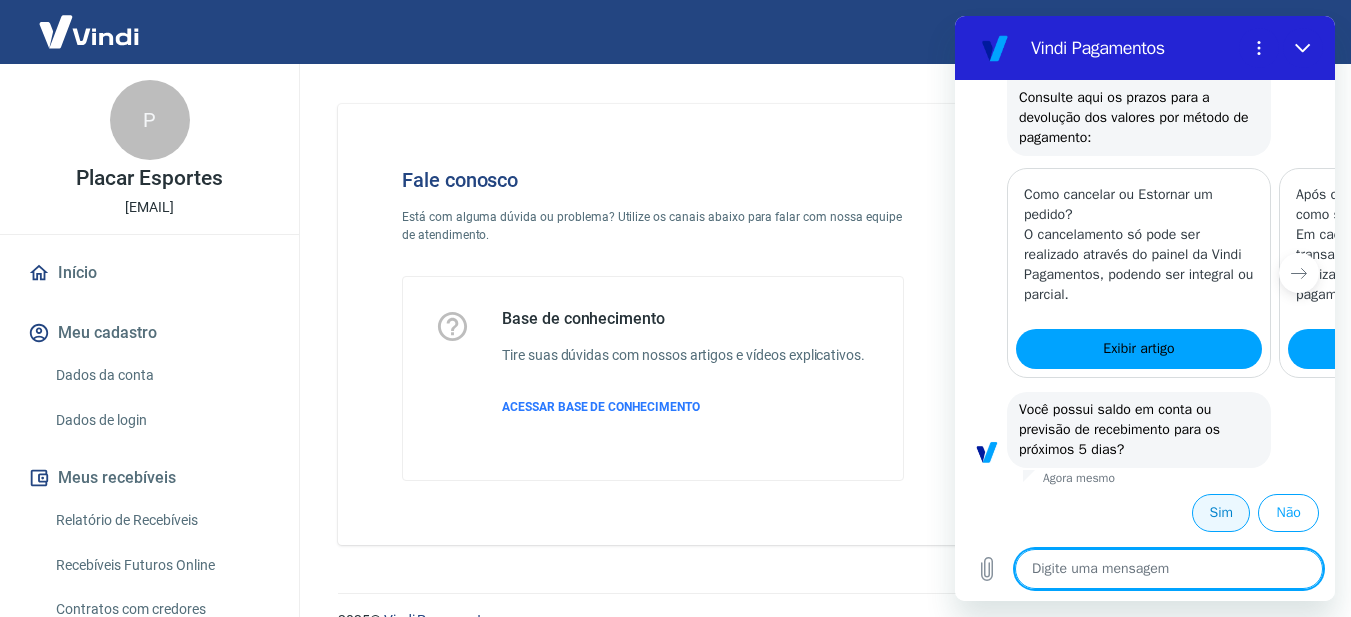 click on "Sim" at bounding box center [1221, 513] 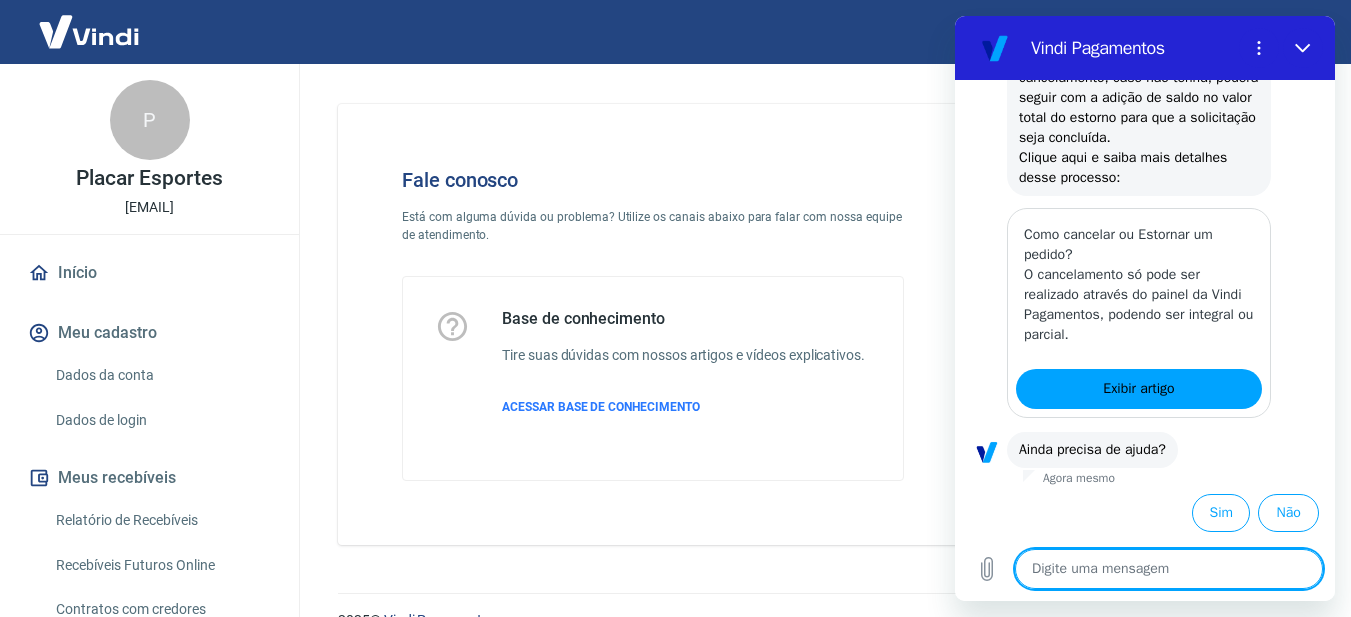 scroll, scrollTop: 5486, scrollLeft: 0, axis: vertical 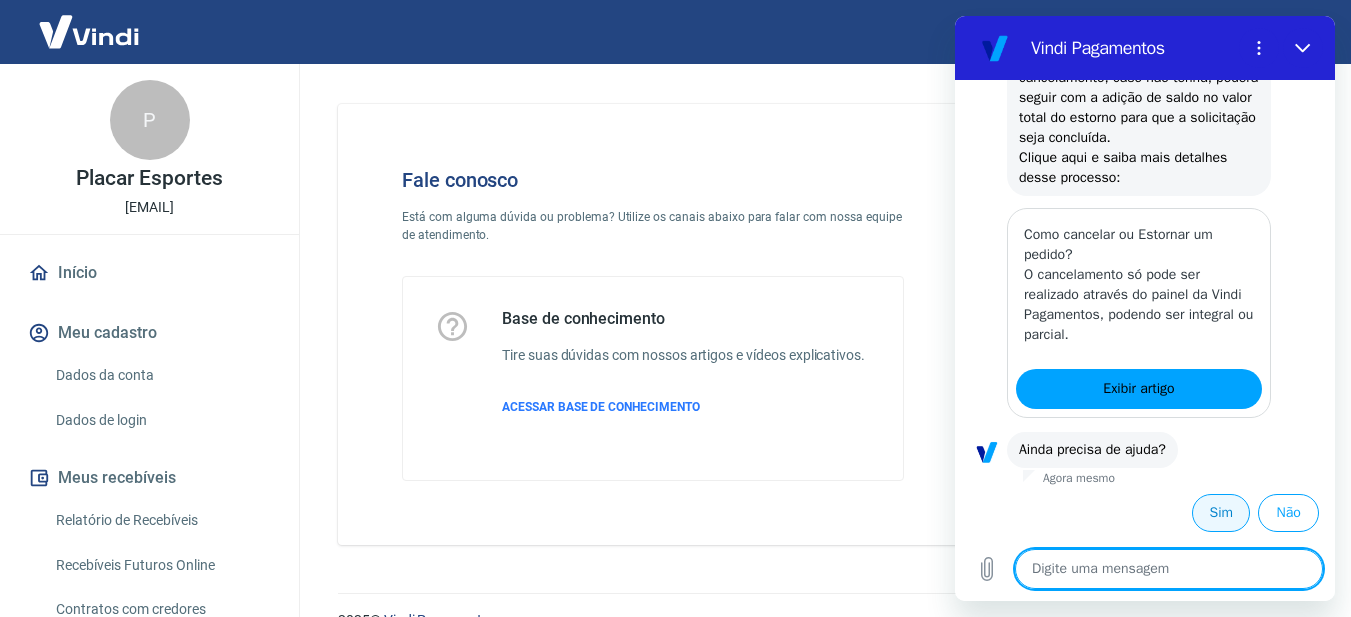 click on "Sim" at bounding box center [1221, 513] 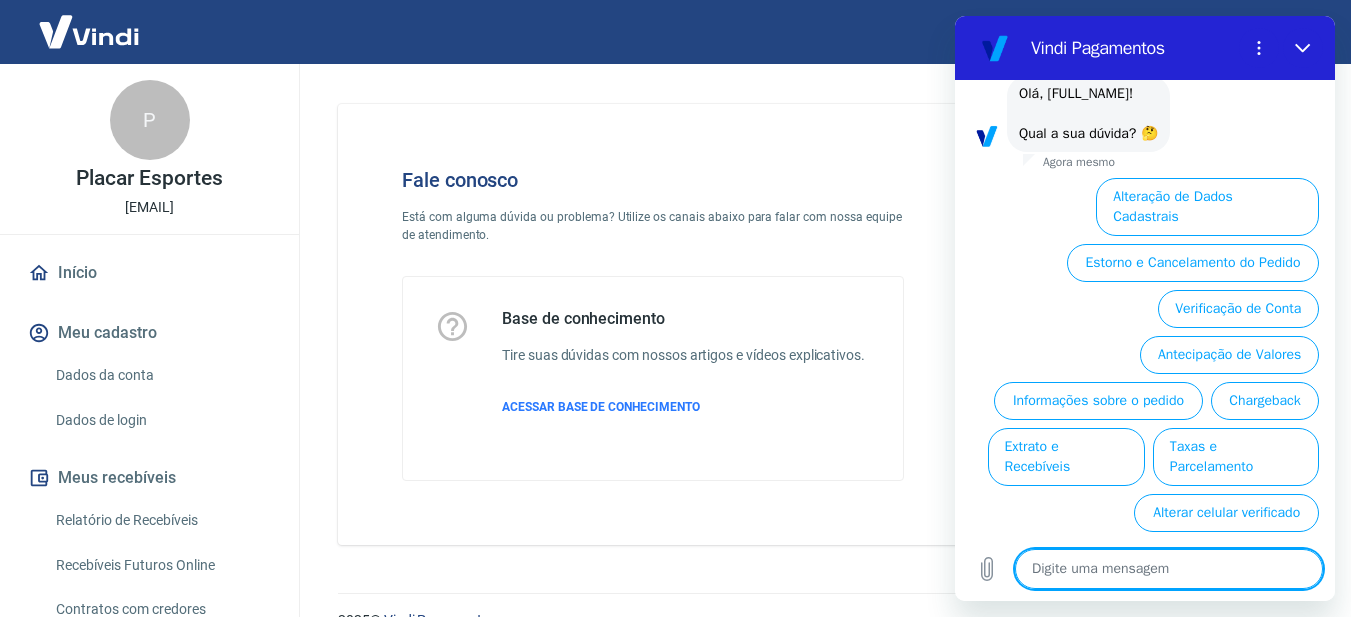 scroll, scrollTop: 5962, scrollLeft: 0, axis: vertical 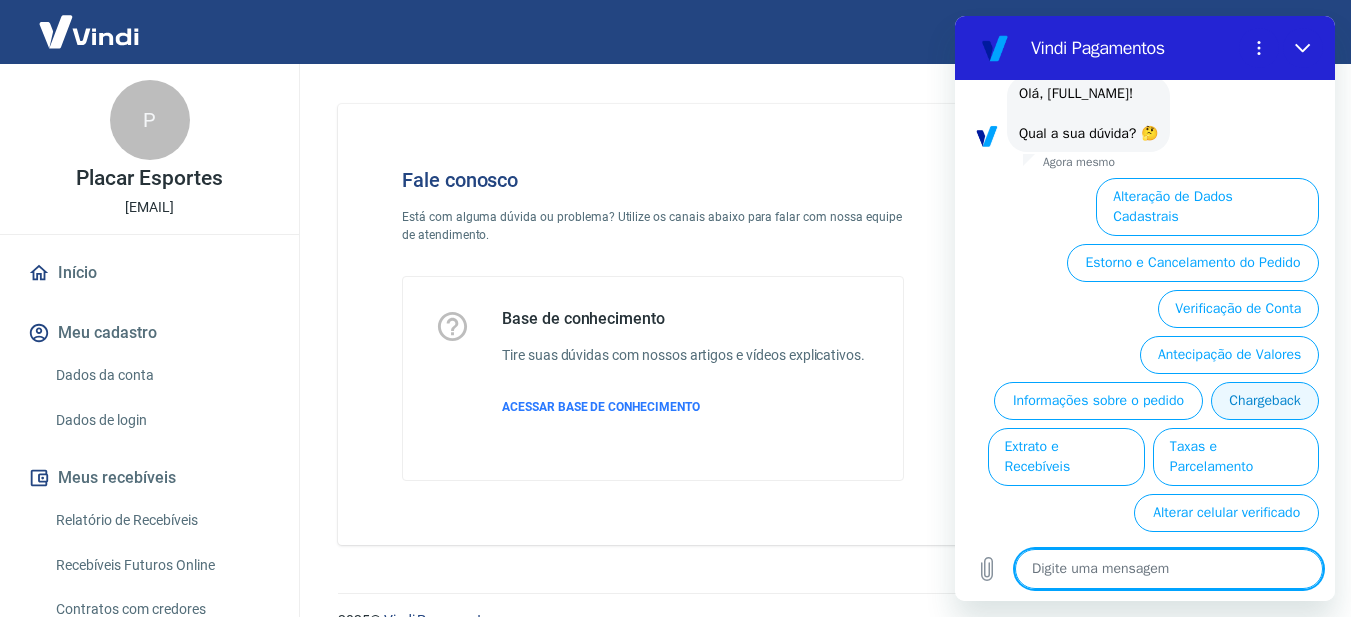 click on "Chargeback" at bounding box center (1265, 401) 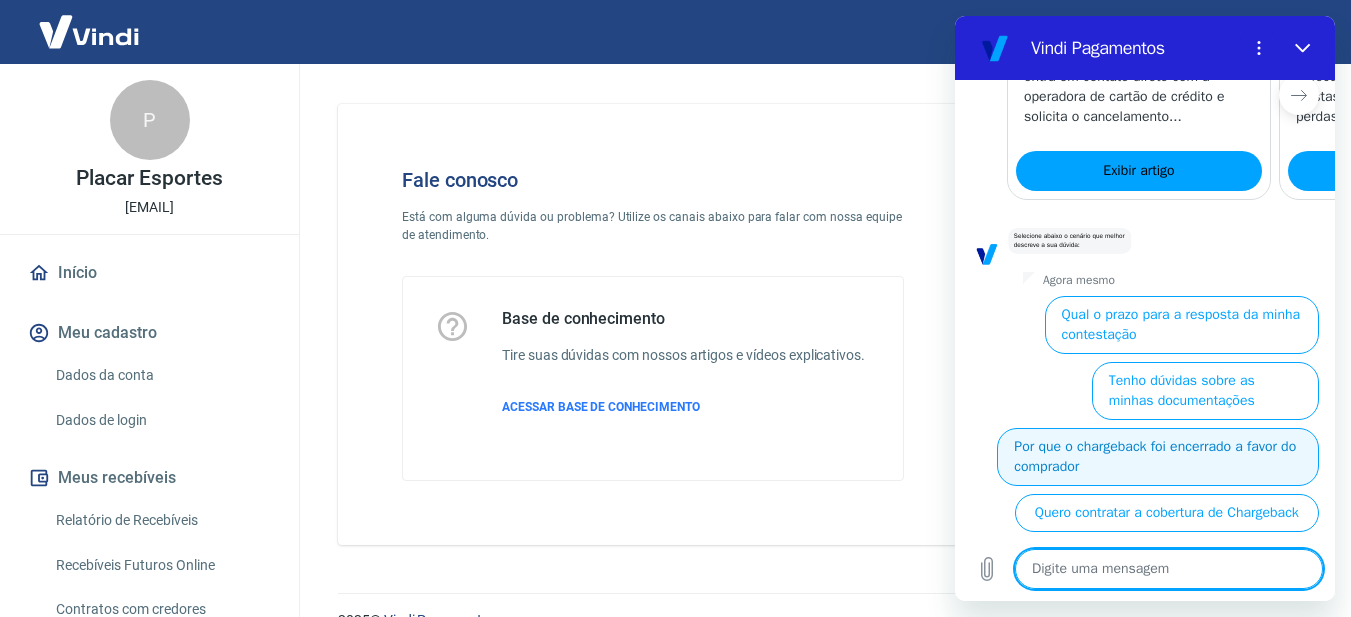 scroll, scrollTop: 6604, scrollLeft: 0, axis: vertical 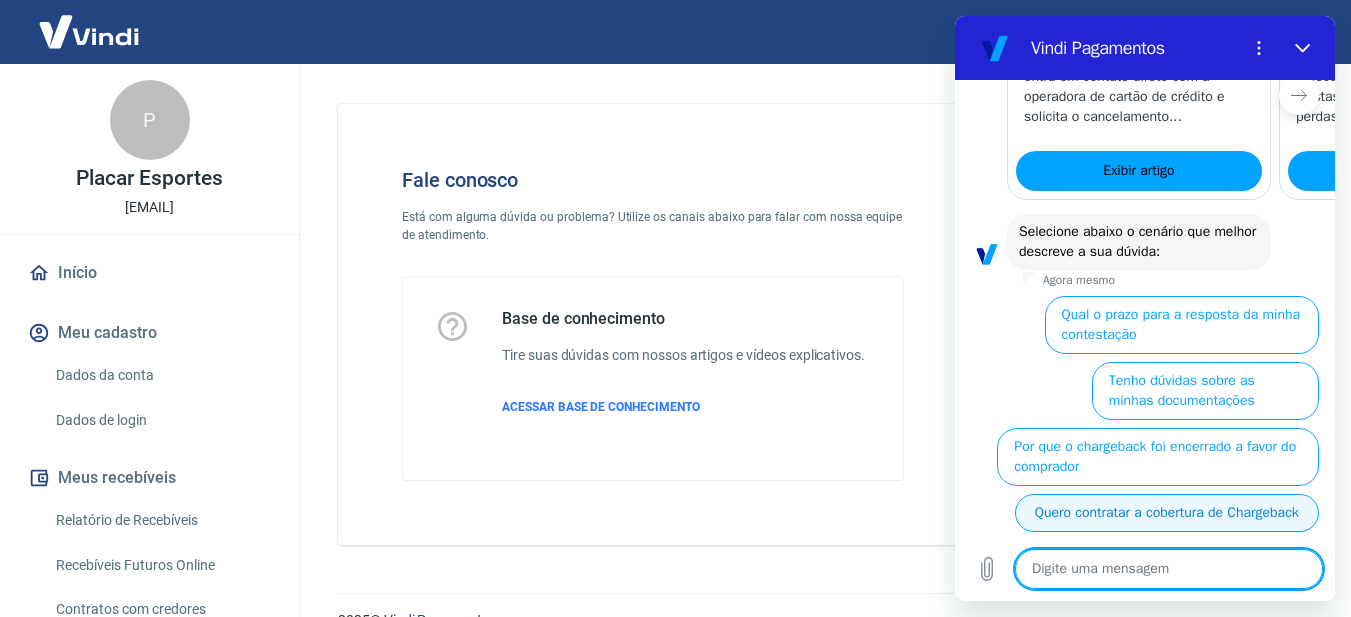 click on "Quero contratar a cobertura de Chargeback" at bounding box center (1167, 513) 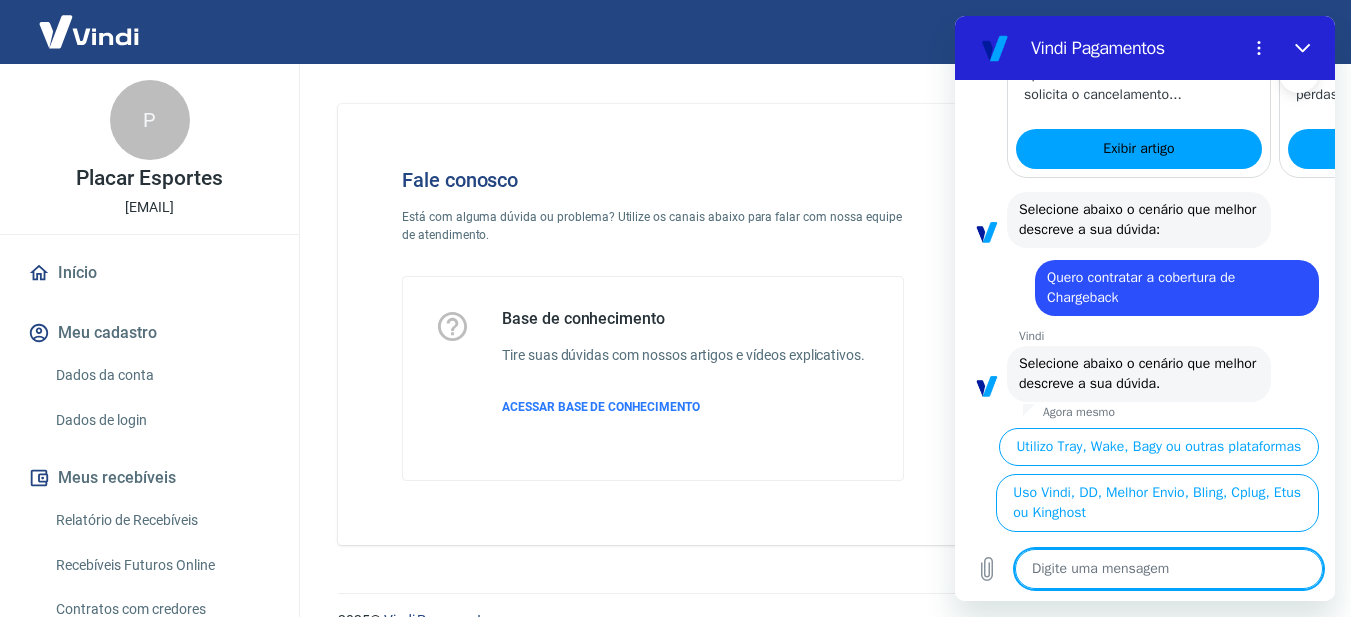 scroll, scrollTop: 6626, scrollLeft: 0, axis: vertical 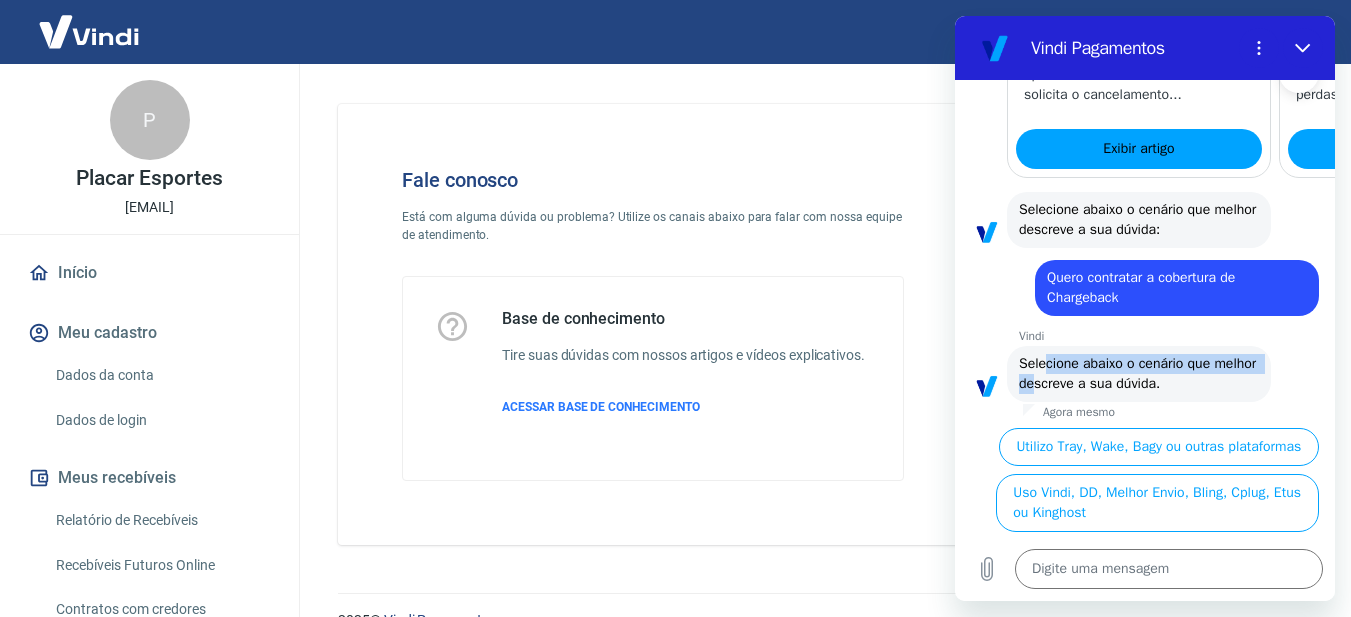 drag, startPoint x: 1047, startPoint y: 372, endPoint x: 1079, endPoint y: 374, distance: 32.06244 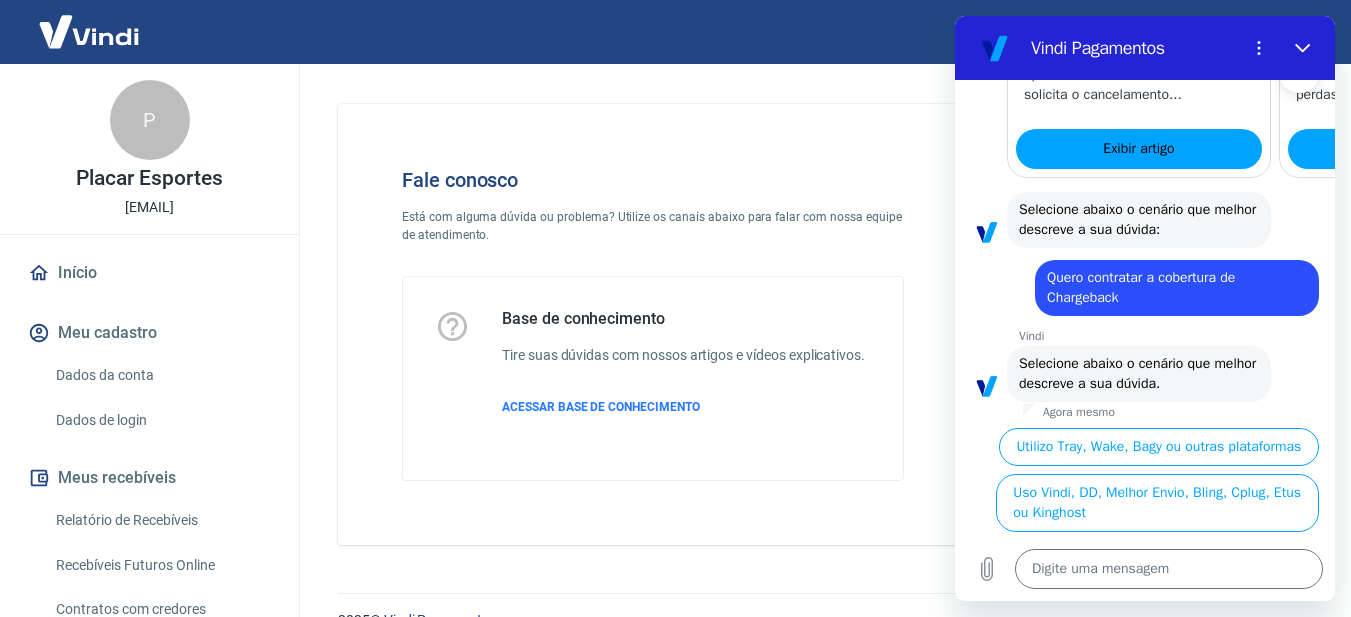 click on "Selecione abaixo o cenário que melhor descreve a sua dúvida." at bounding box center [1140, 373] 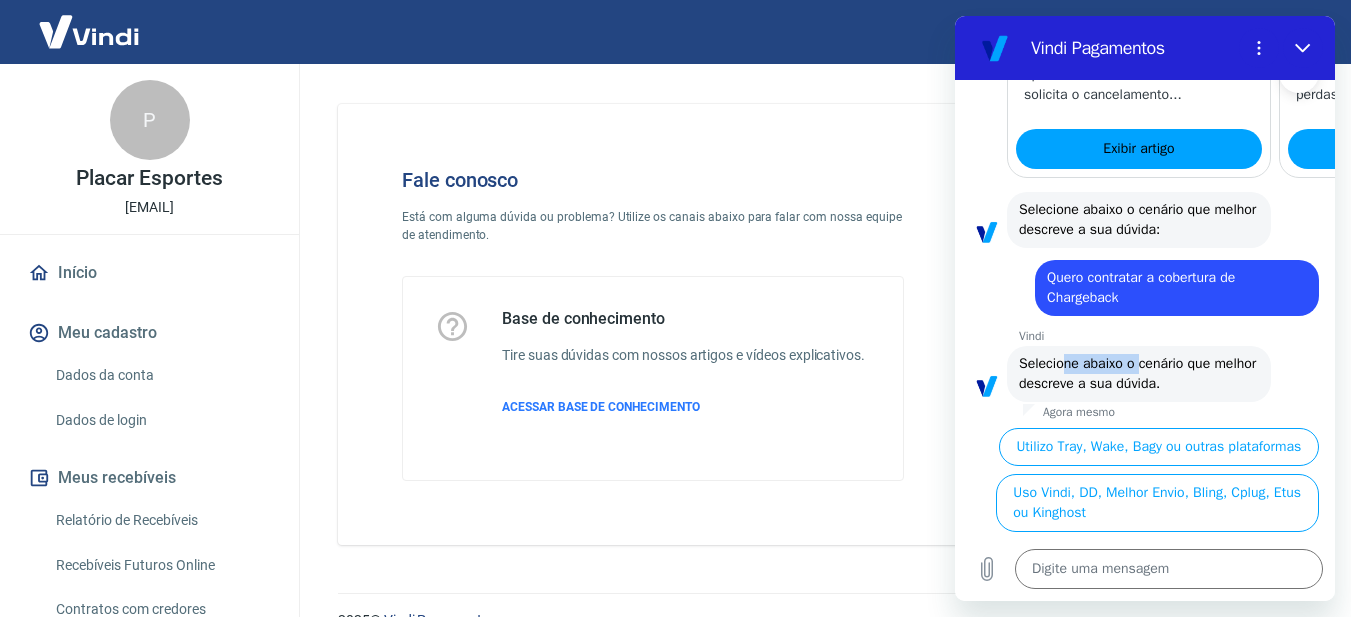 drag, startPoint x: 1076, startPoint y: 370, endPoint x: 1137, endPoint y: 370, distance: 61 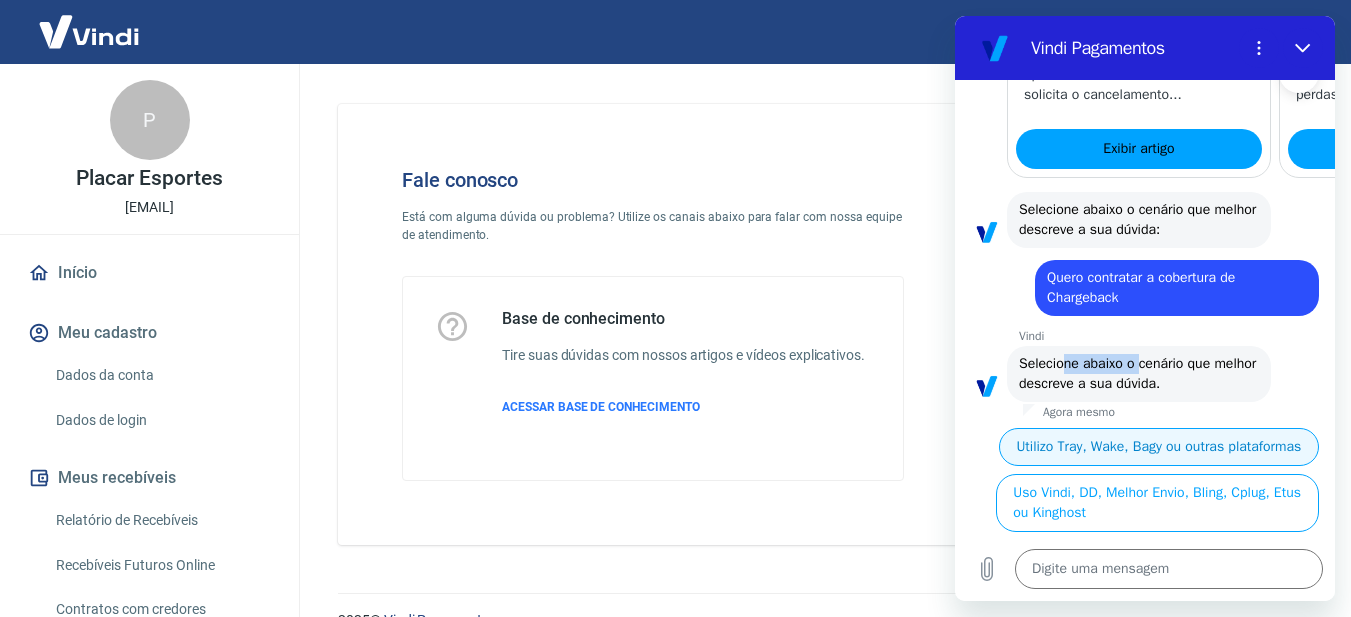 click on "Utilizo Tray, Wake, Bagy ou outras plataformas" at bounding box center (1159, 447) 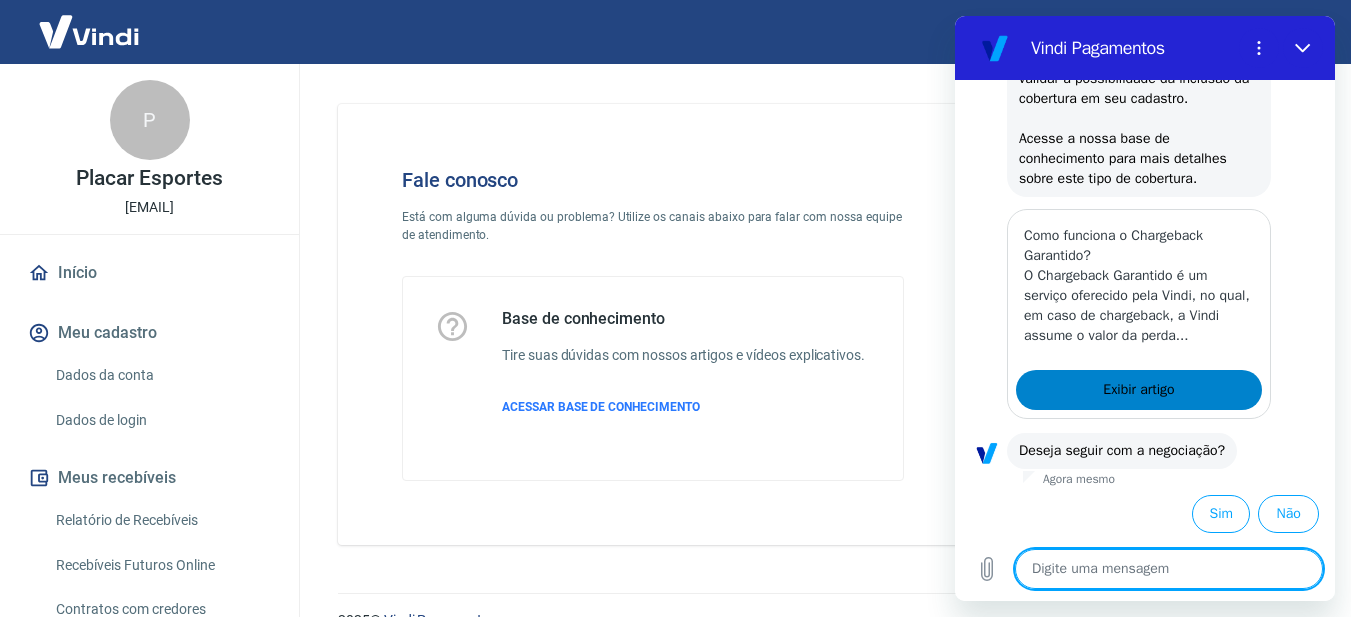 scroll, scrollTop: 6986, scrollLeft: 0, axis: vertical 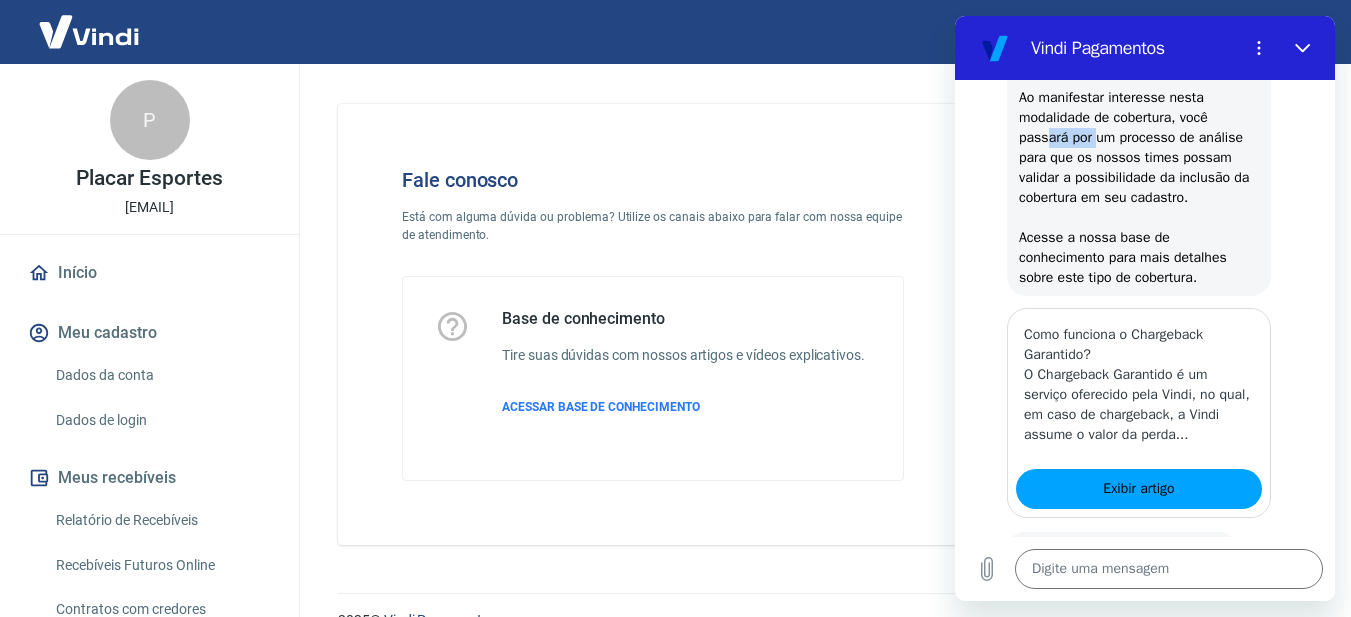 drag, startPoint x: 1045, startPoint y: 330, endPoint x: 1095, endPoint y: 335, distance: 50.24938 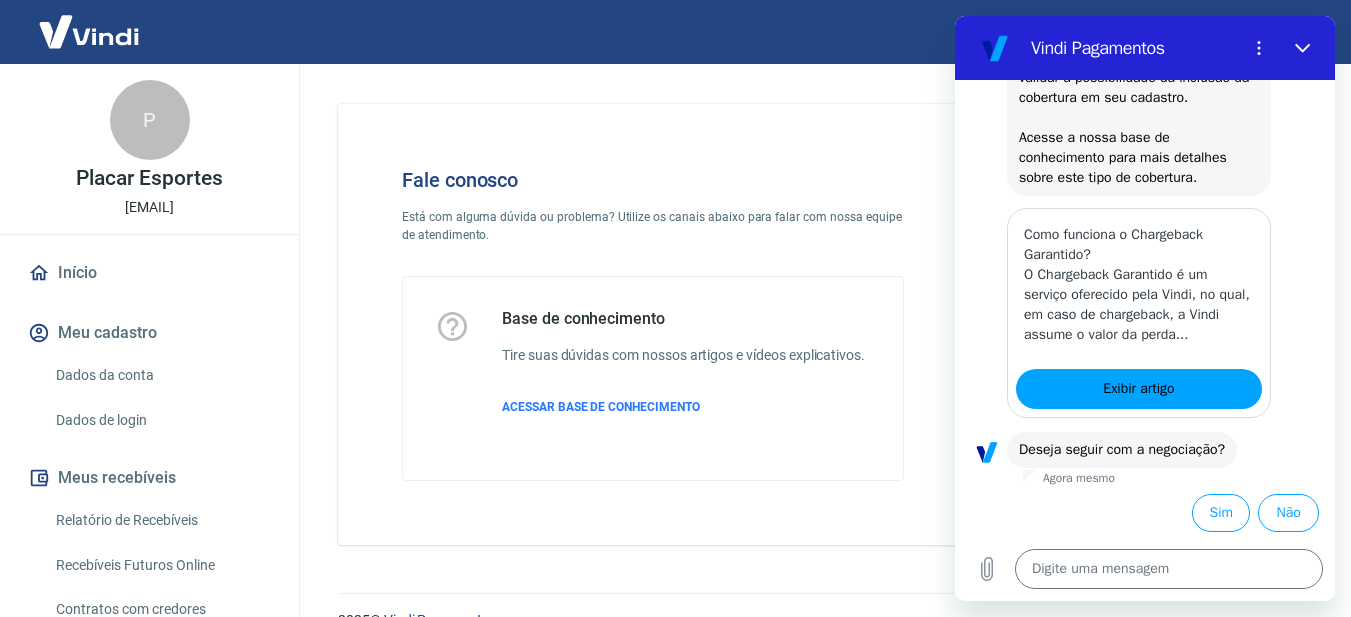 scroll, scrollTop: 7286, scrollLeft: 0, axis: vertical 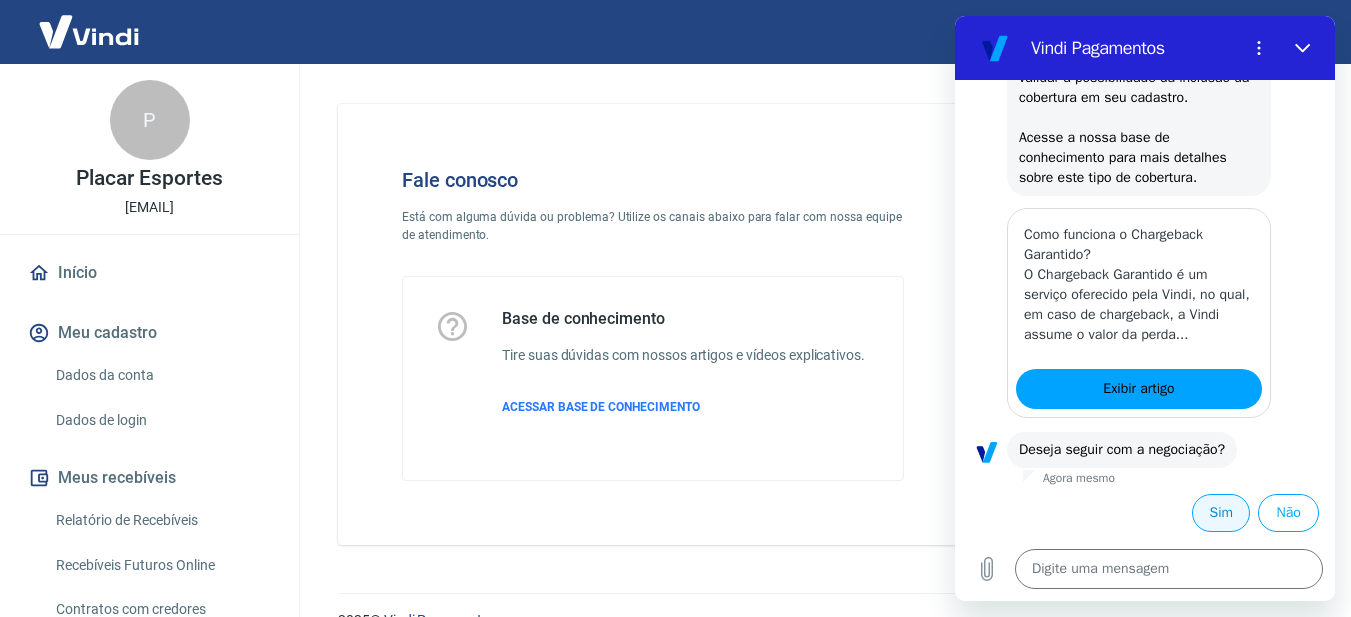 click on "Sim" at bounding box center (1221, 513) 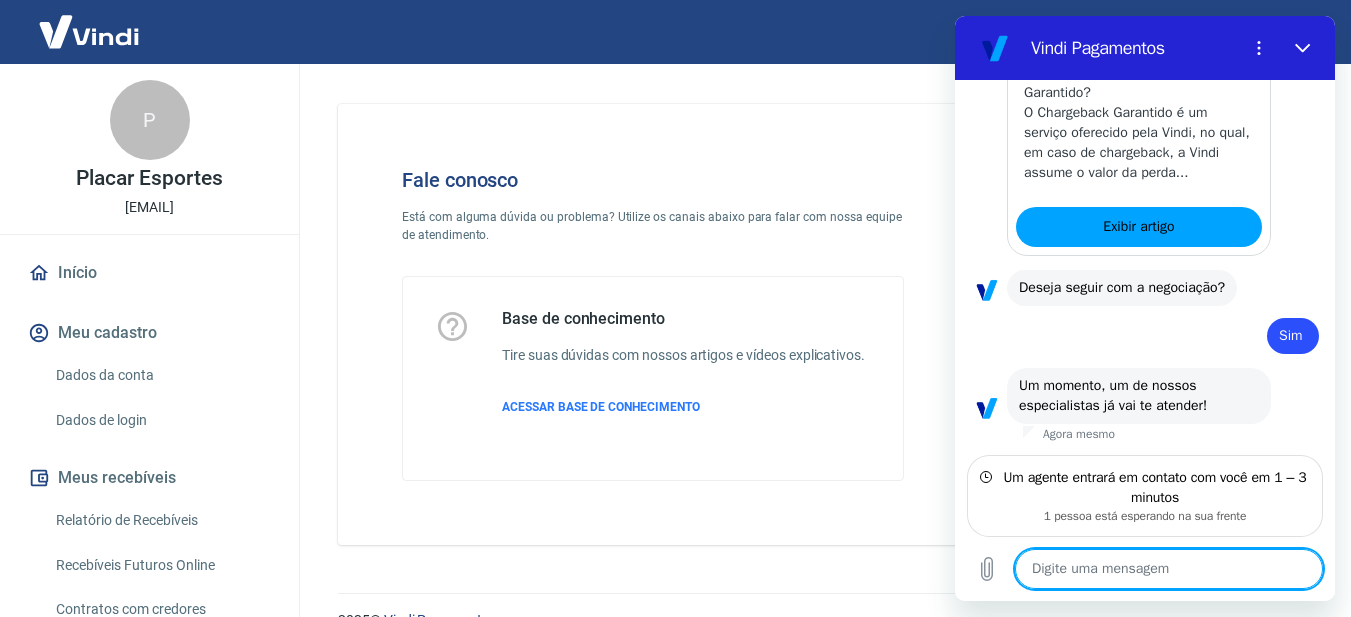 scroll, scrollTop: 7428, scrollLeft: 0, axis: vertical 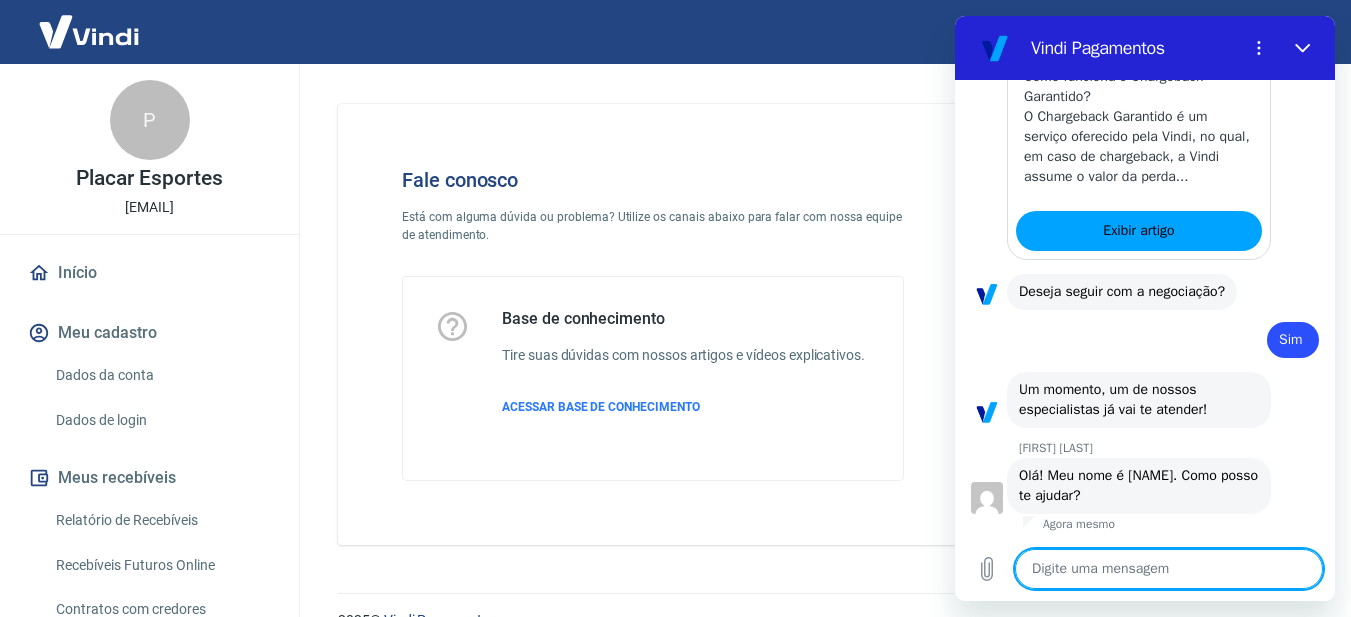 type on "x" 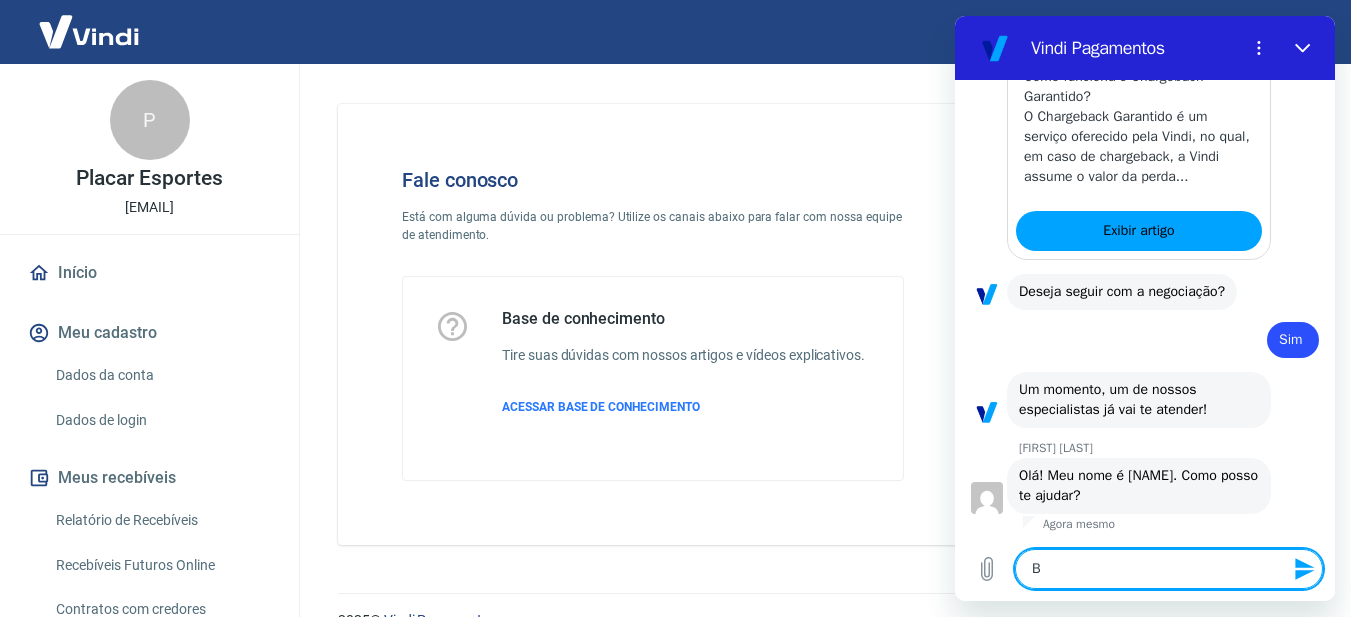 type on "Bo" 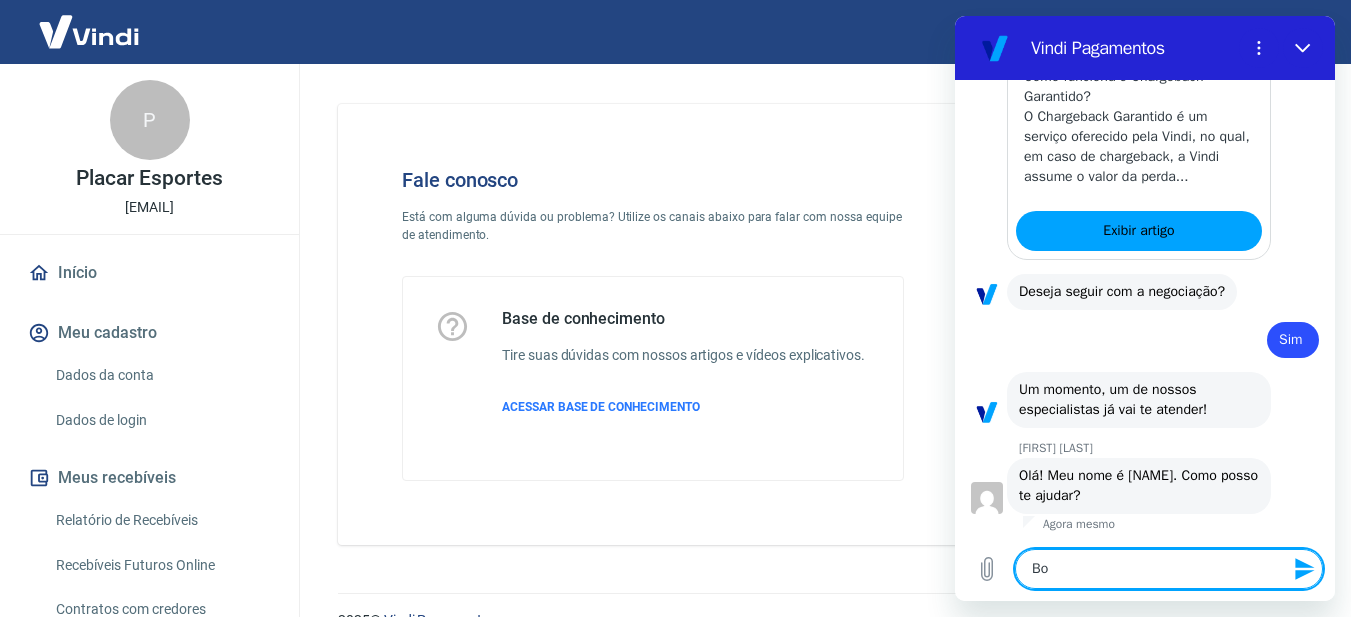 type on "Bom" 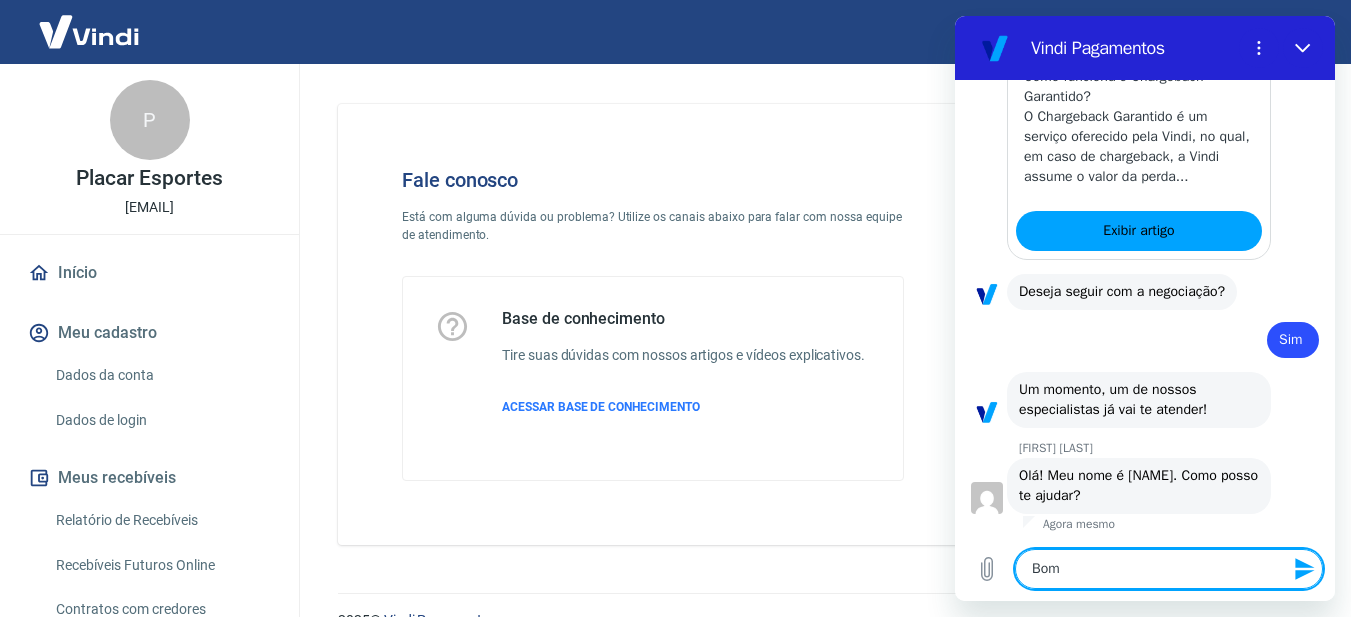 type on "Bom" 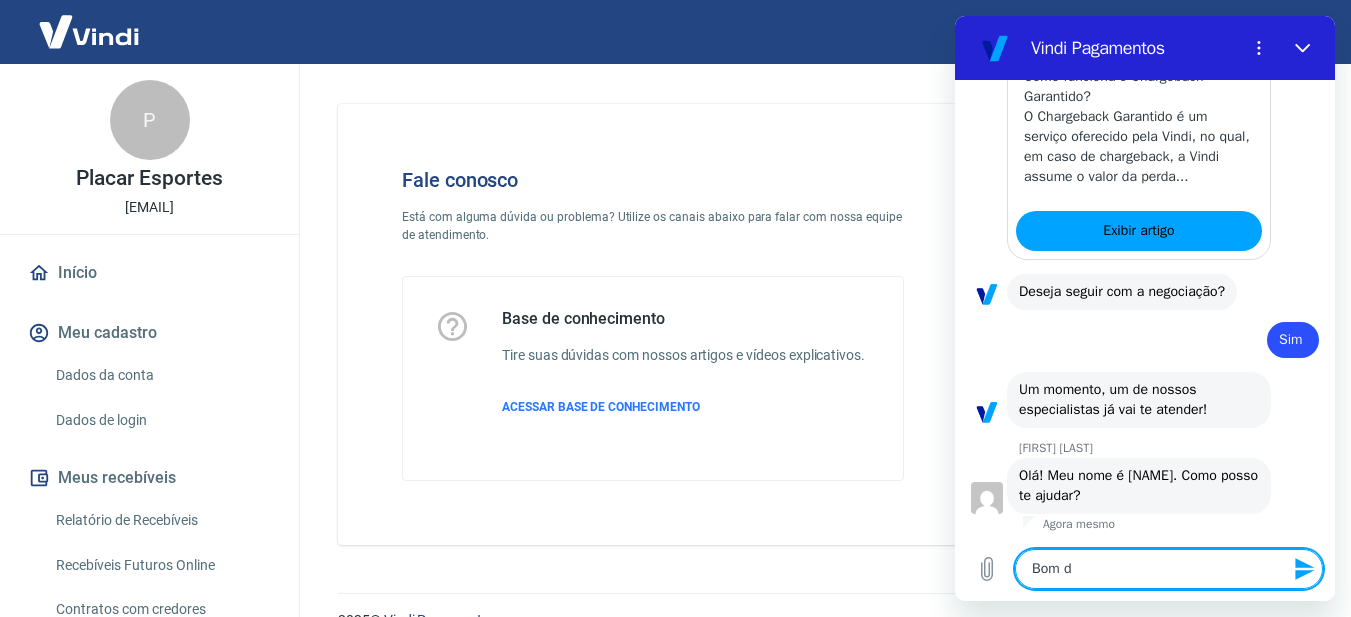 type on "Bom di" 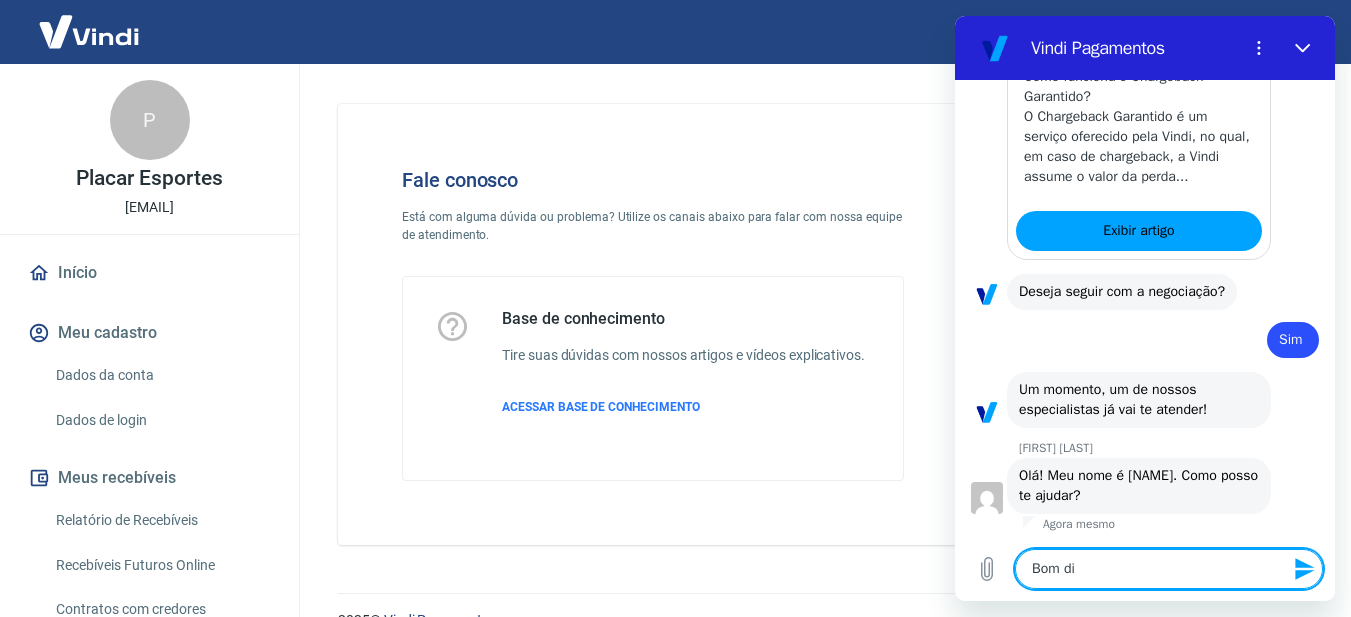 type on "Bom dia" 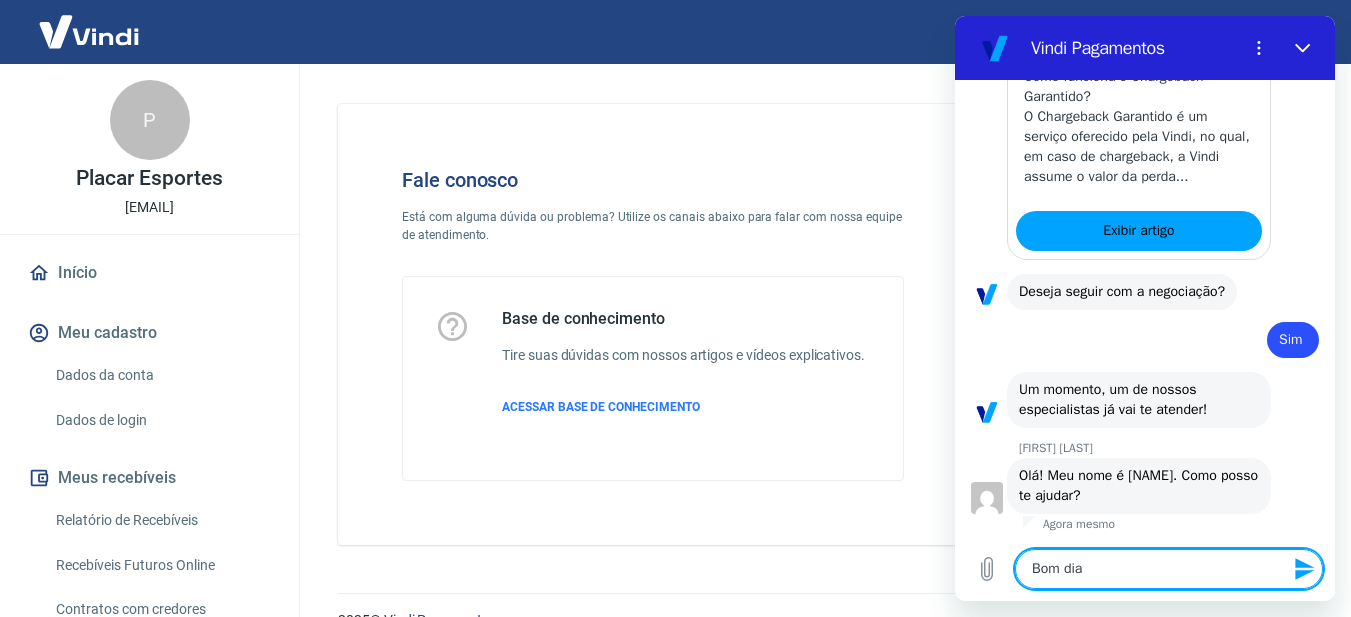 type on "x" 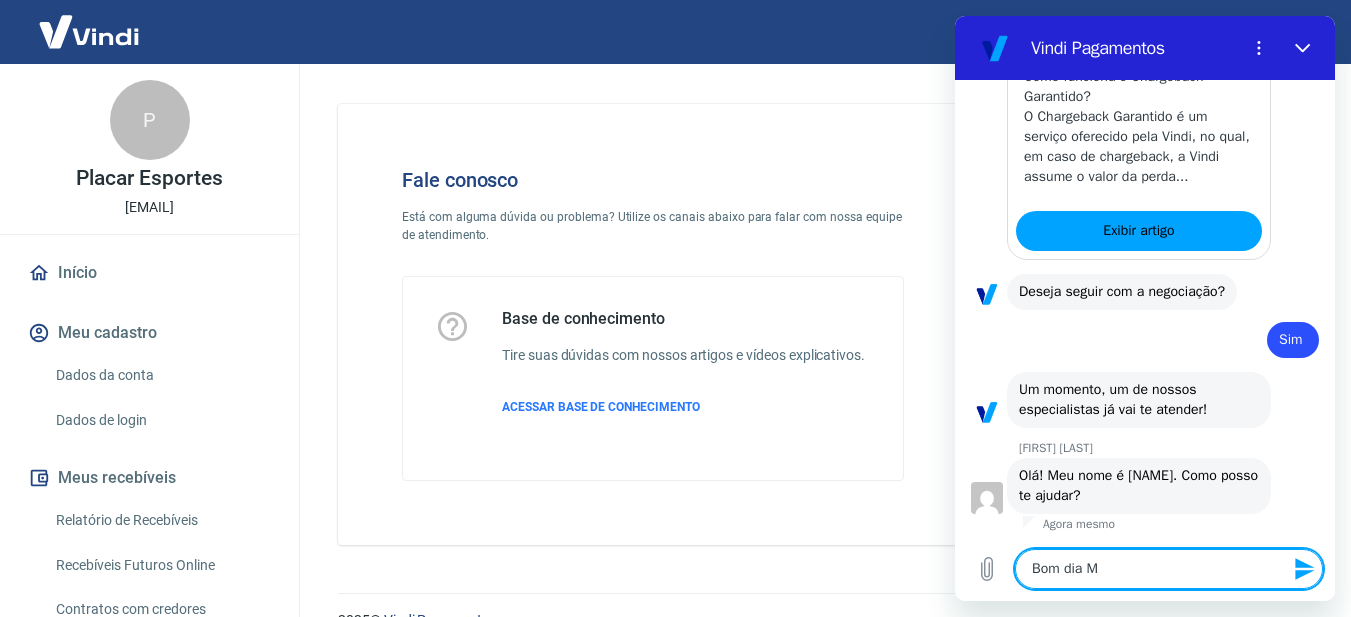type on "Bom dia Ma" 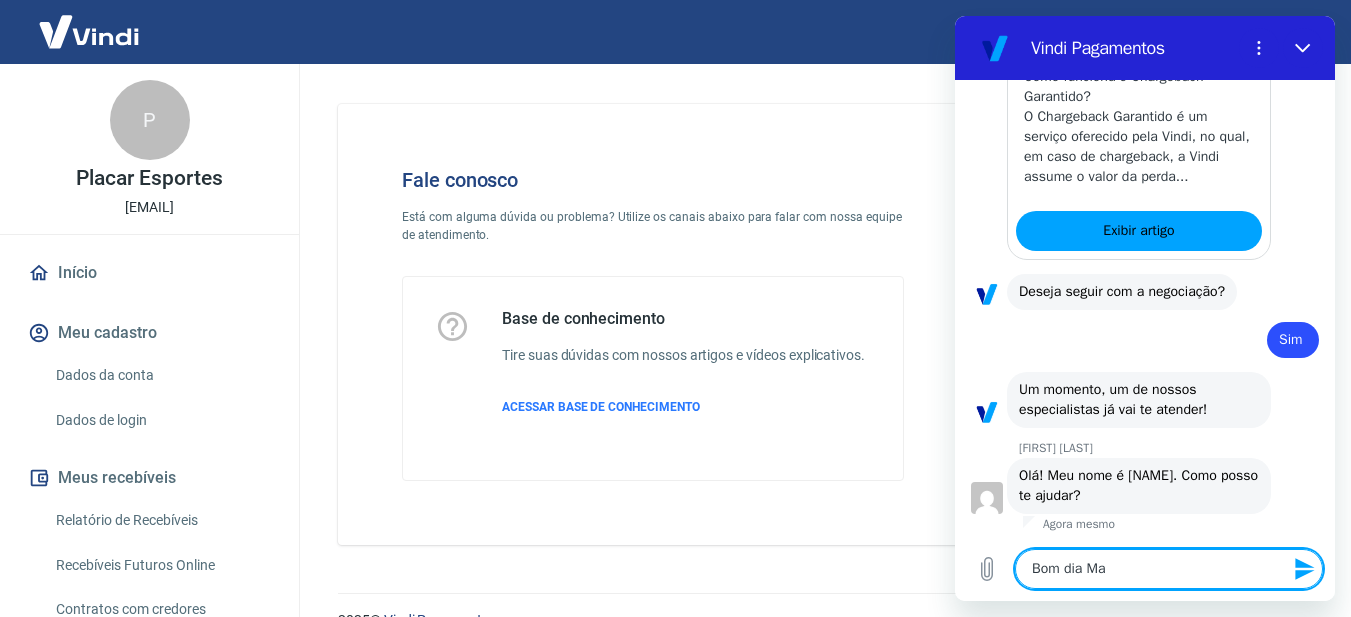 type on "Bom dia [NAME]" 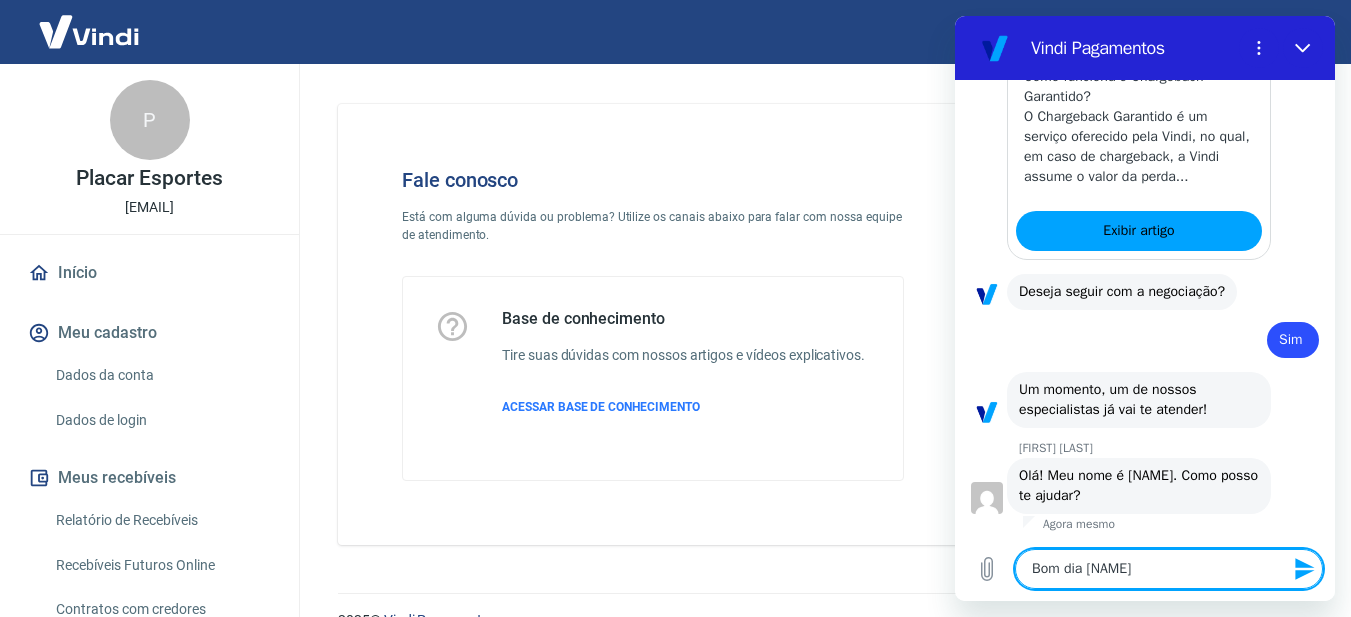 type on "Bom dia [NAME]" 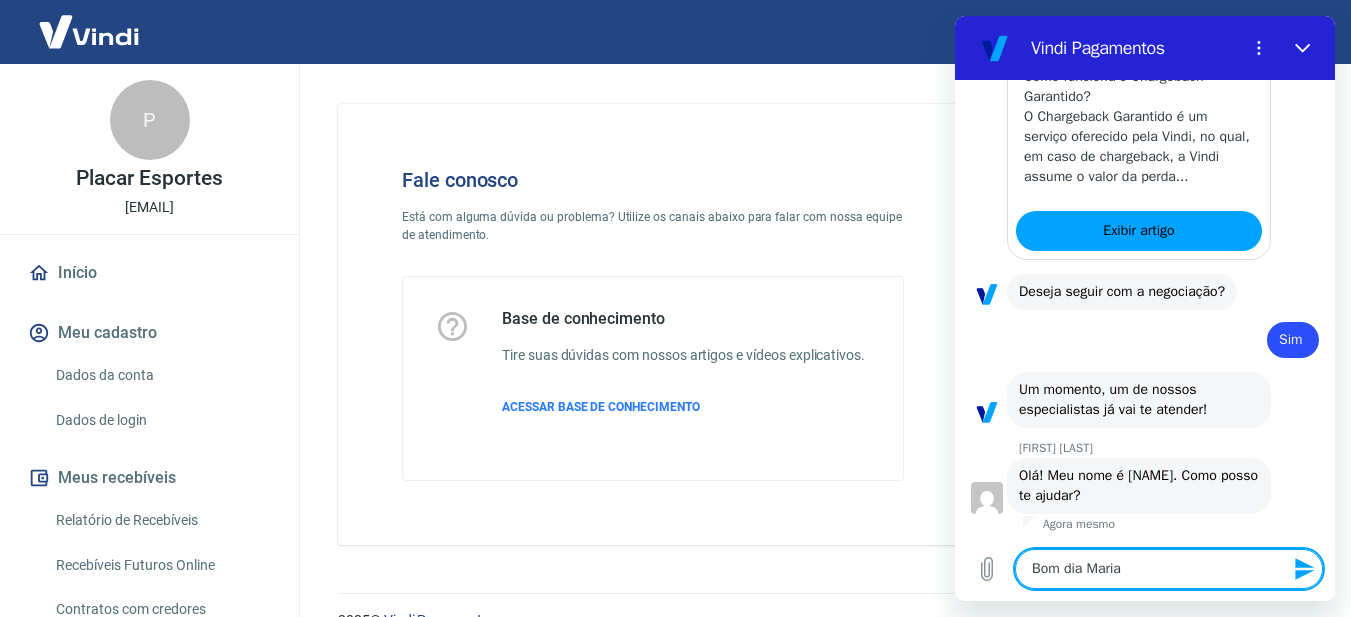 type on "Bom dia Marian" 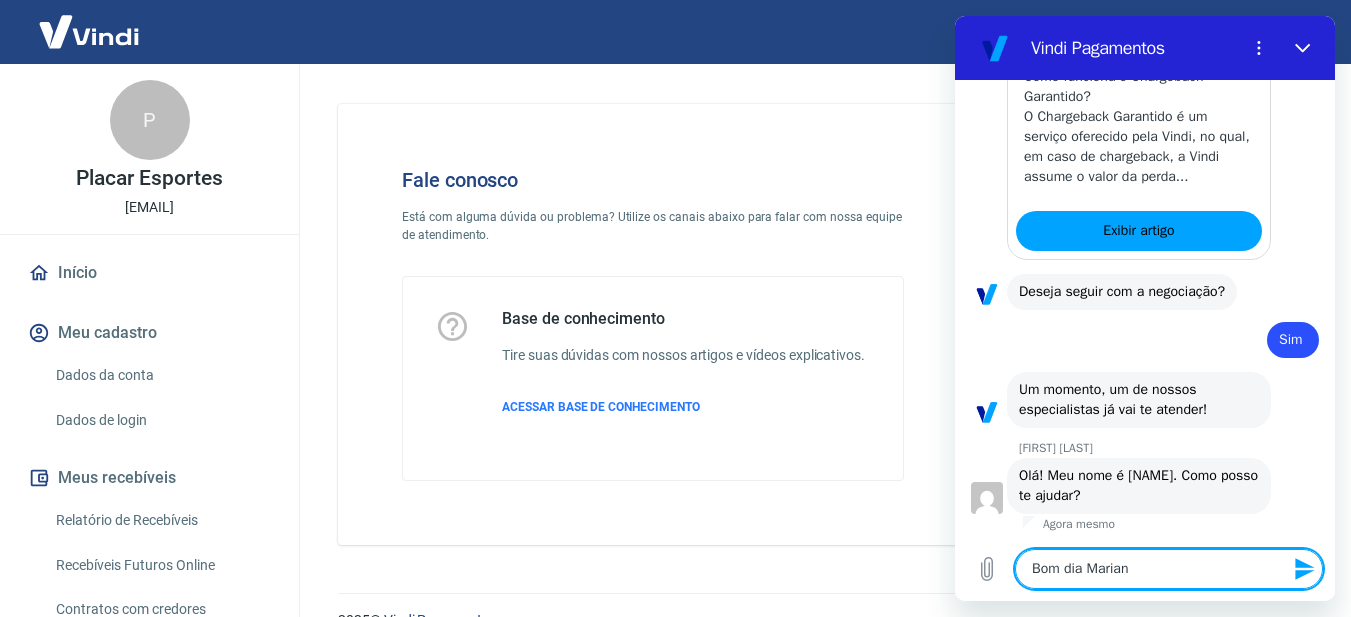 type on "Bom dia Mariana" 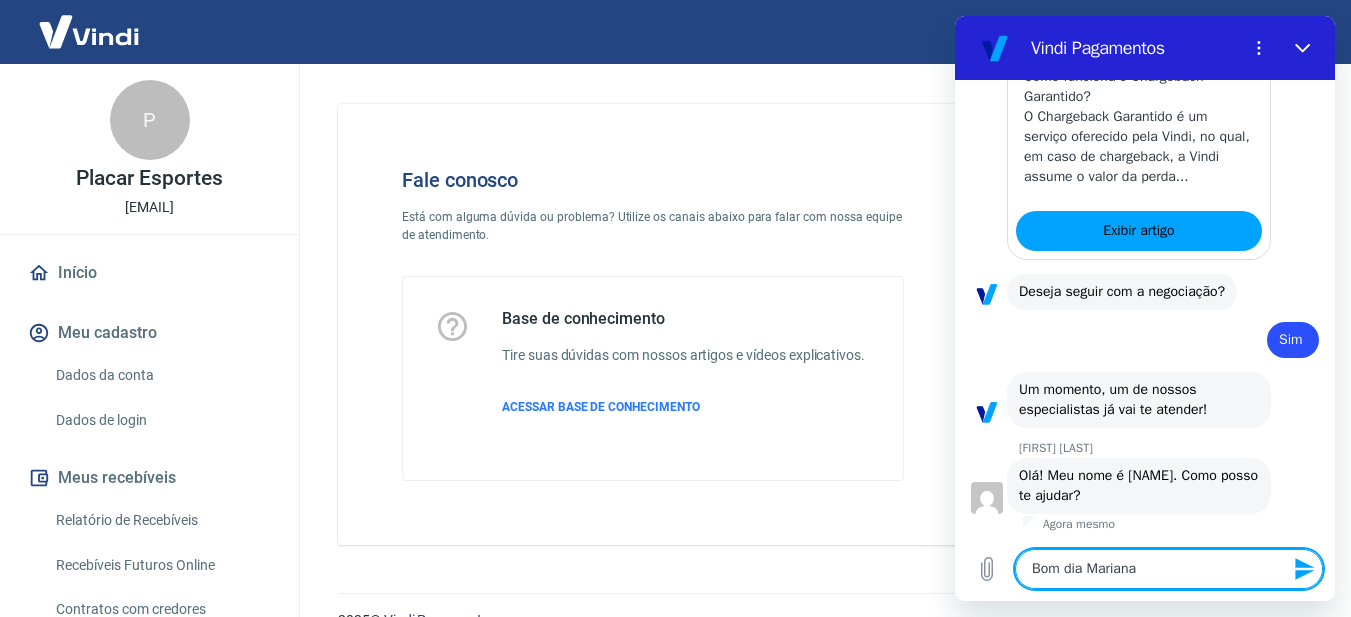 type on "Bom dia [FIRST] [LAST]!" 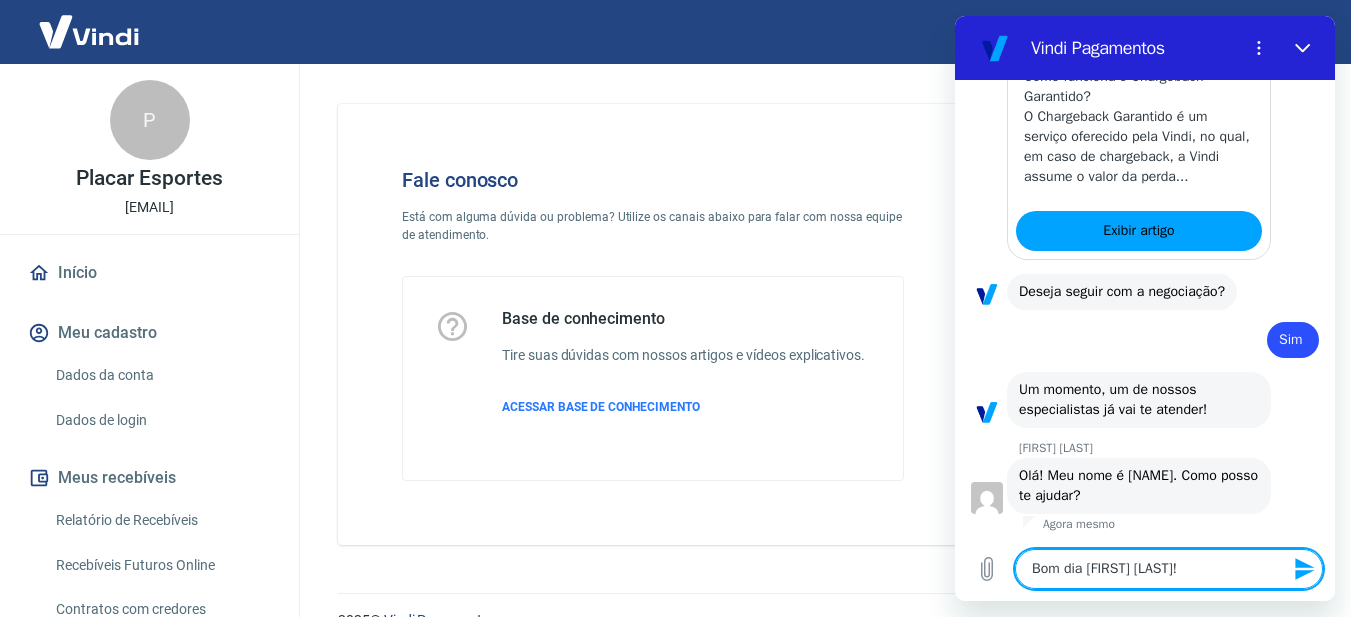type on "Bom dia [FIRST] [LAST]!" 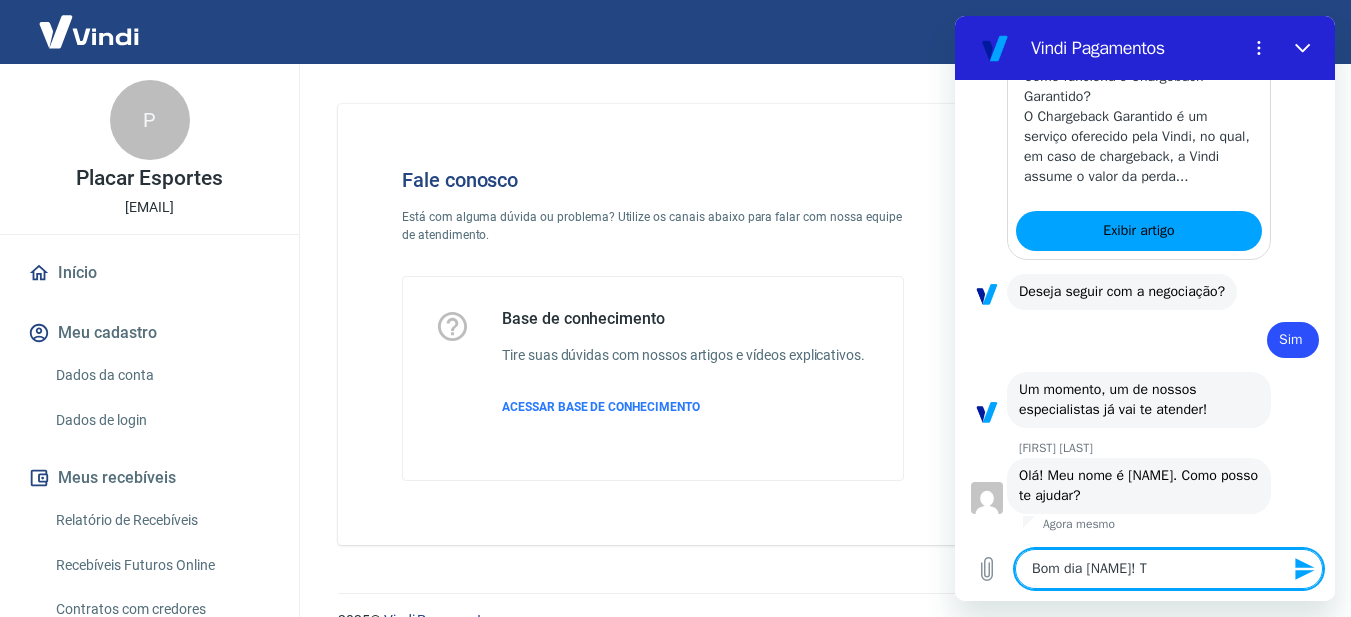 type on "Bom dia [NAME]!" 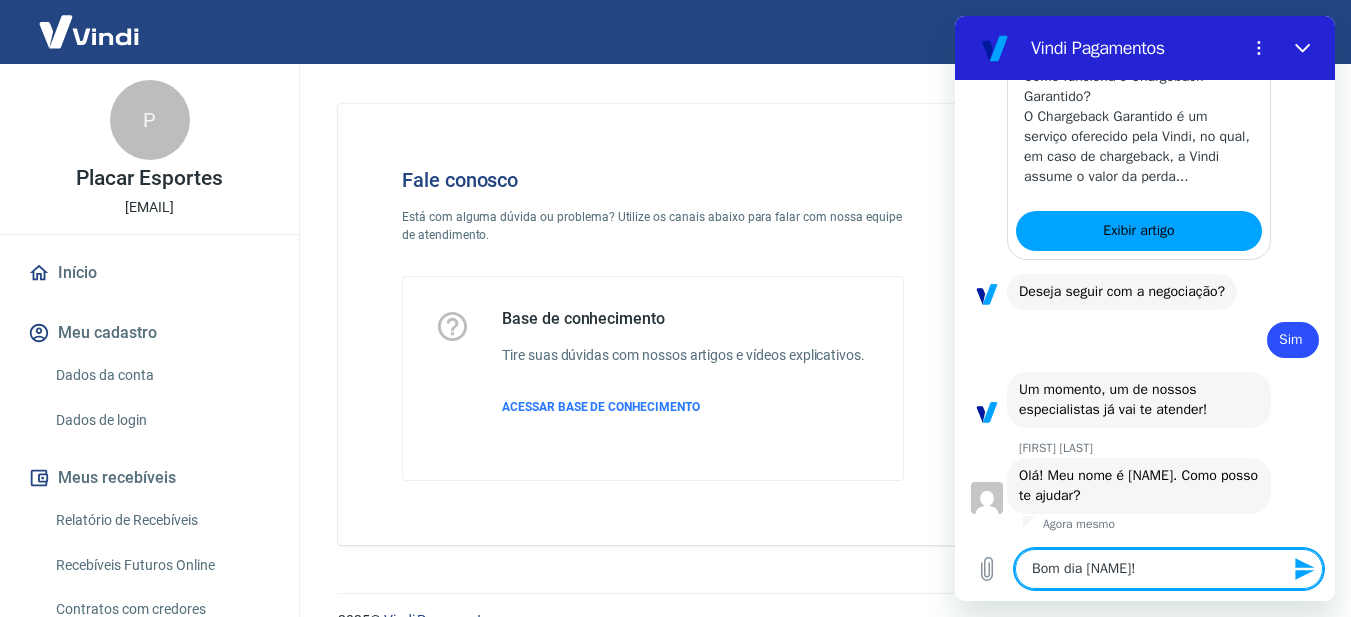type on "x" 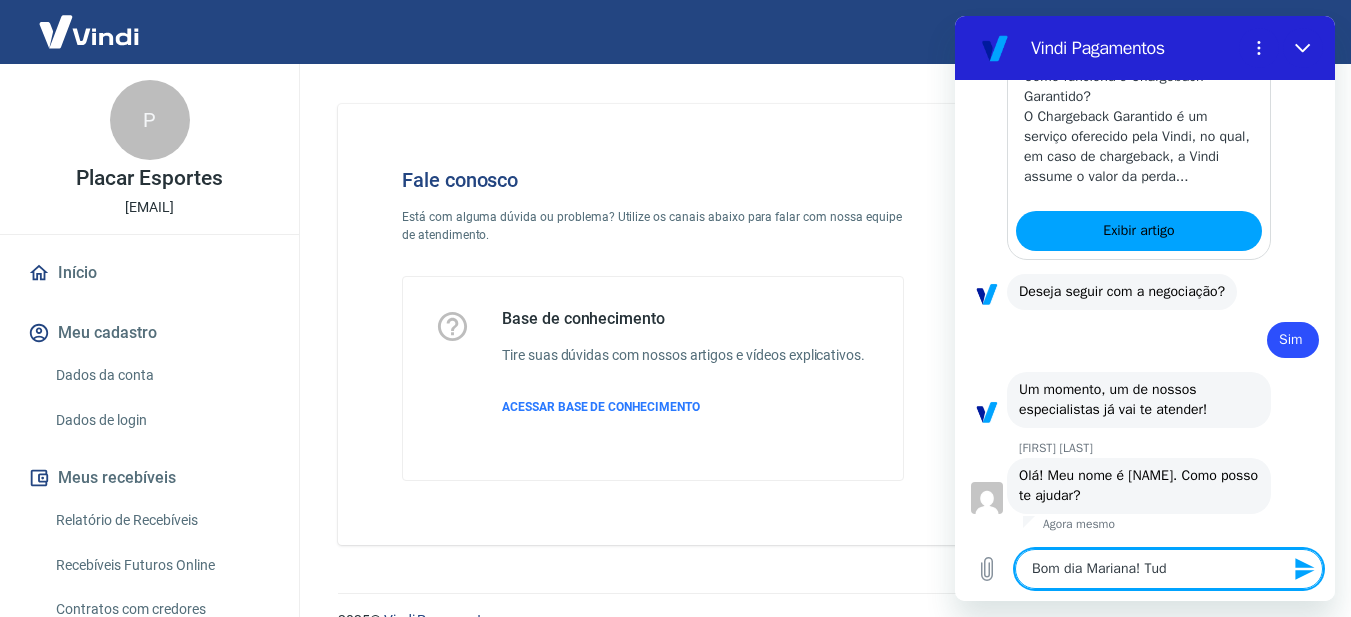 type on "x" 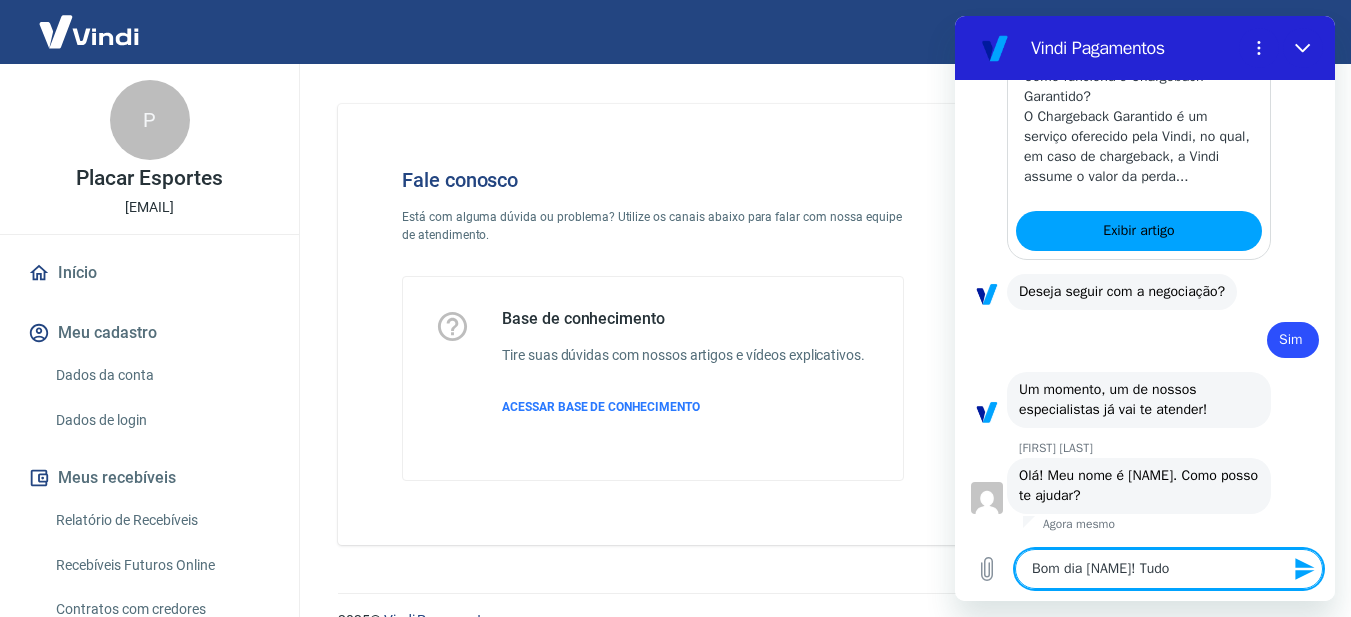 type on "Bom dia [NAME]! Tudo" 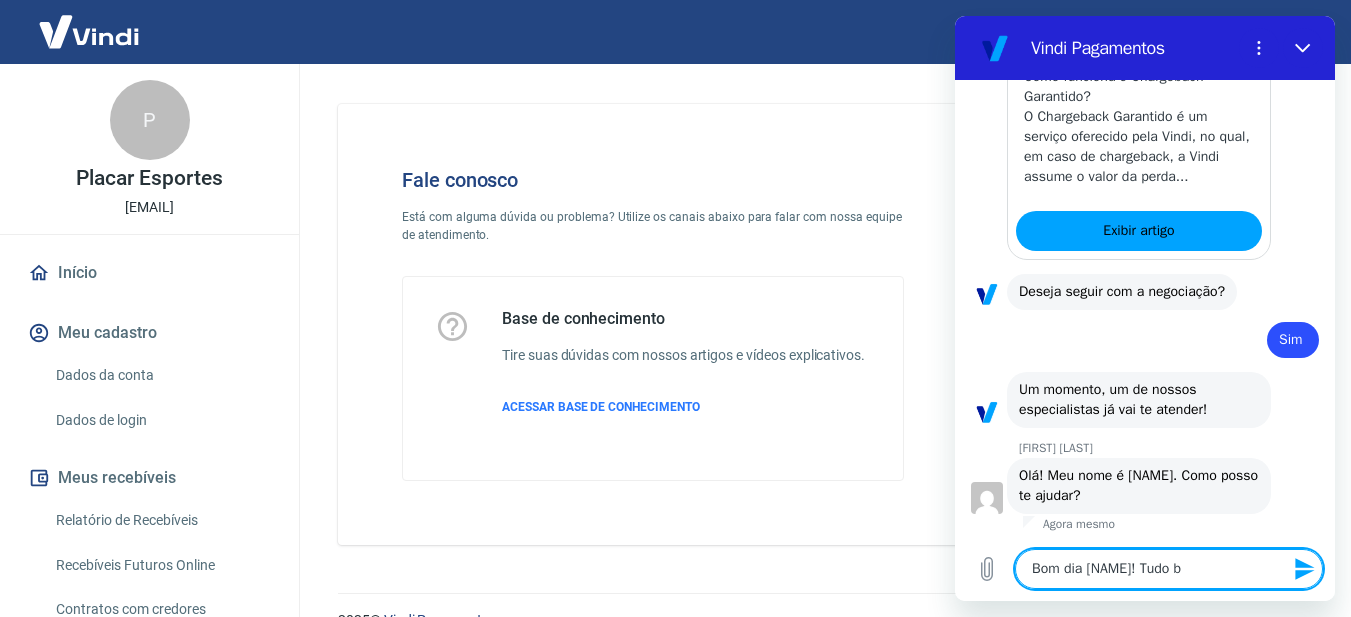 type on "Bom dia [FIRST]! Tudo bem?" 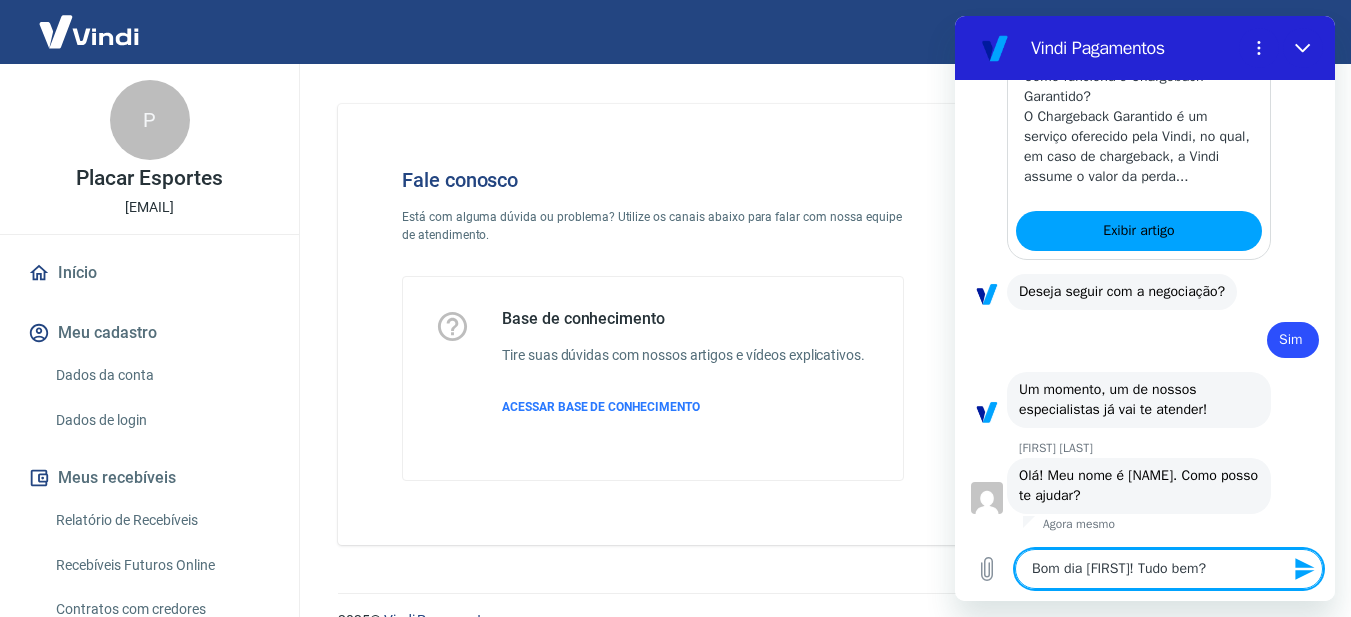 type on "Bom dia Mariana! Tudo bem[NAME]" 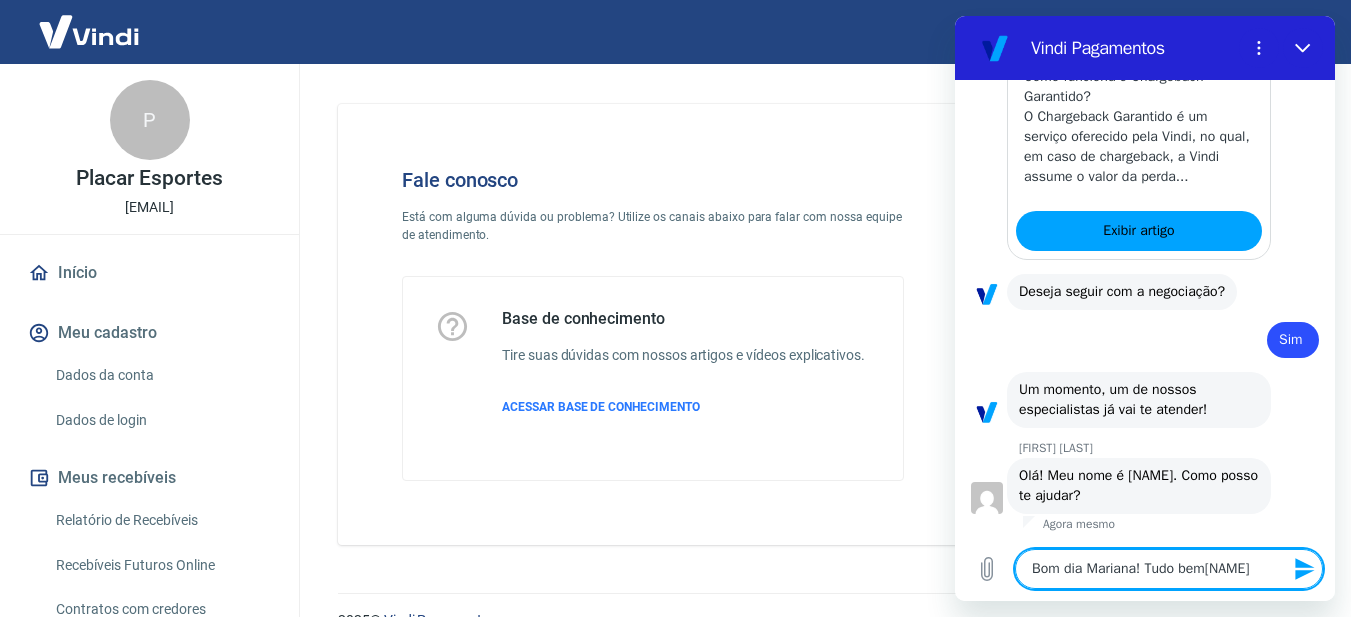 type 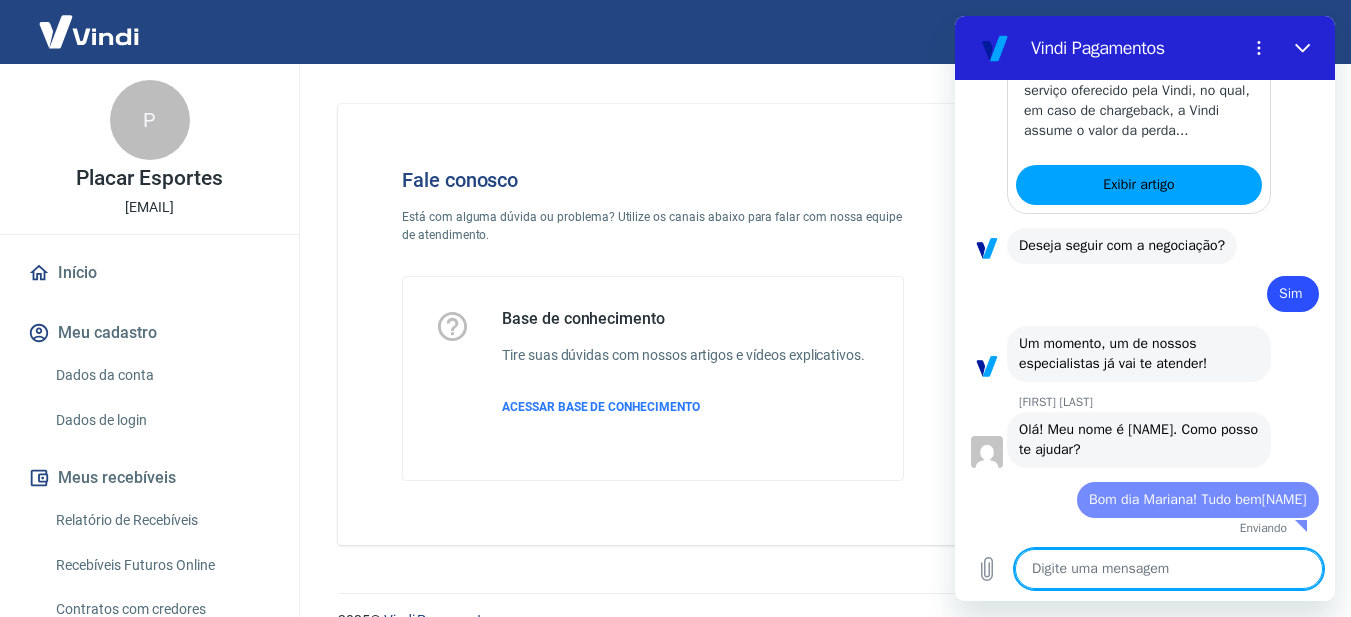 type on "M" 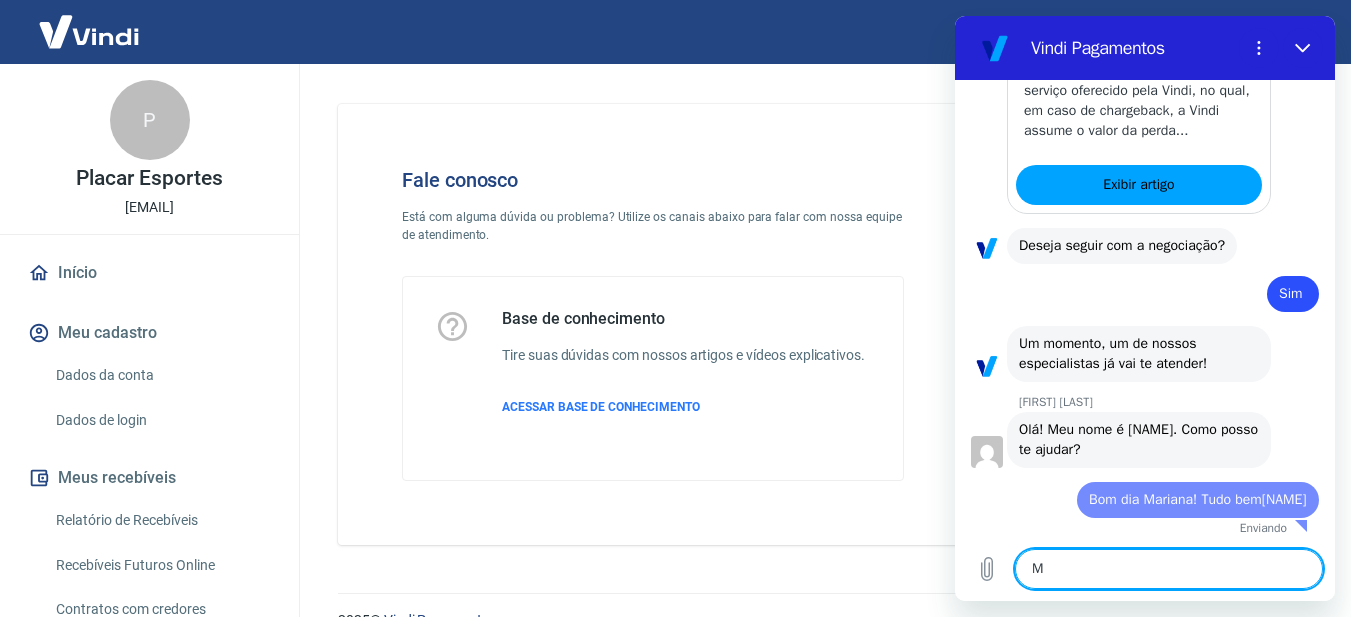 type on "x" 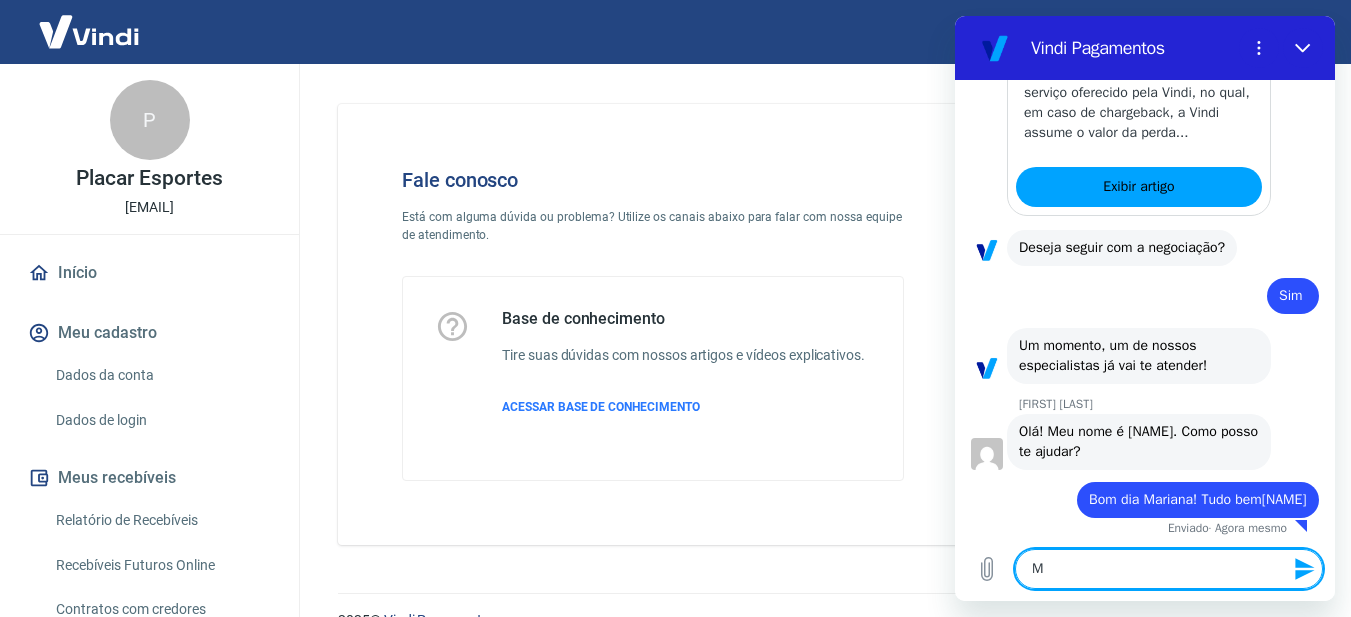 type on "Me" 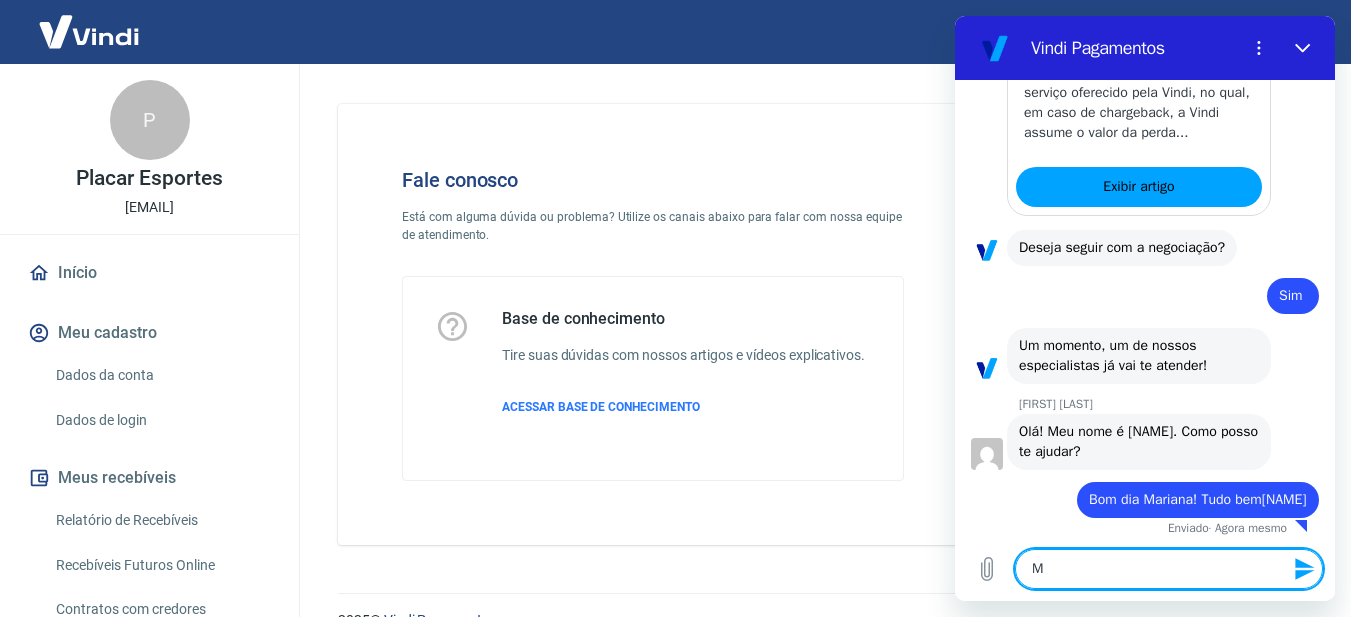 type on "x" 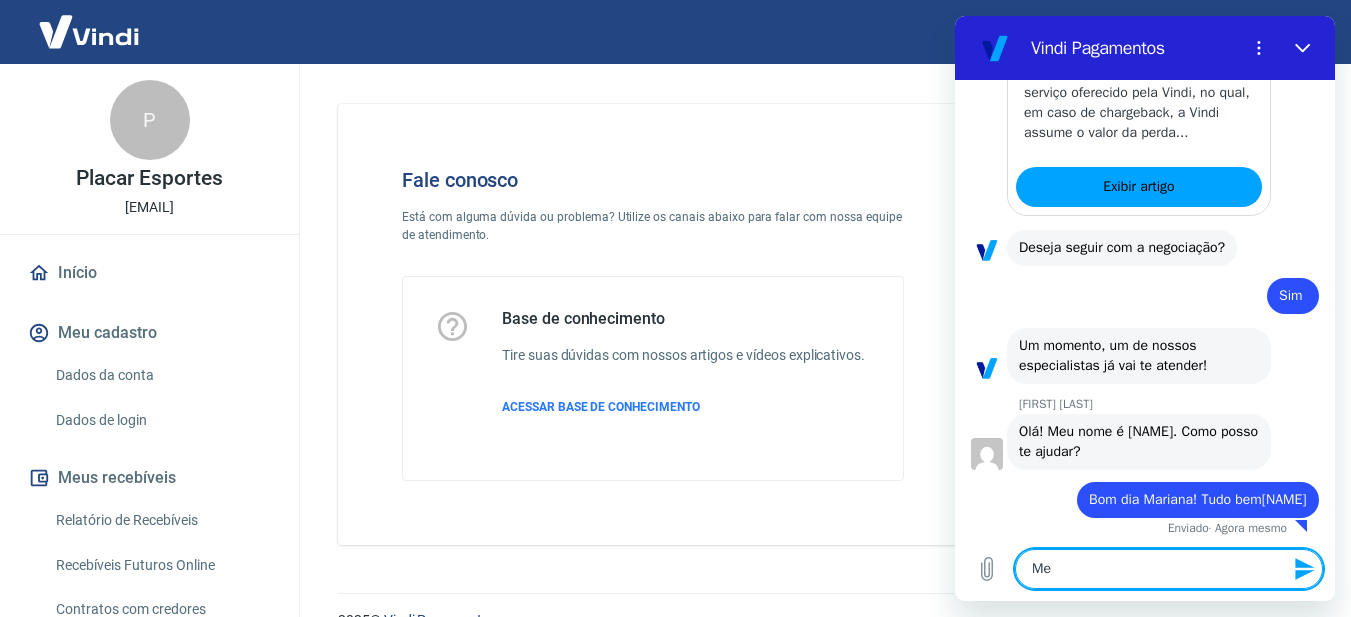 type on "Meu" 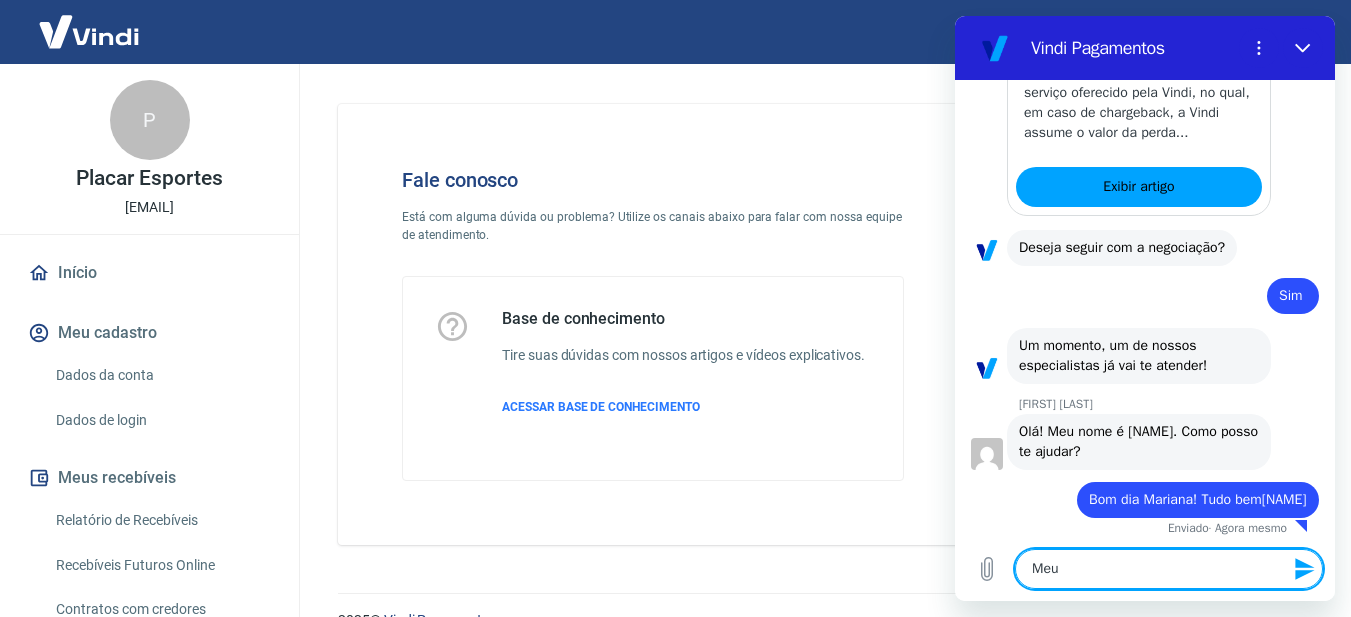 type on "x" 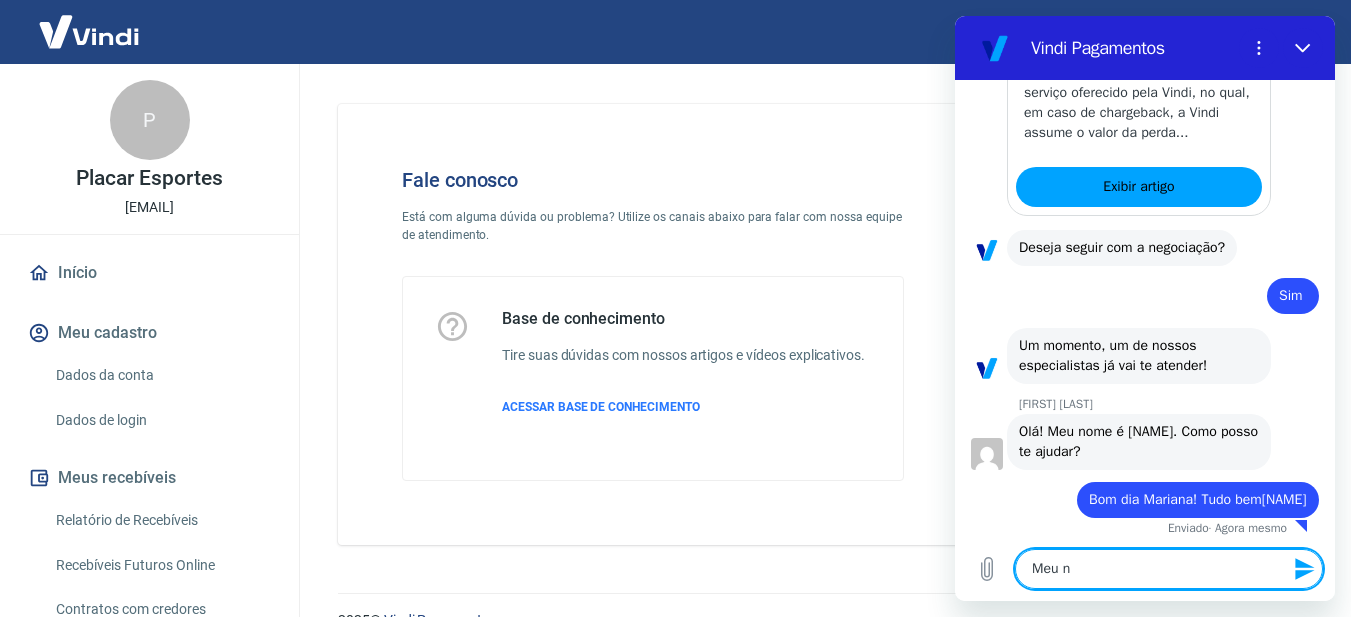 type on "Meu no[NAME]" 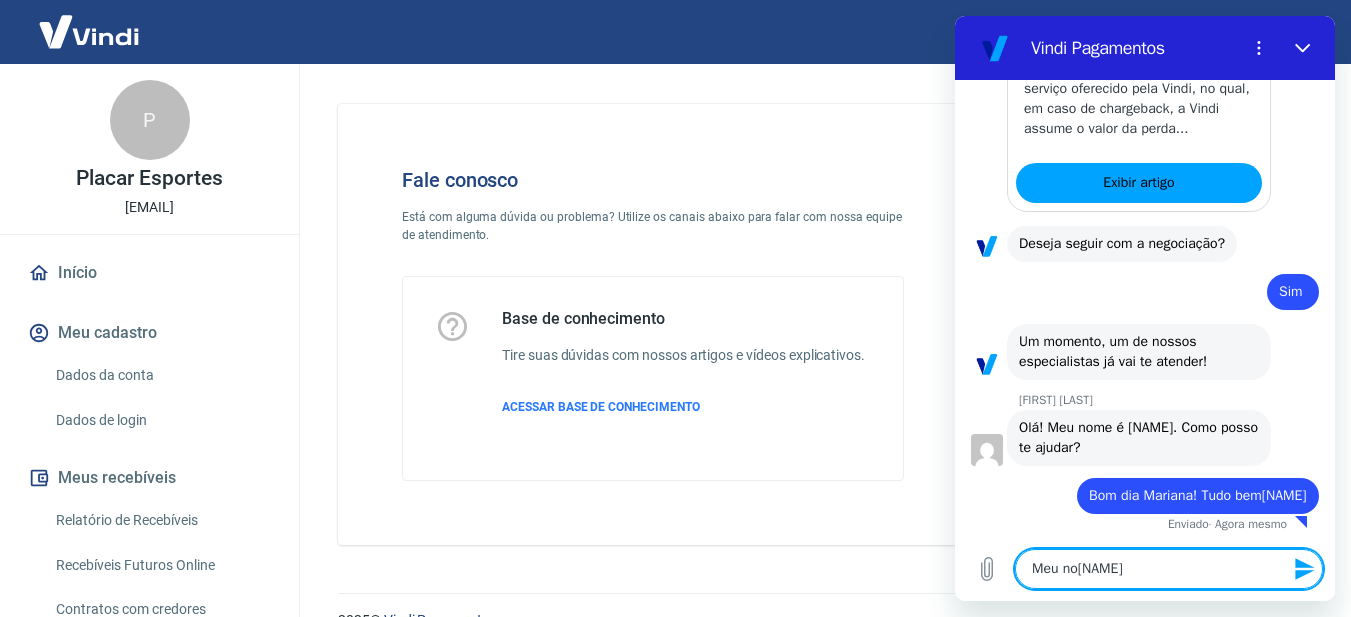 scroll, scrollTop: 7492, scrollLeft: 0, axis: vertical 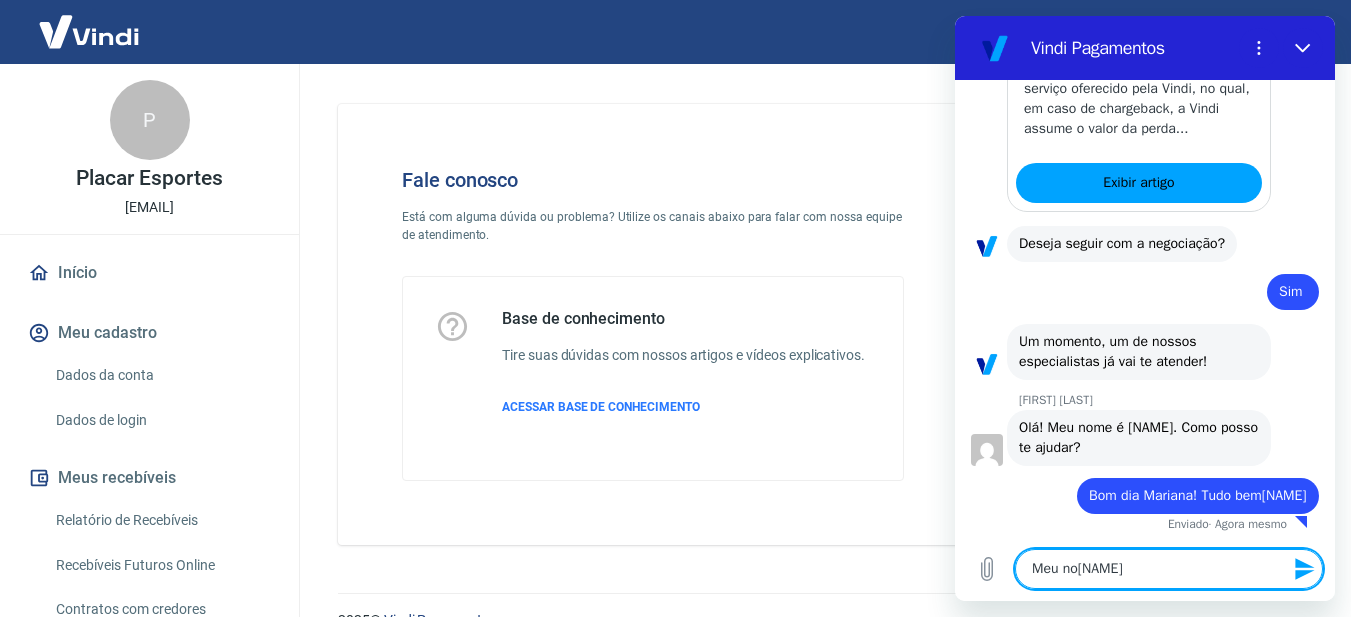 type on "Meu nom" 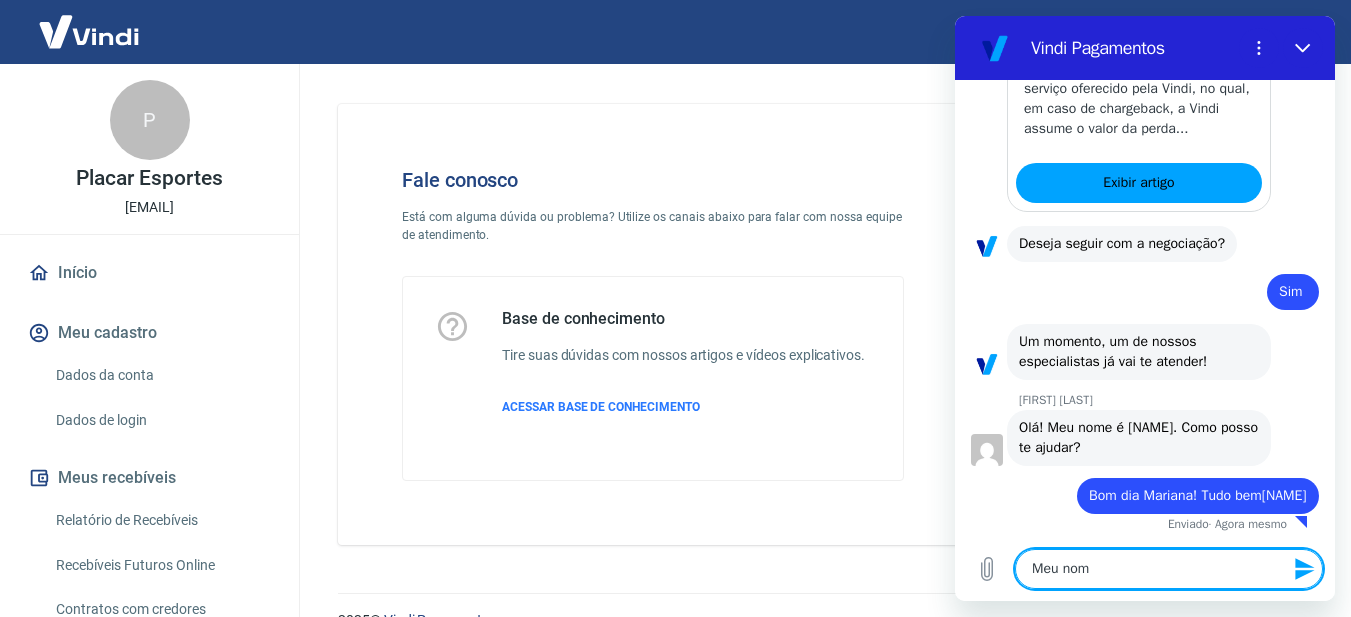 type on "x" 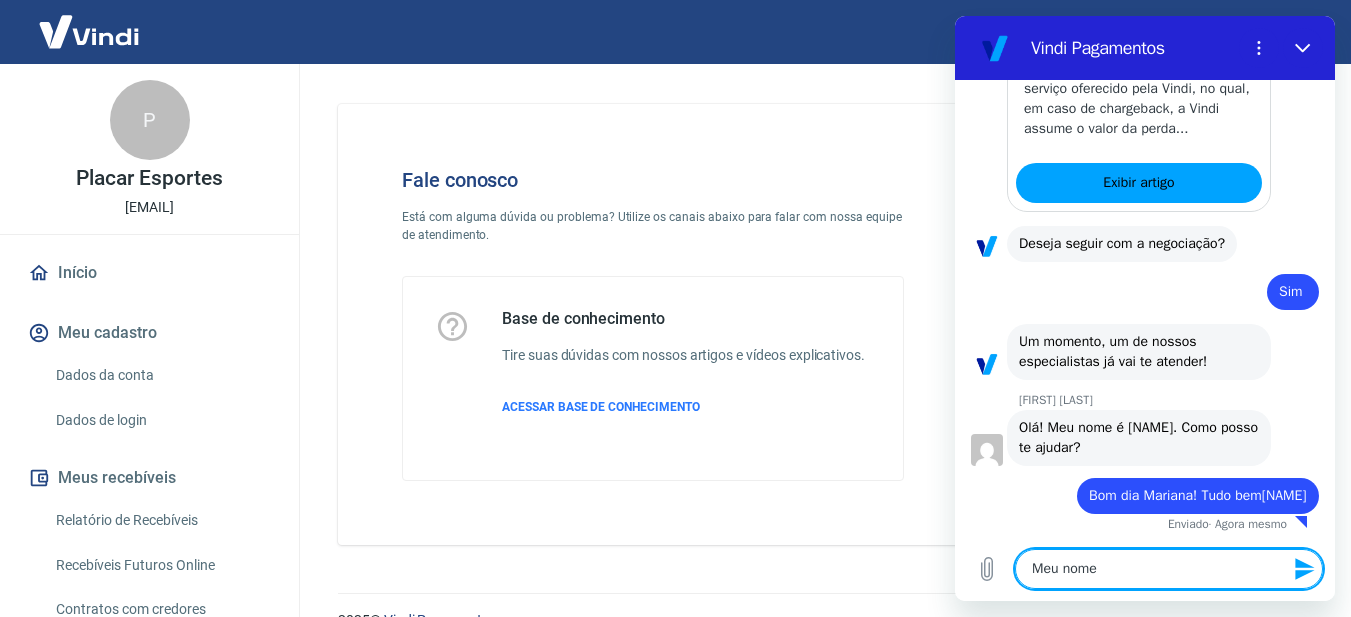 type on "Meu nome" 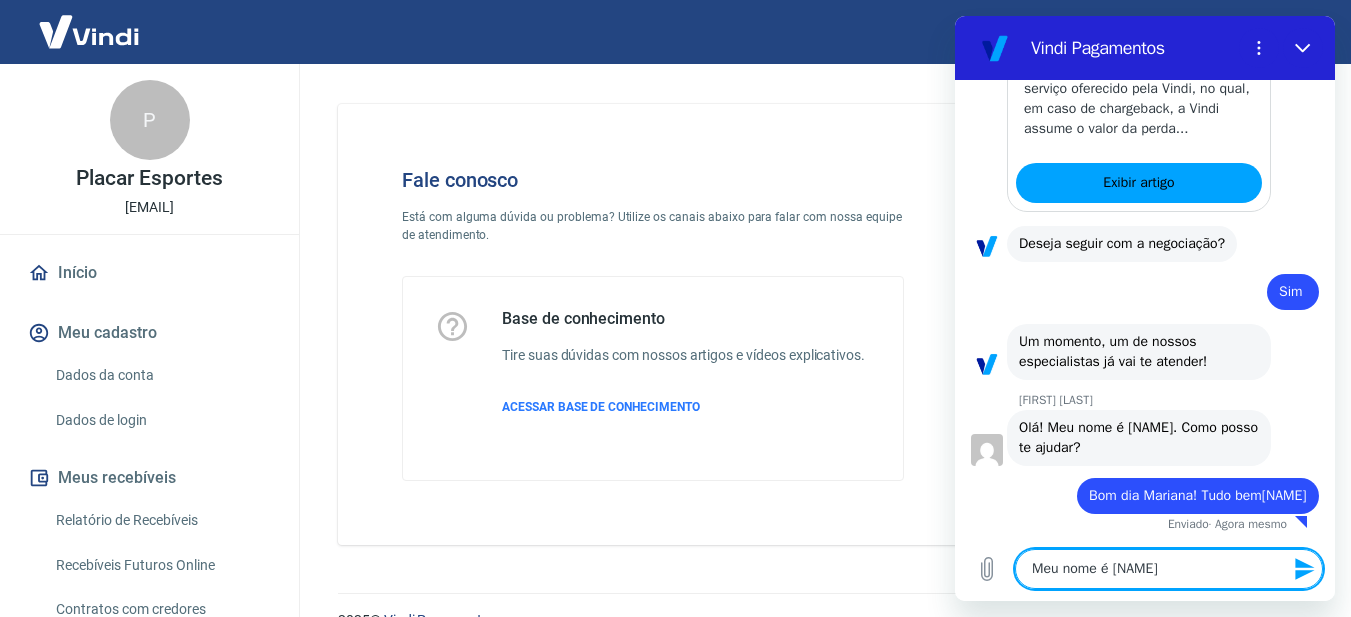 type on "x" 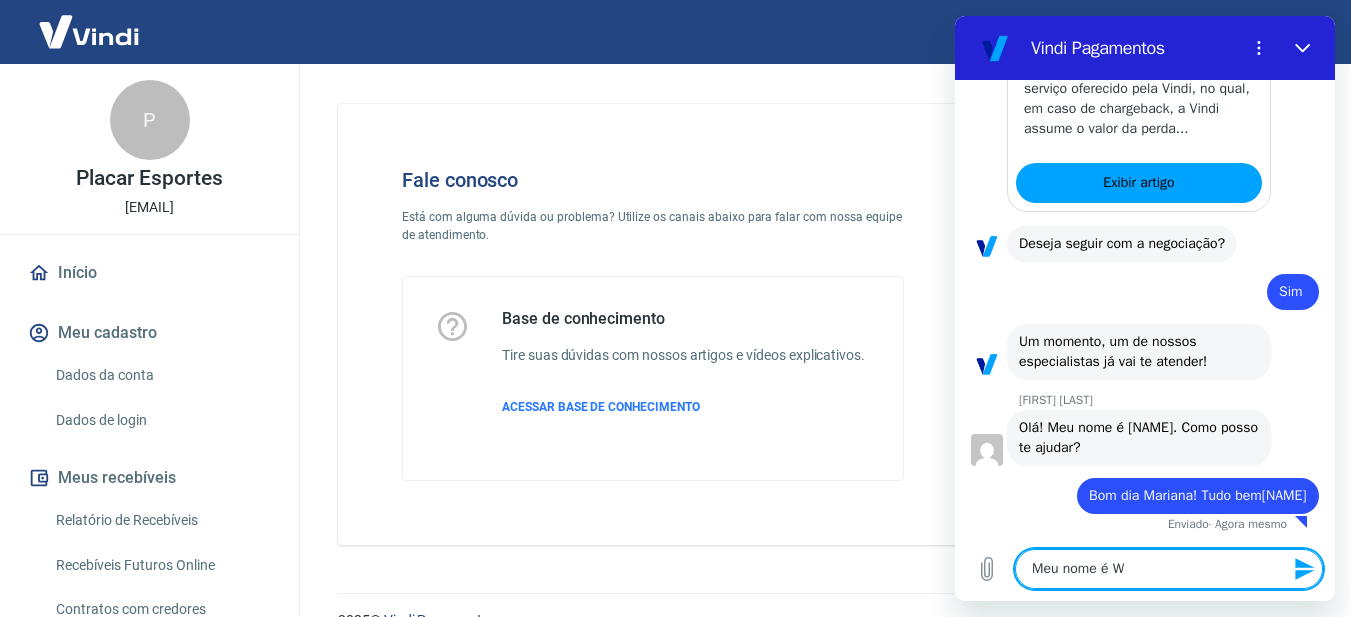 type on "x" 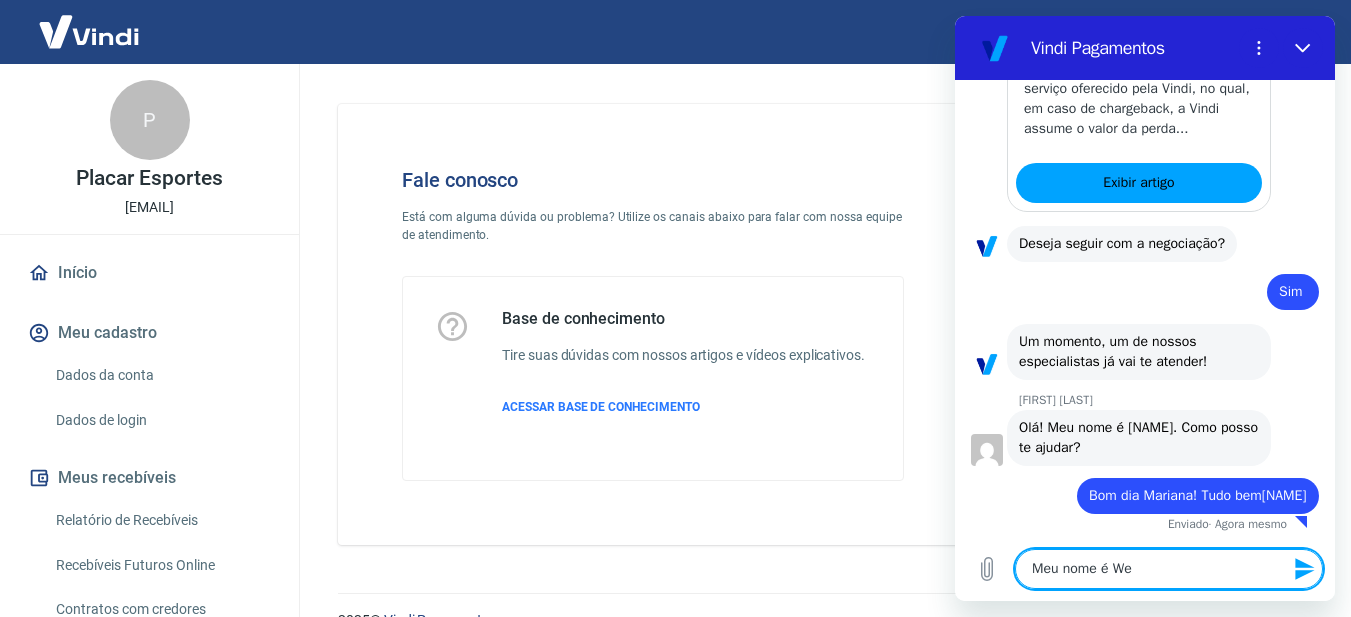 type on "Meu nome é W" 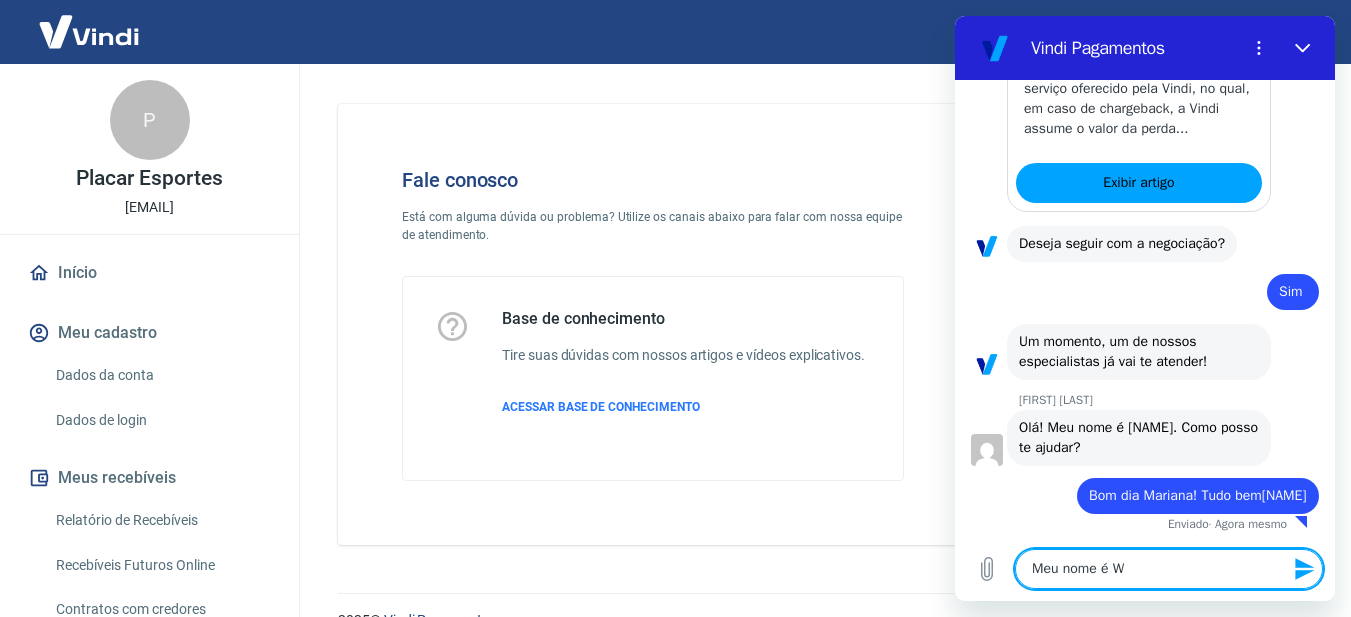 type on "Meu nome é [NAME]" 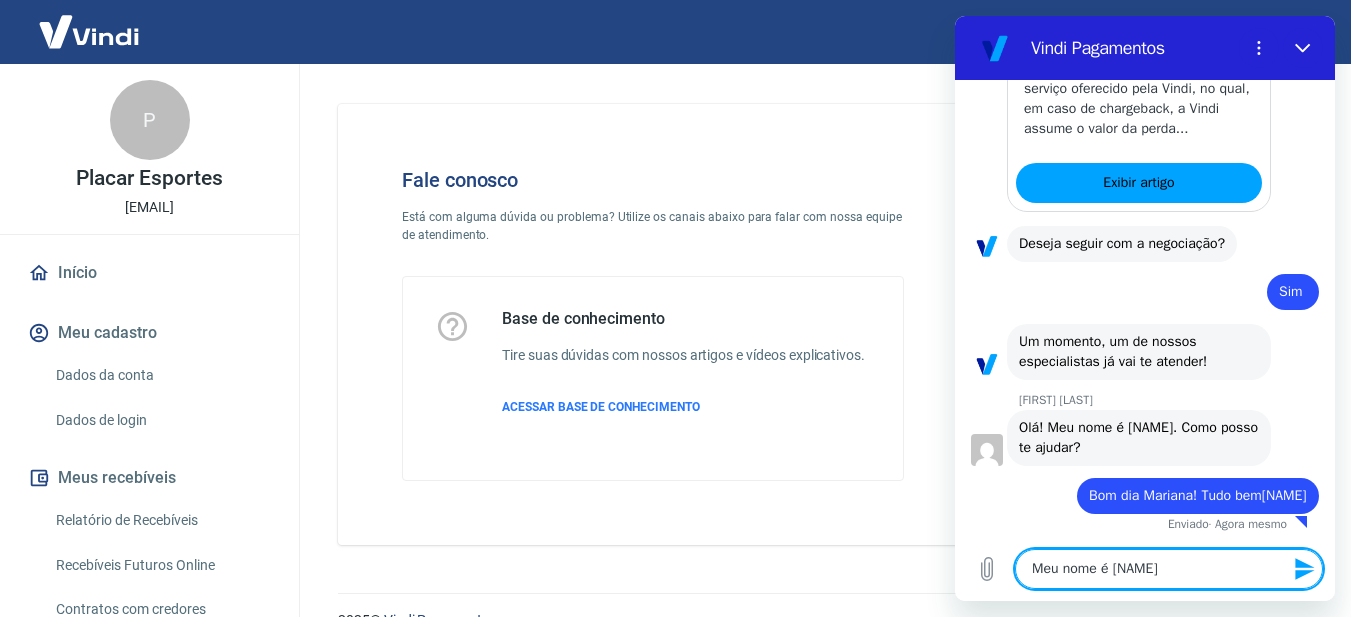 type on "Meu nome é Wél" 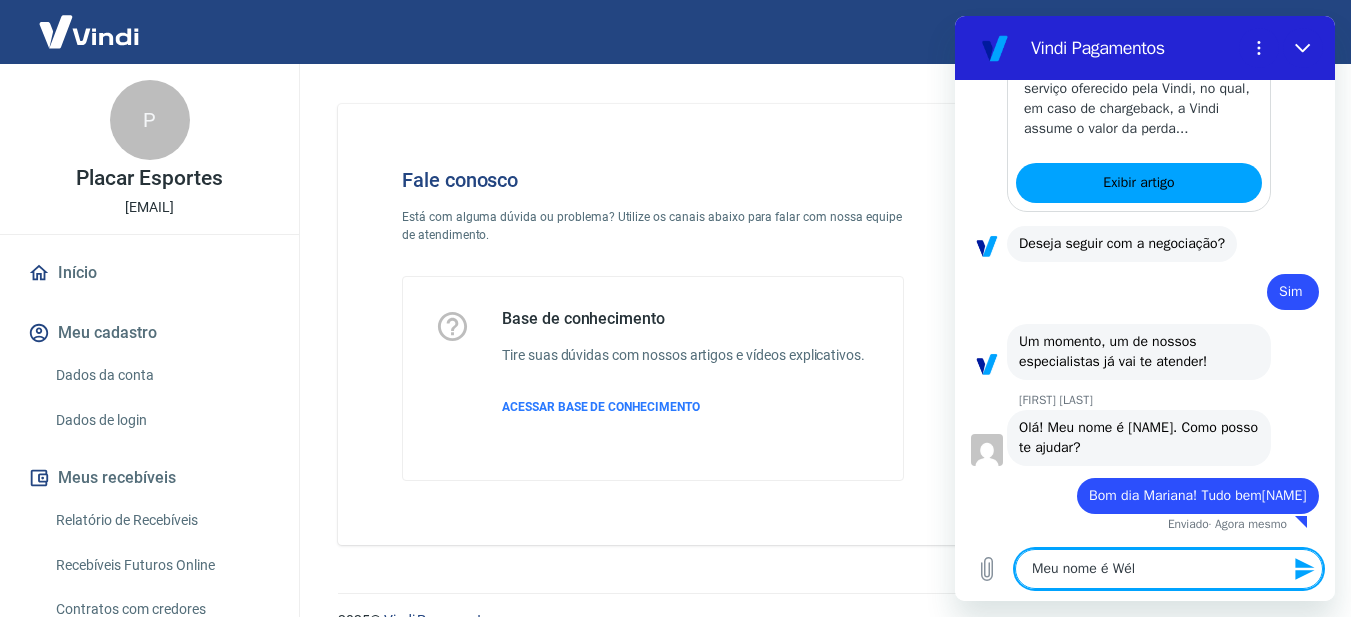 type on "Meu nome é Wéll" 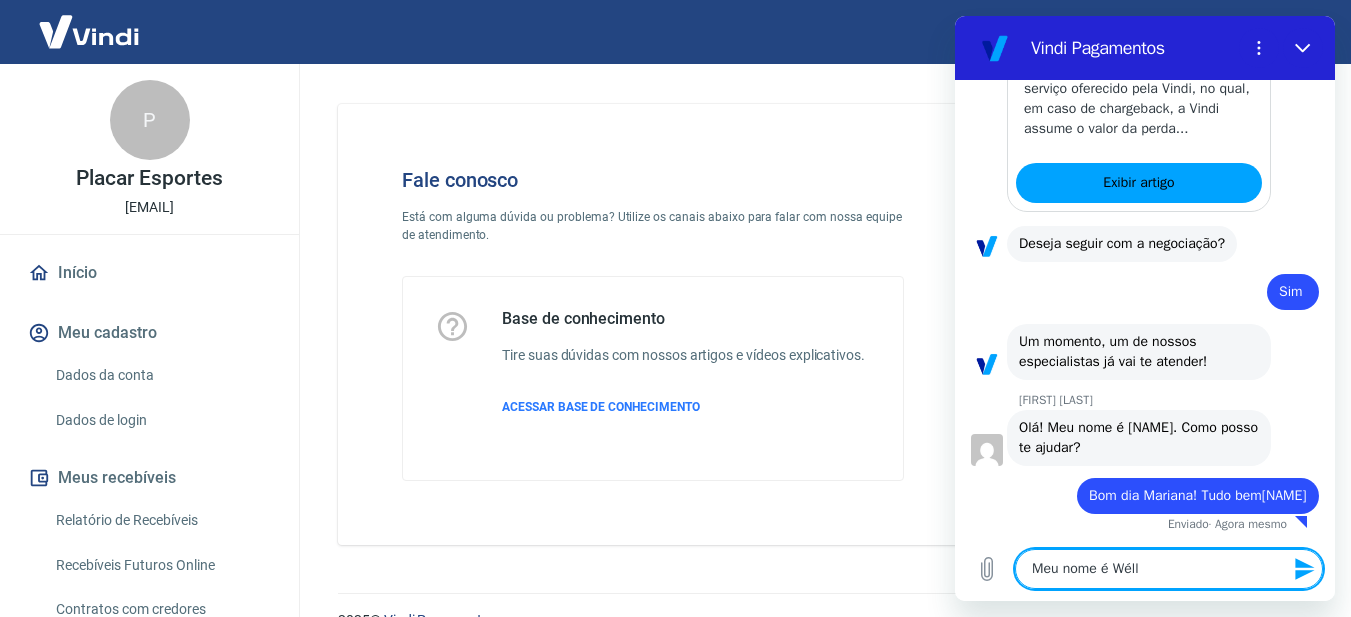 type on "Meu nome é [FULL_NAME]" 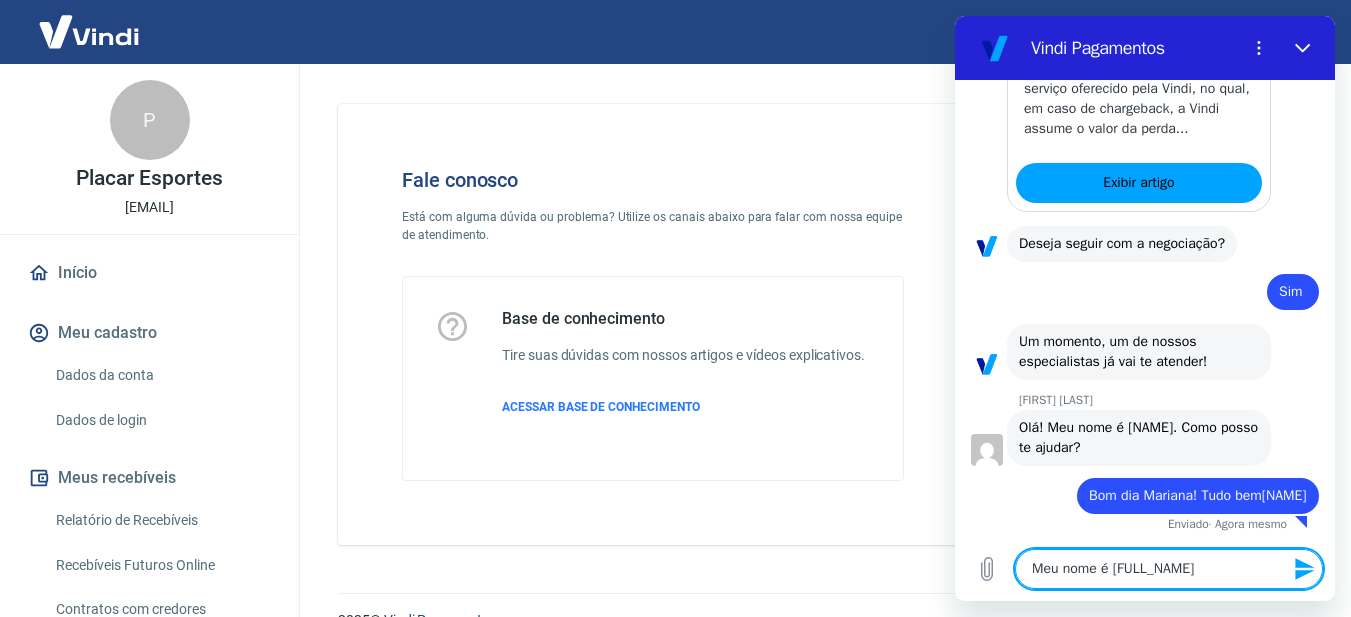 type on "Meu nome é [NAME]" 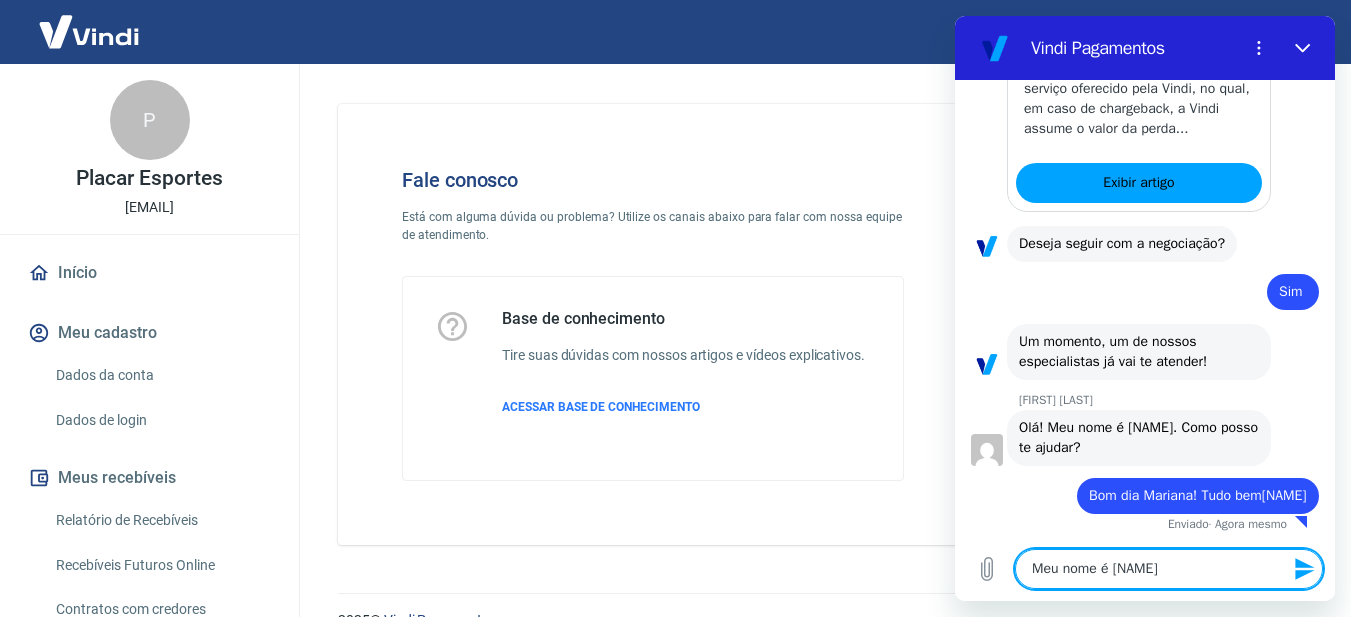 type on "Meu nome é [NAME]" 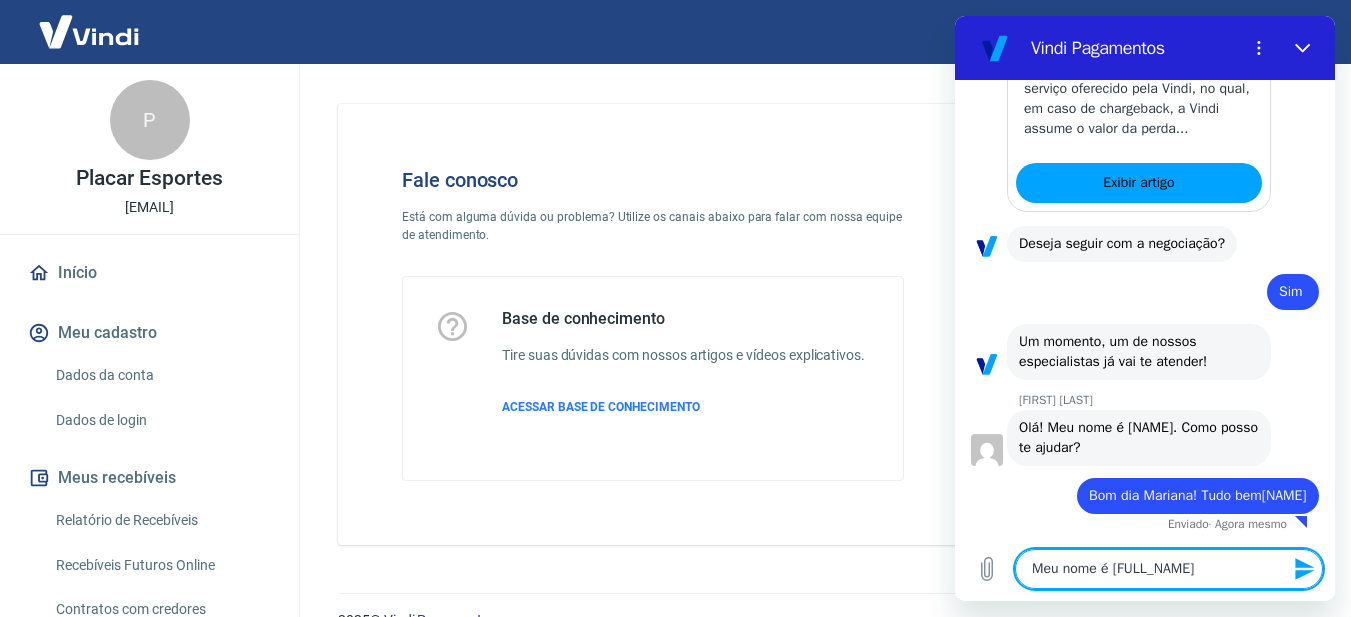 type on "Meu nome é [FIRST] [LAST]" 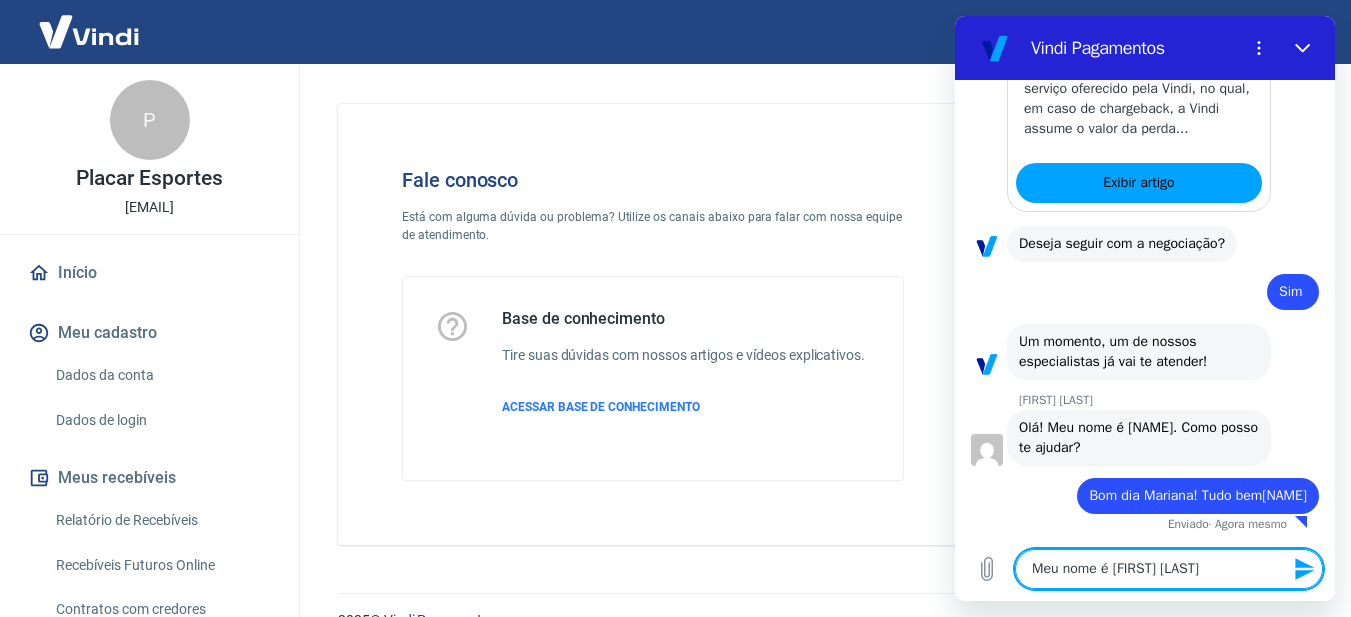 type 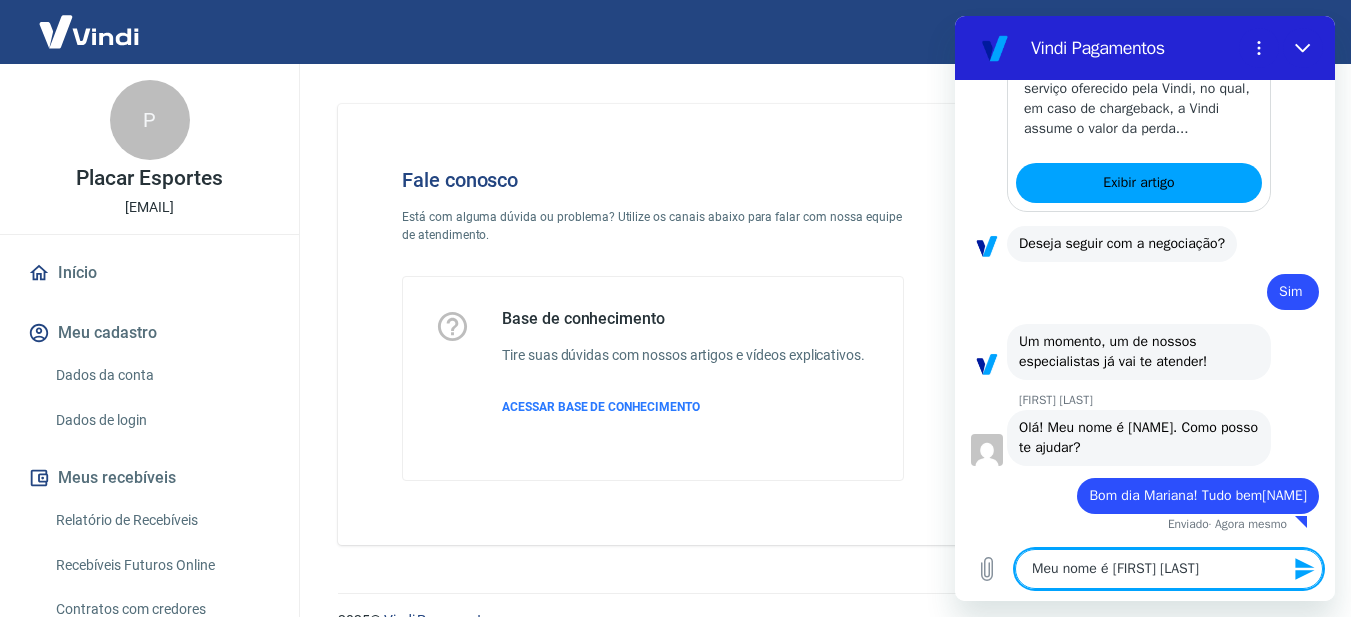 type on "x" 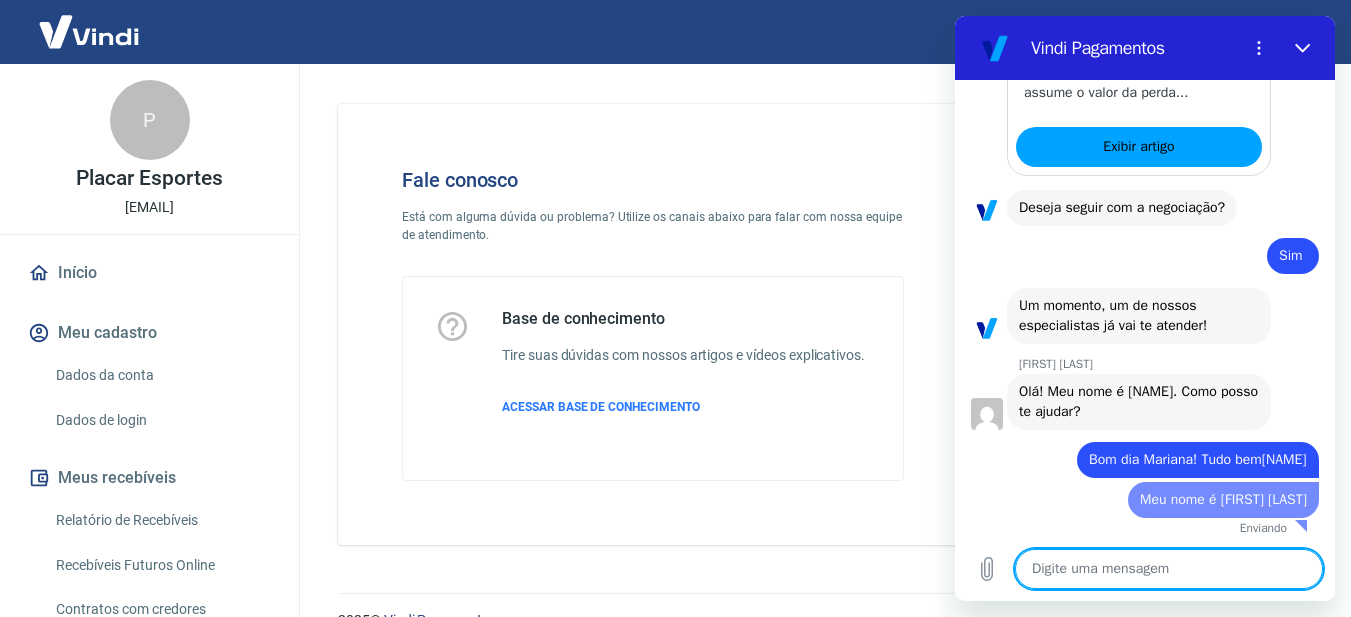 type on "P" 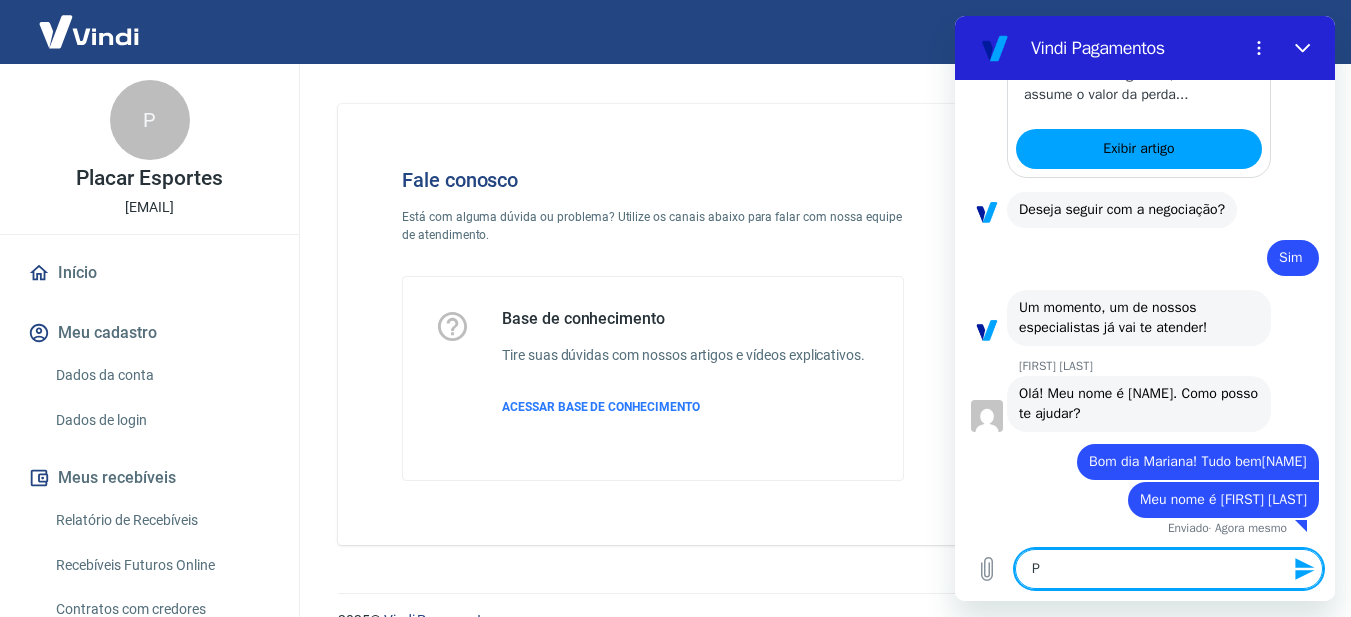 type on "Pr" 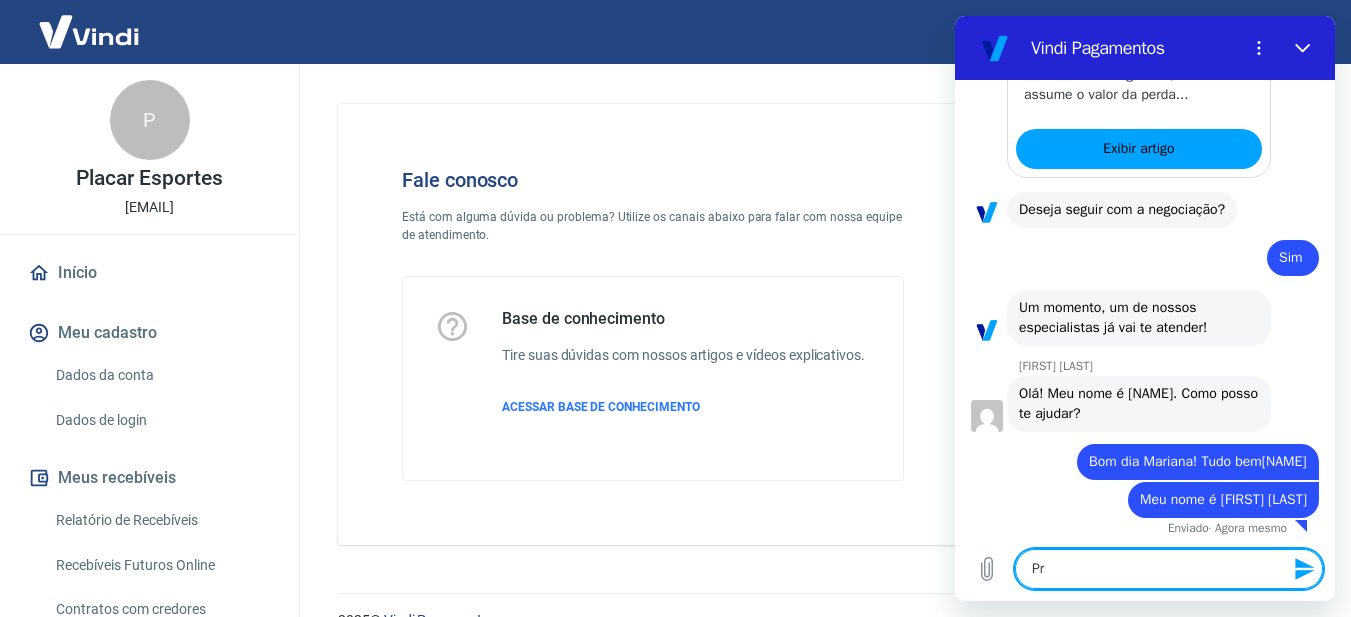 type on "x" 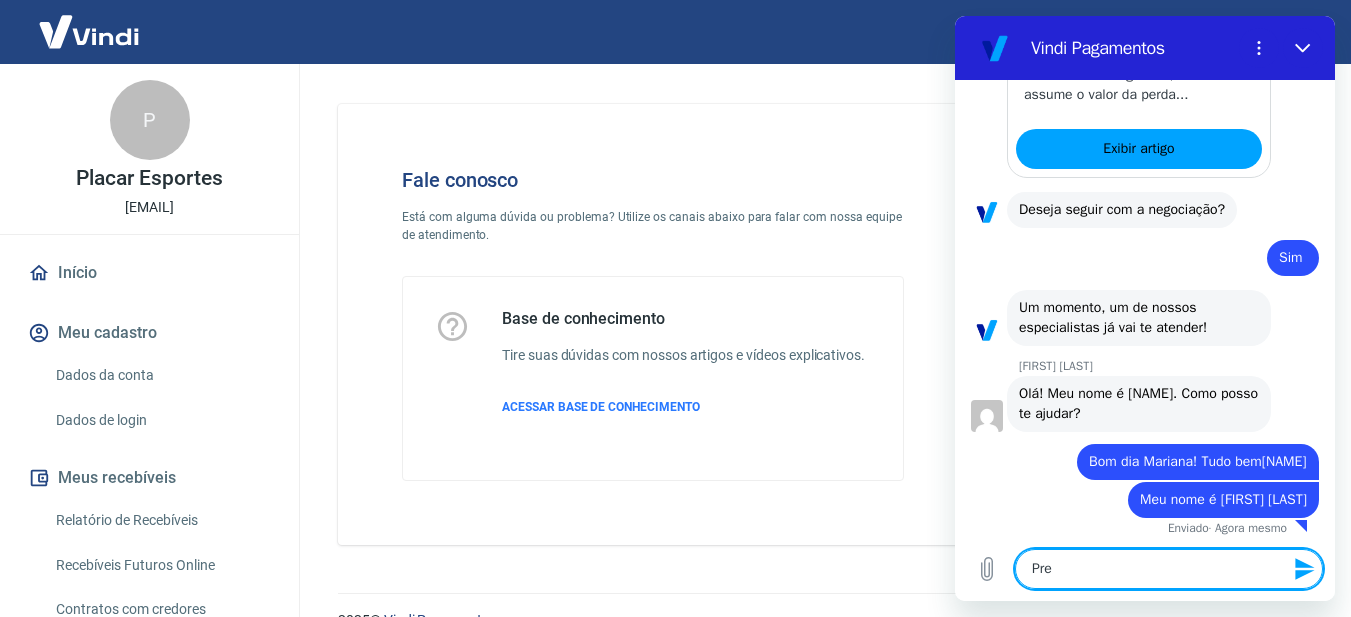 type on "Prec" 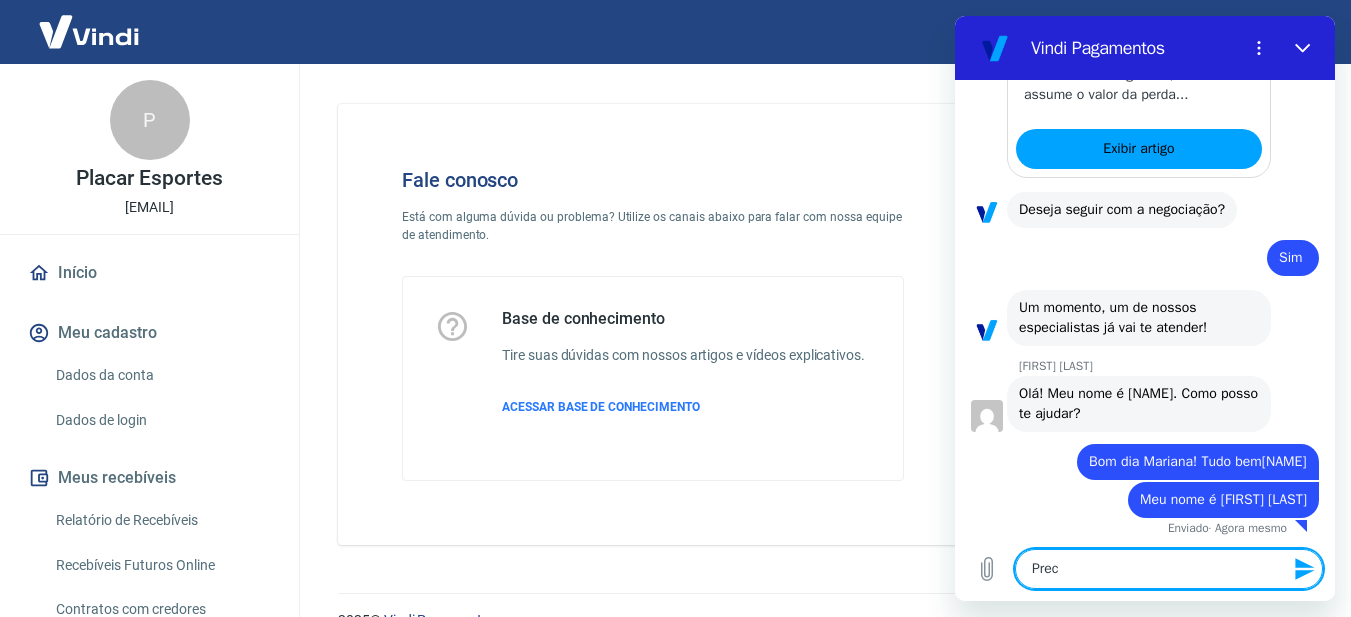 type on "Preci" 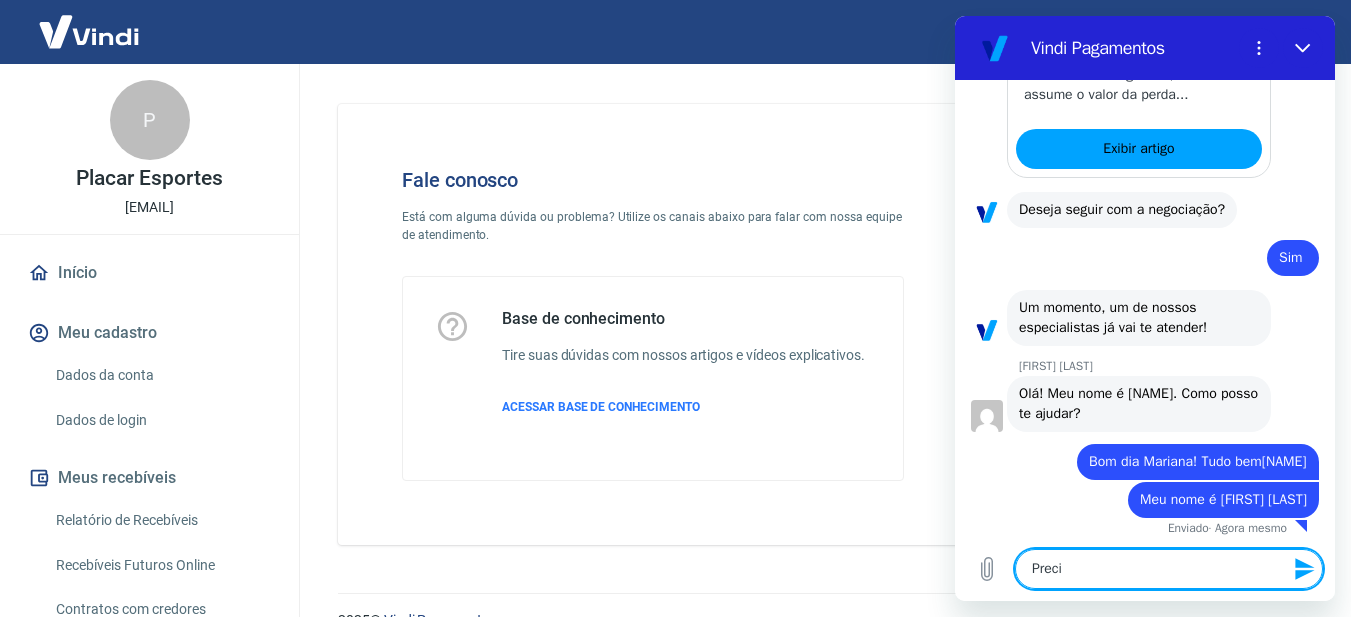 scroll, scrollTop: 7530, scrollLeft: 0, axis: vertical 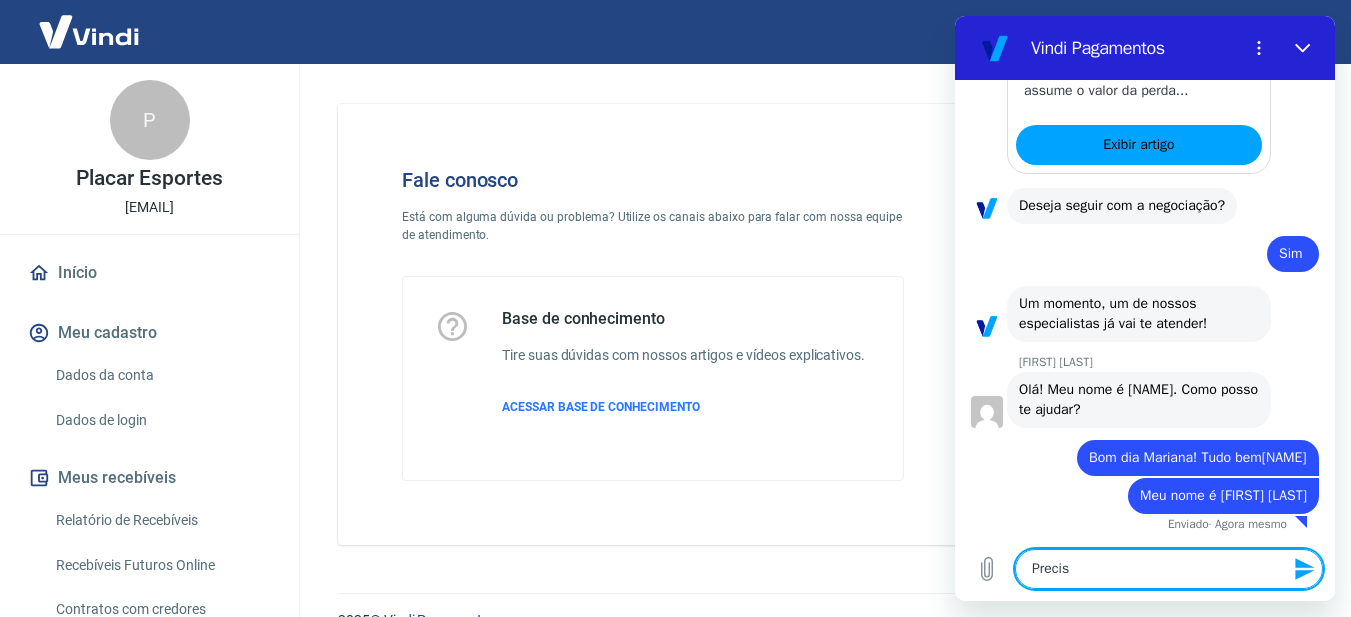 type on "Preciso" 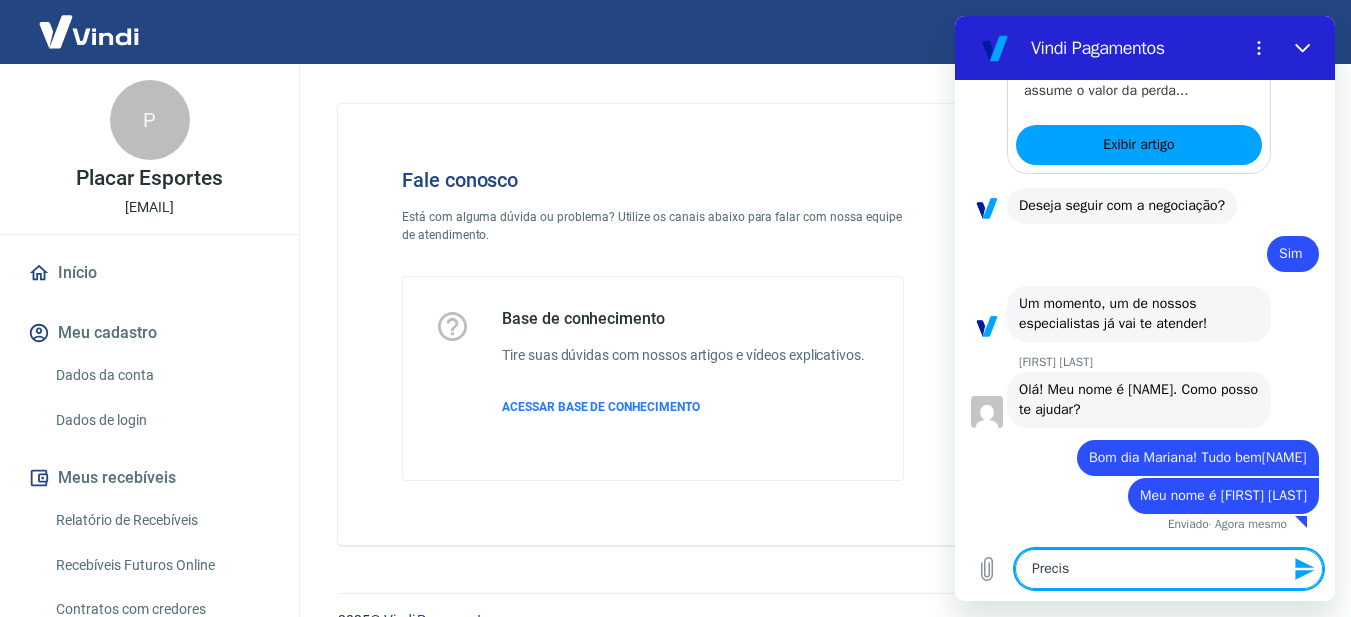 type on "x" 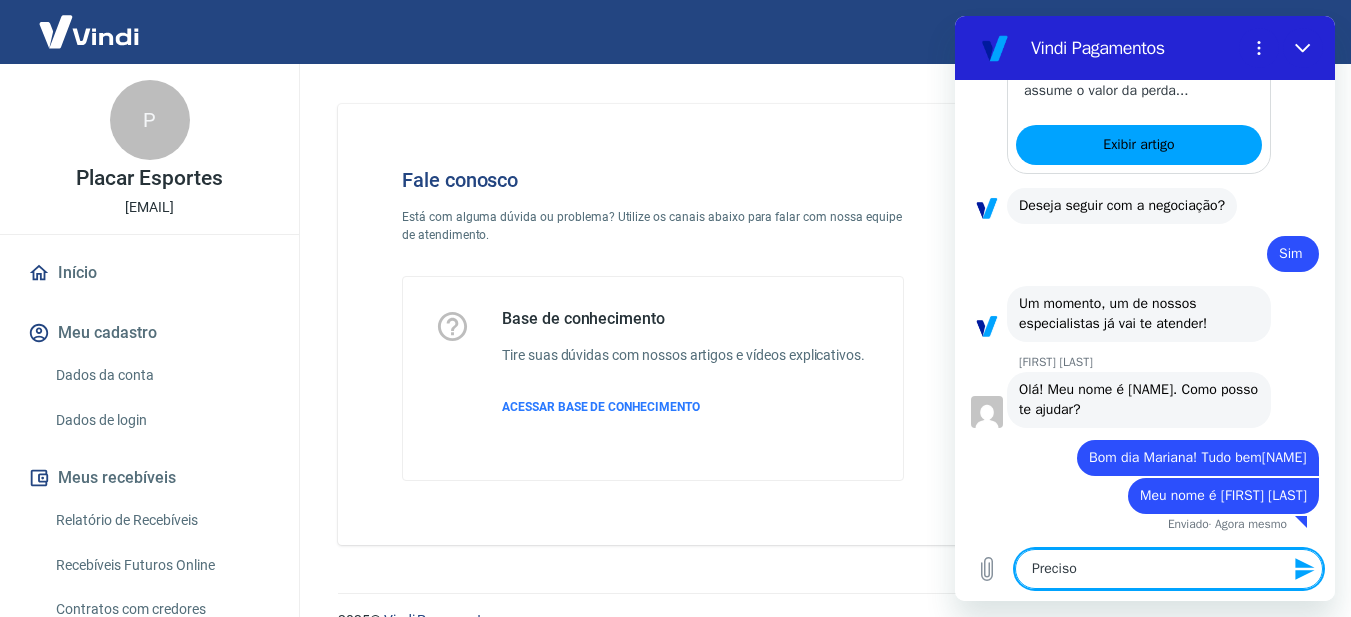 type on "Preciso" 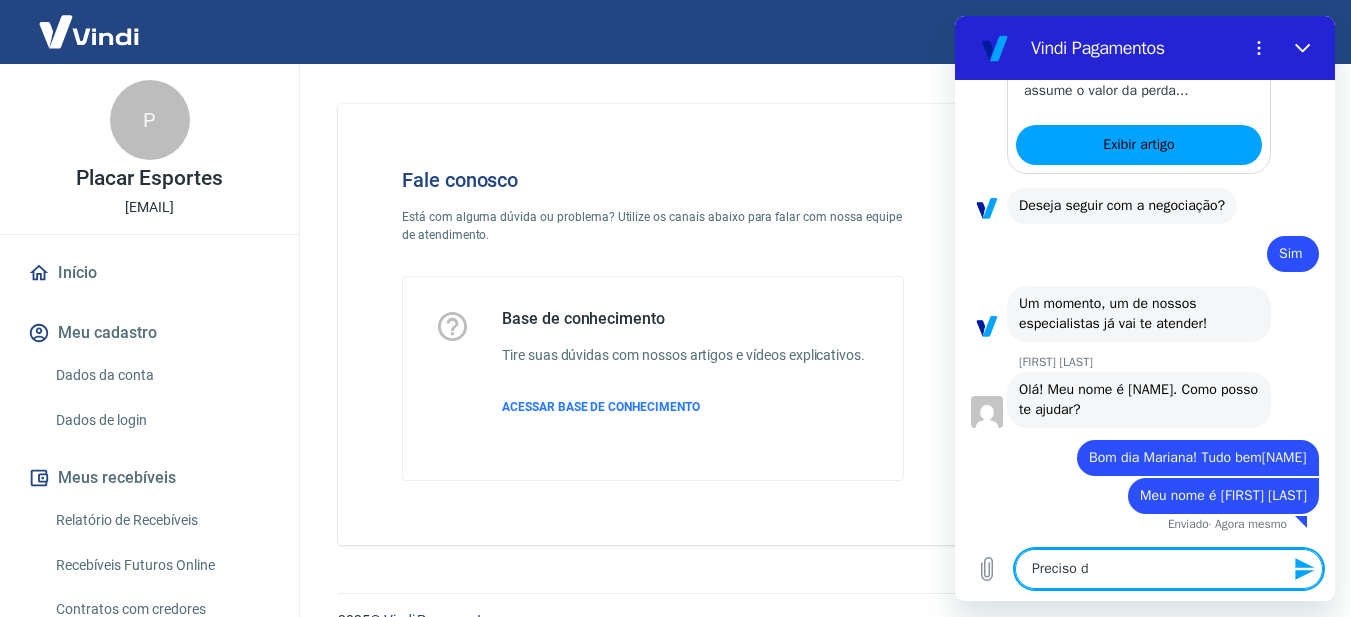 type on "Preciso de" 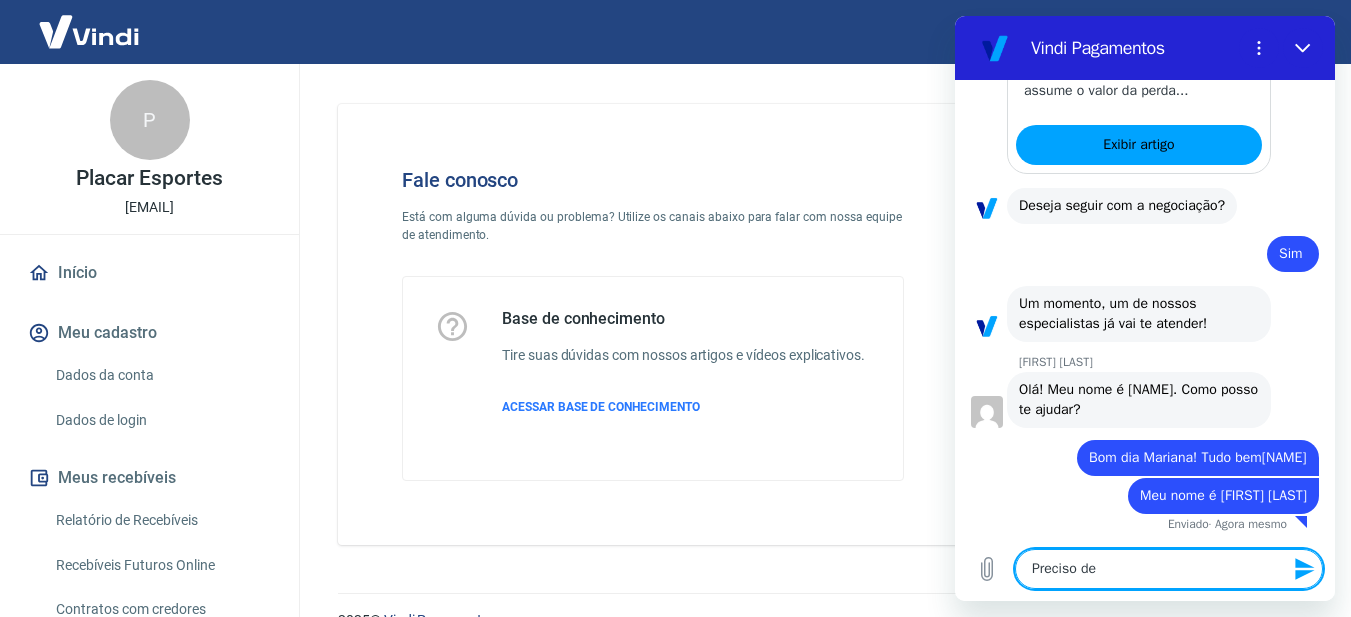 type on "Preciso de" 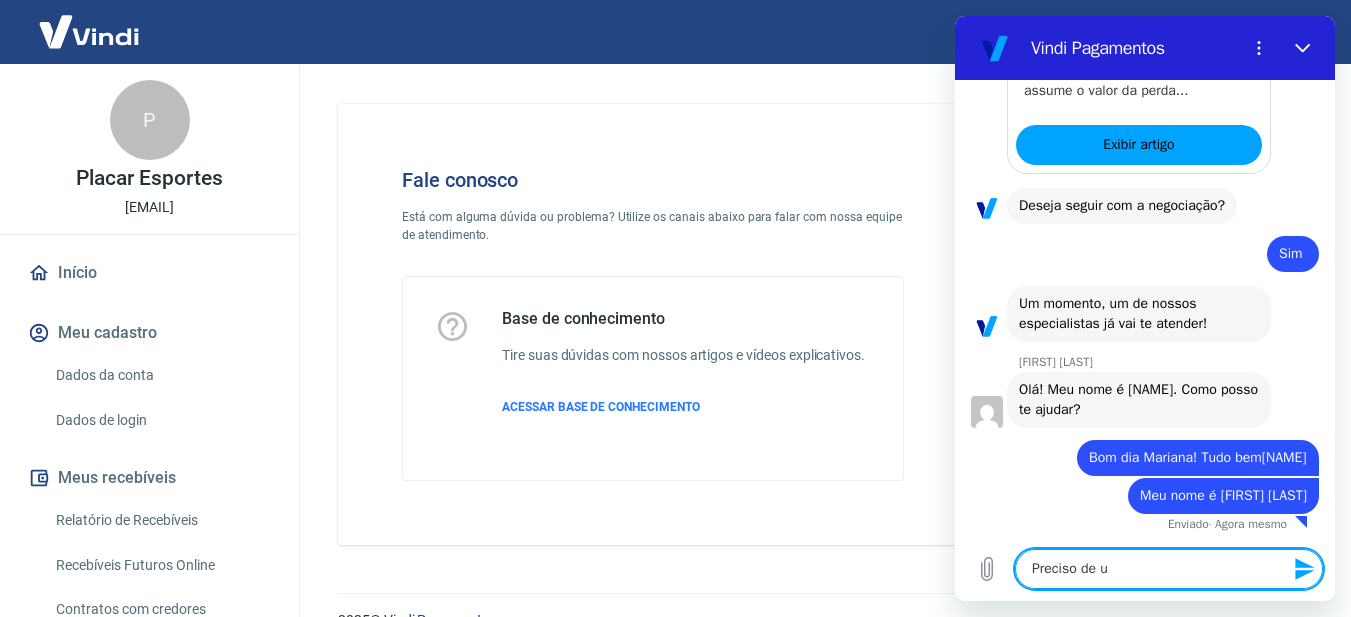 type on "Preciso de um" 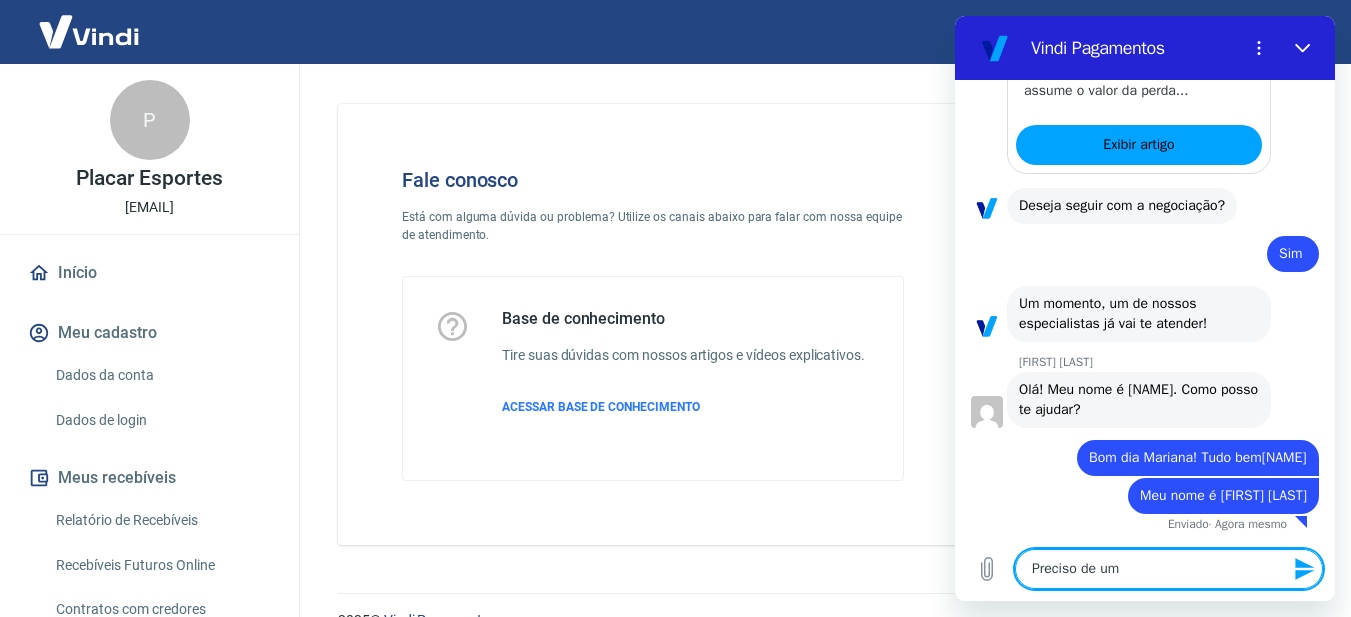 type on "Preciso de uma" 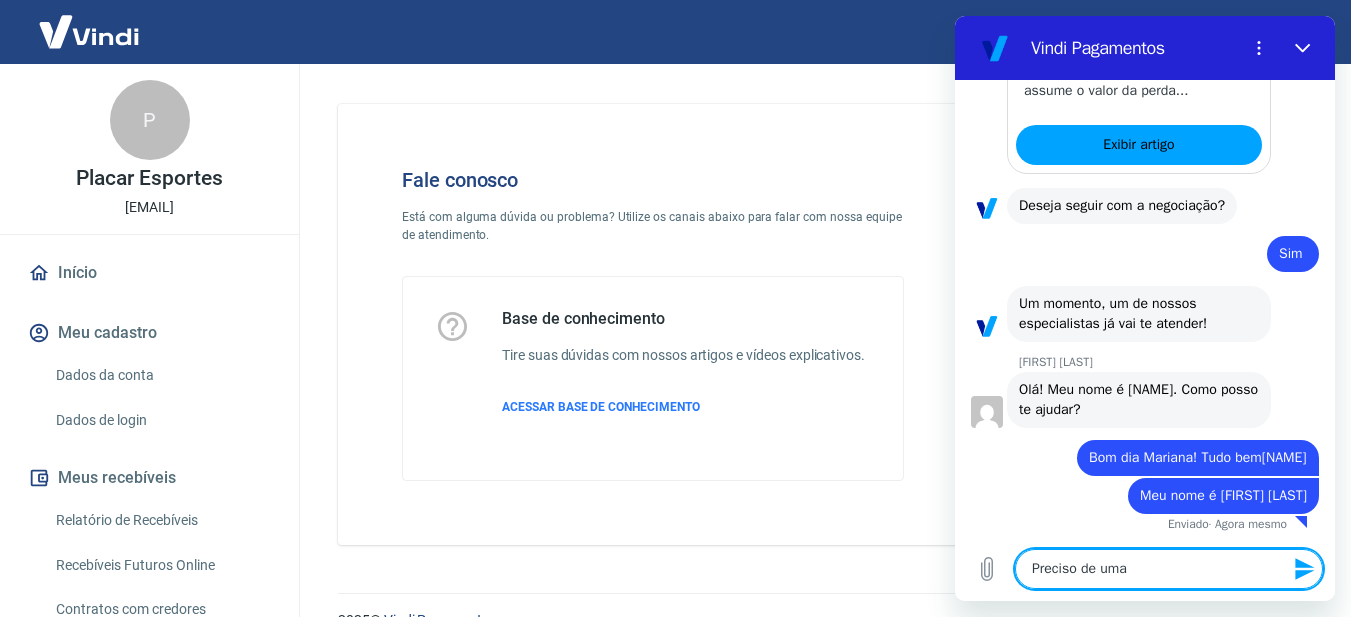 type on "x" 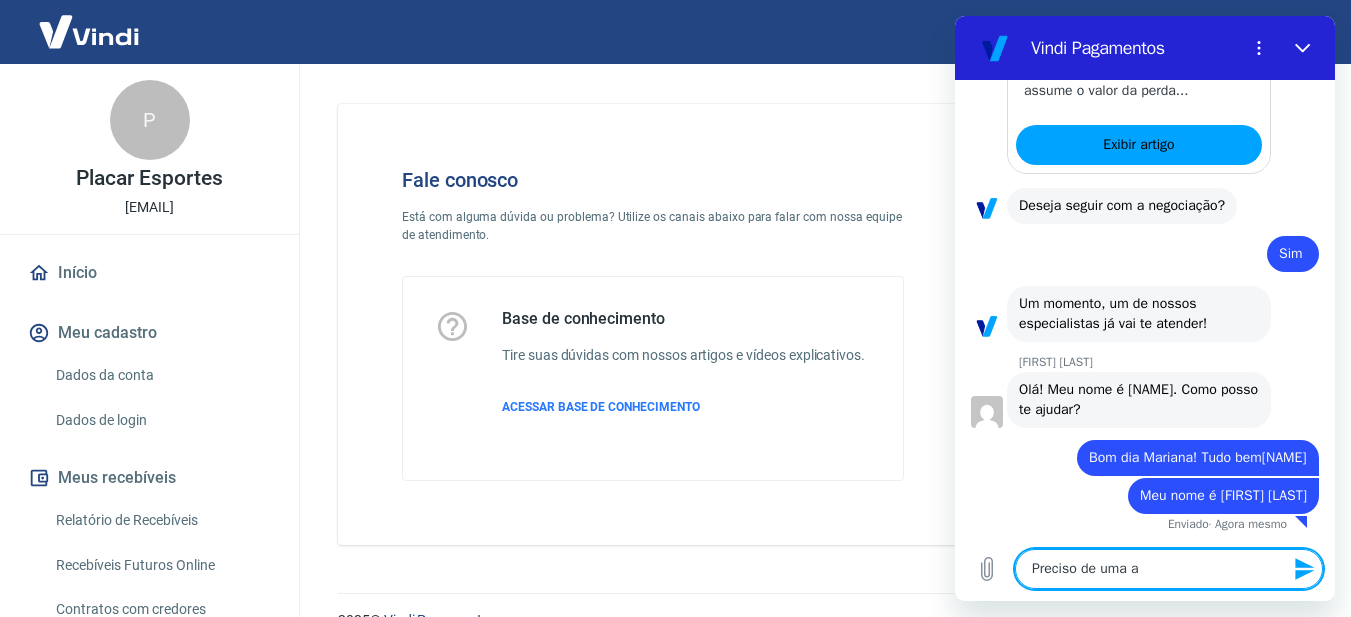 type on "Preciso de uma aj" 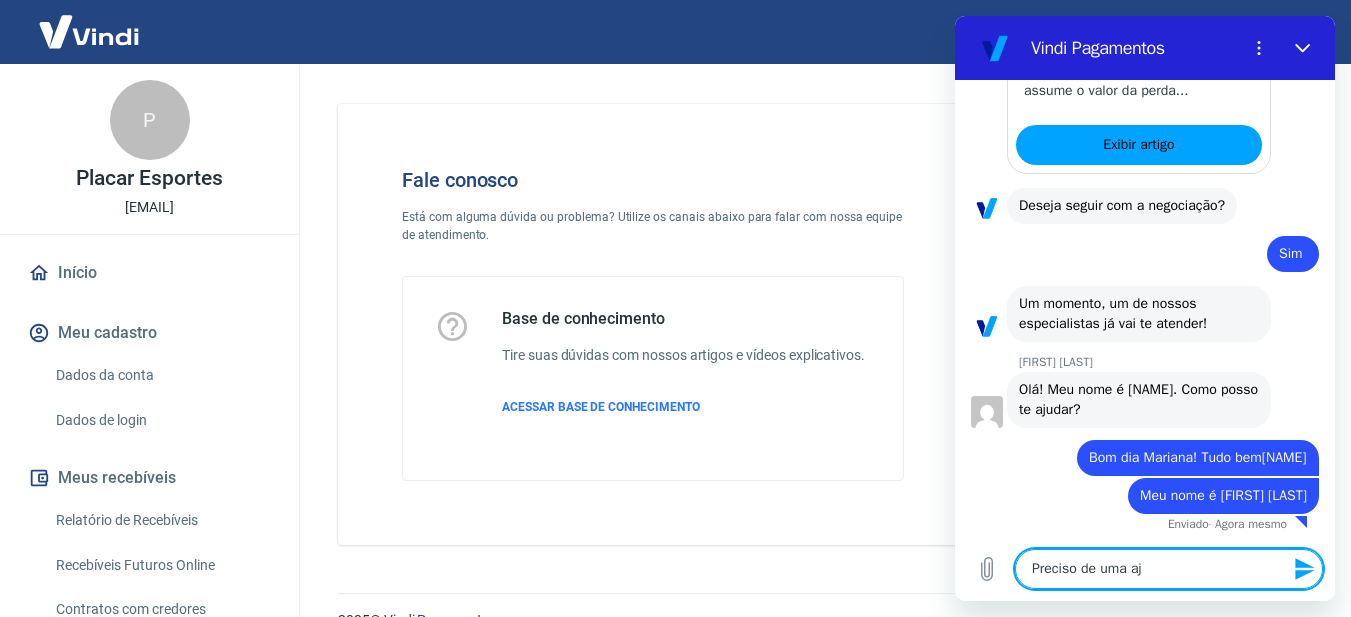 type on "Preciso de uma aju" 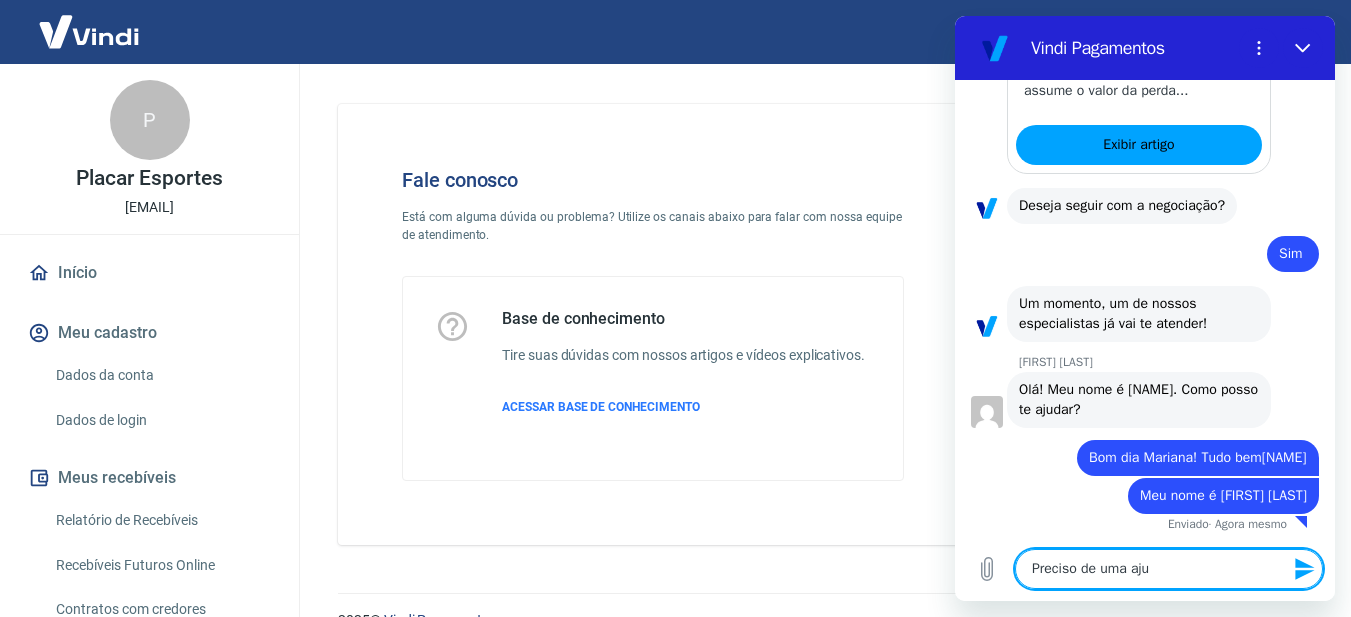 type on "Preciso de uma ajud" 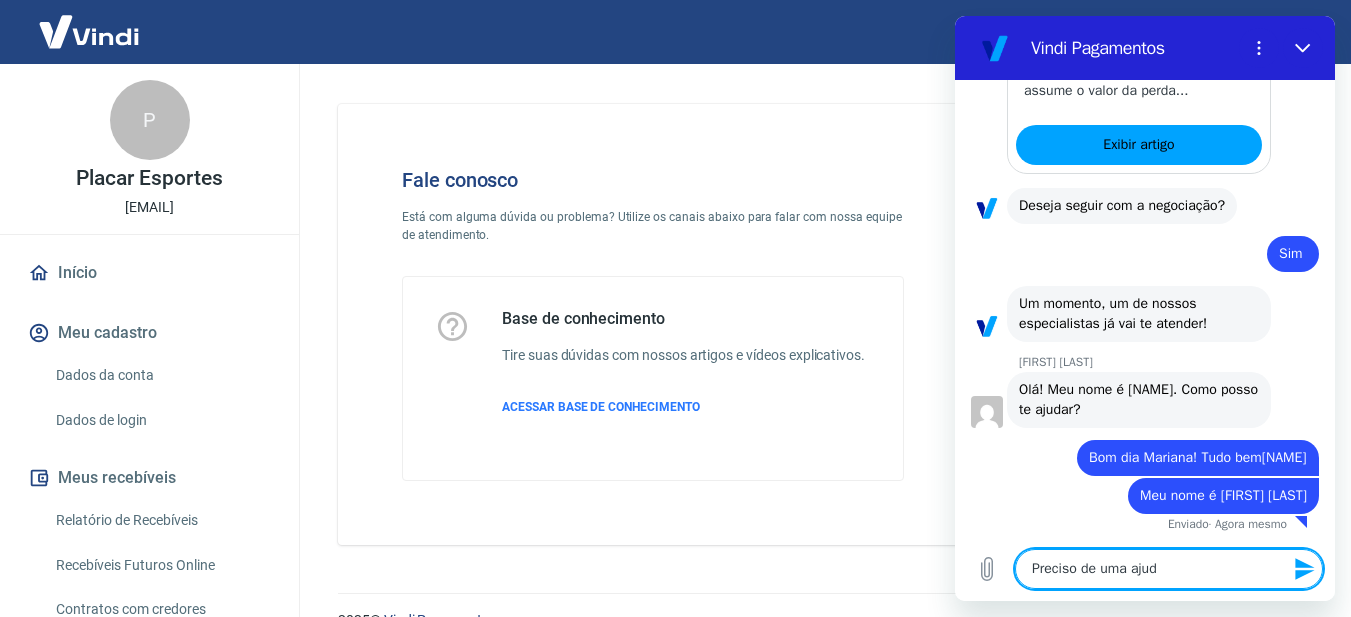 type on "x" 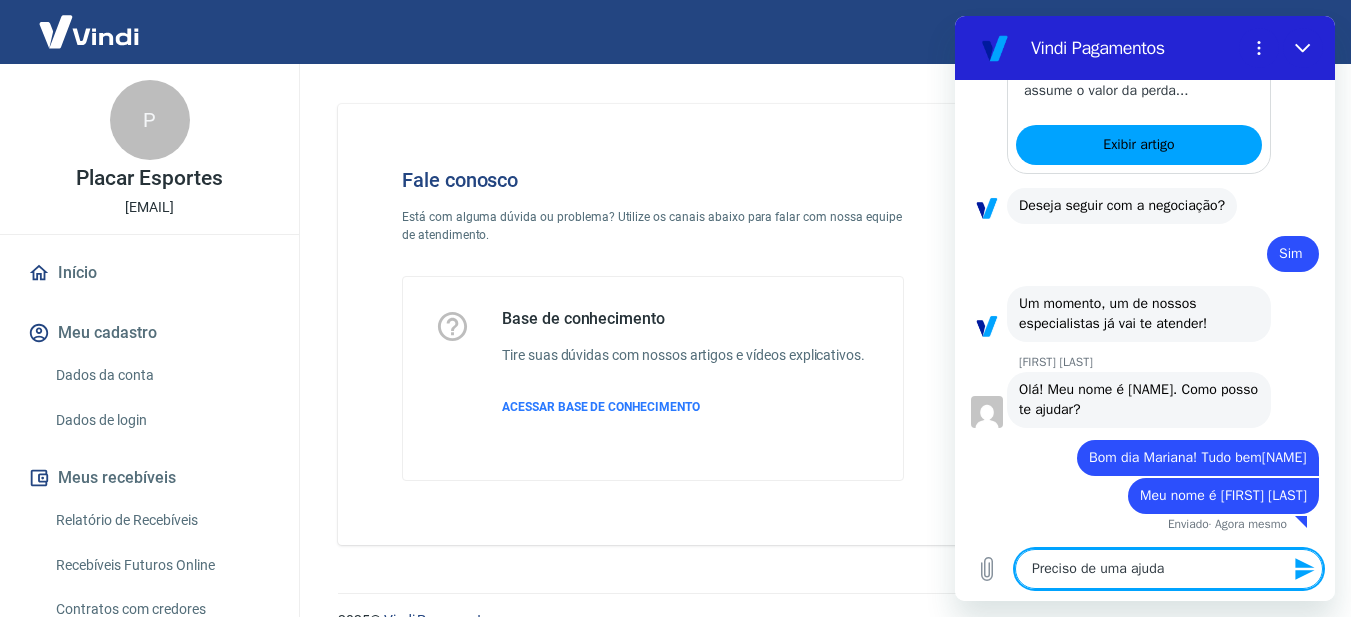 type on "Preciso de uma ajuda" 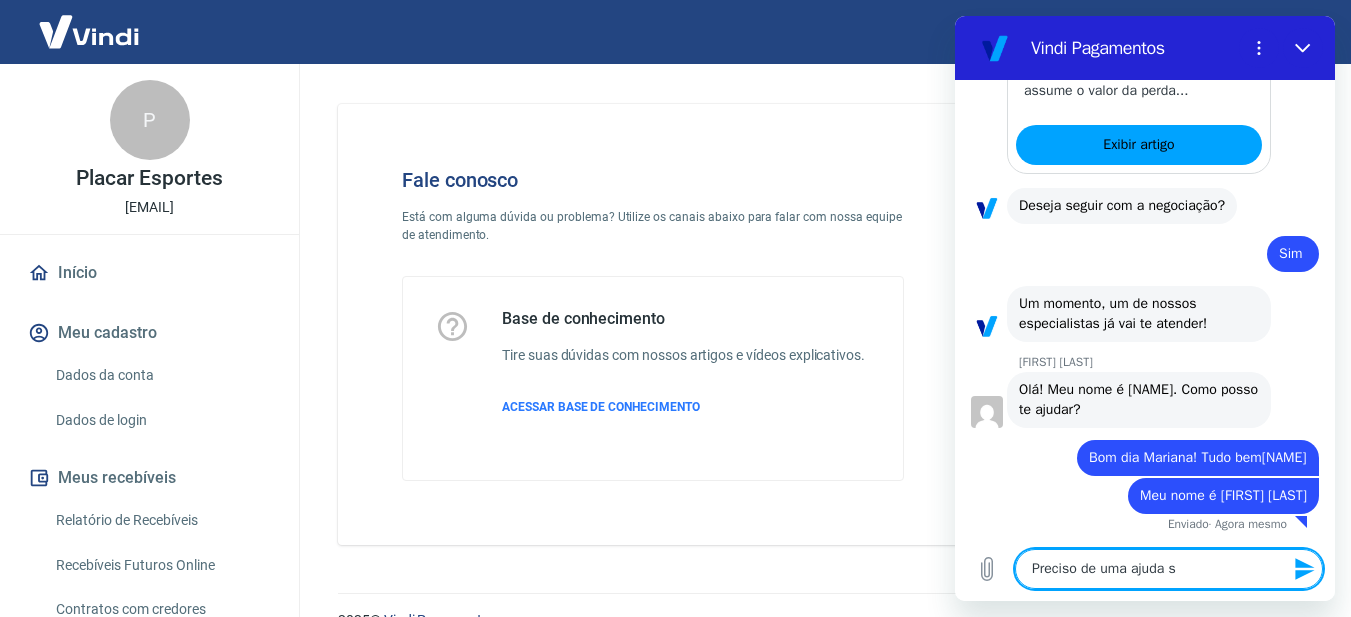 type on "Preciso de uma ajuda su" 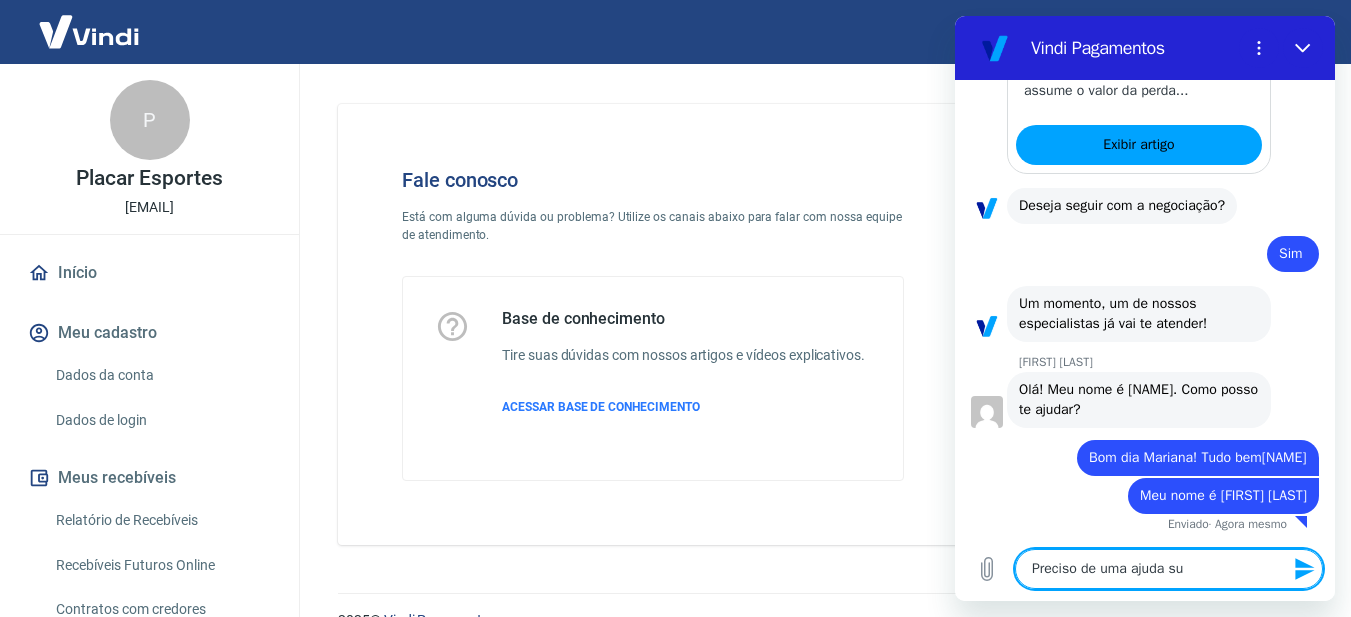 type on "Preciso de uma ajuda sua" 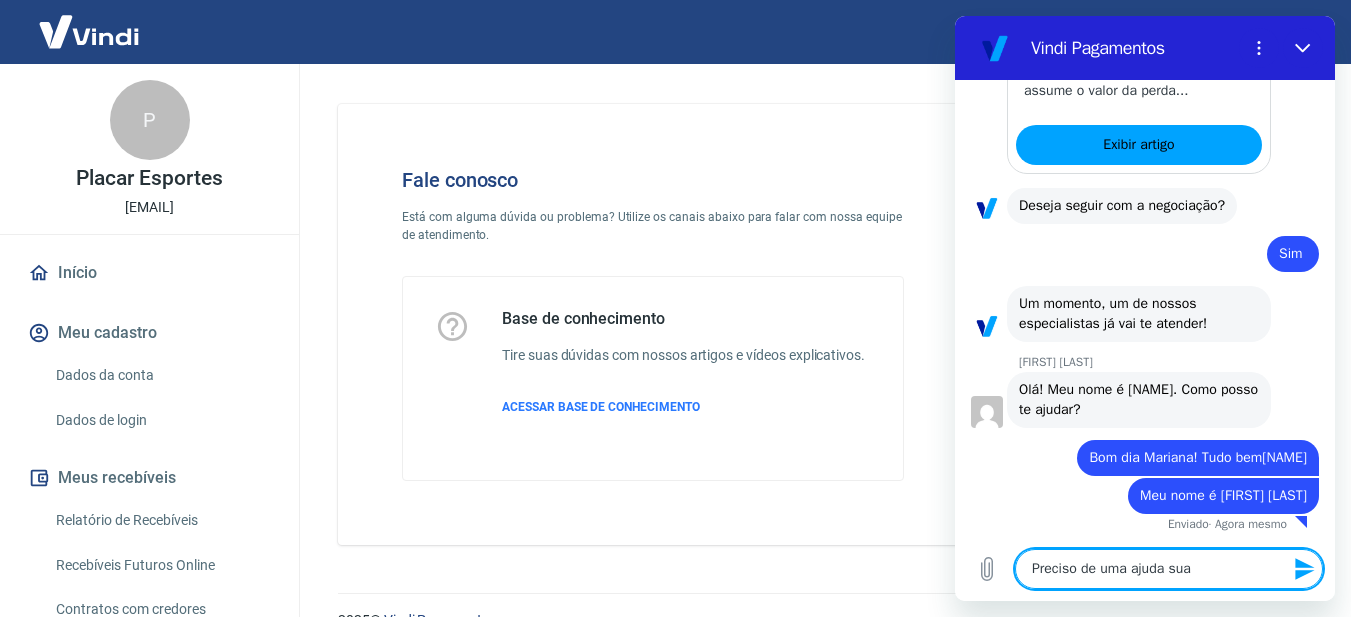 type 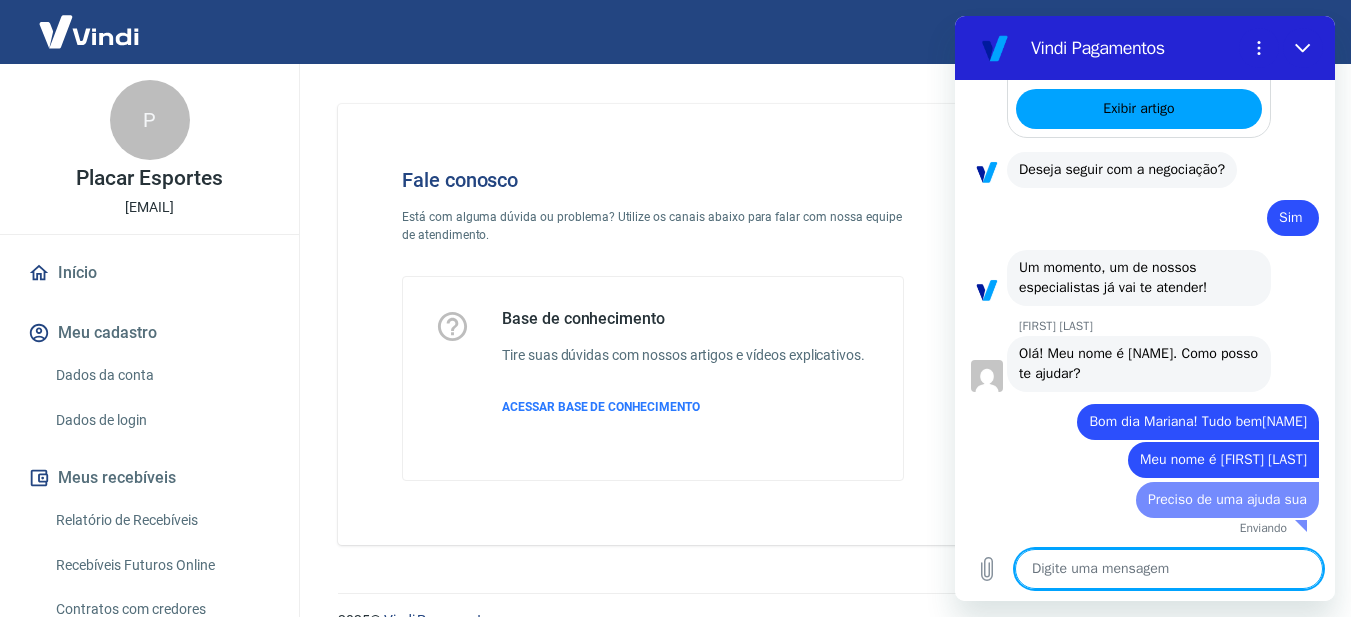 type on "x" 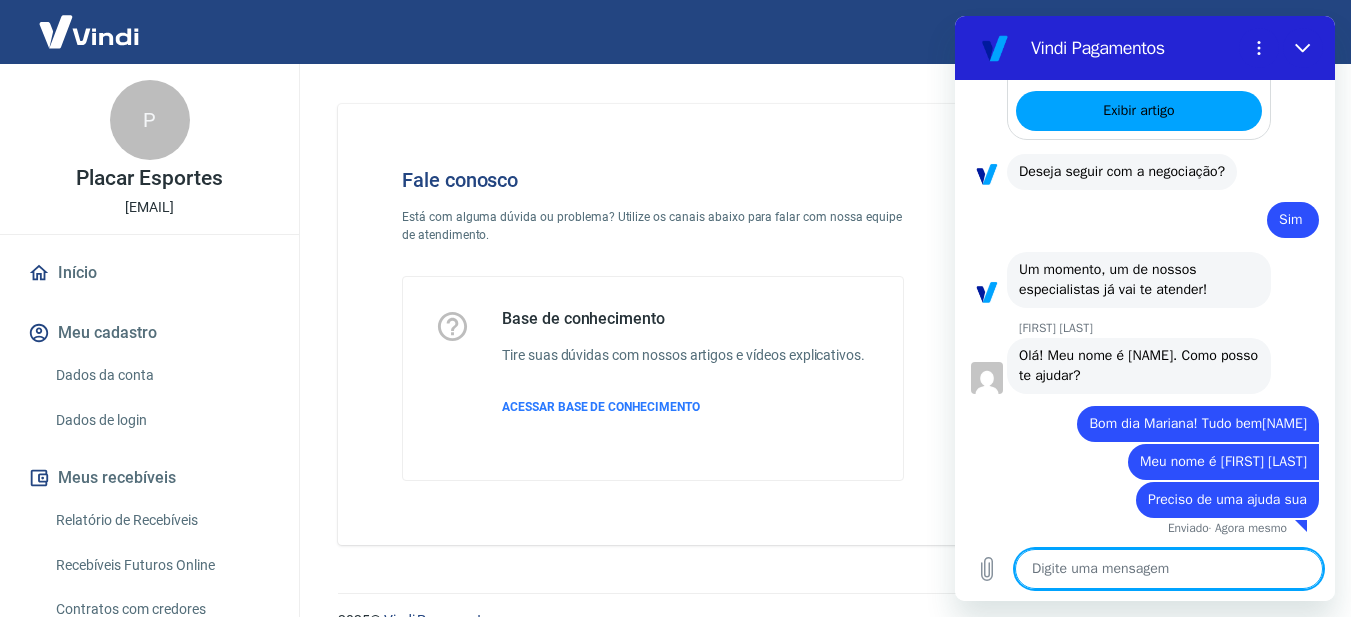 scroll, scrollTop: 7568, scrollLeft: 0, axis: vertical 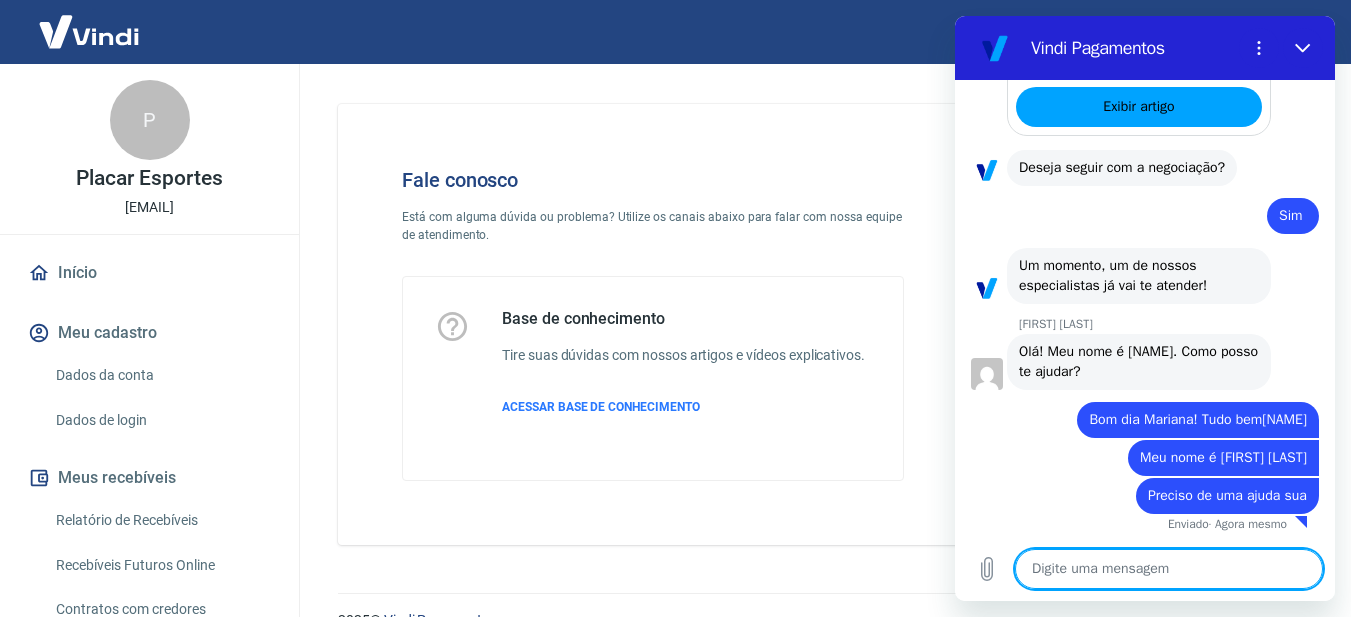 type on "E" 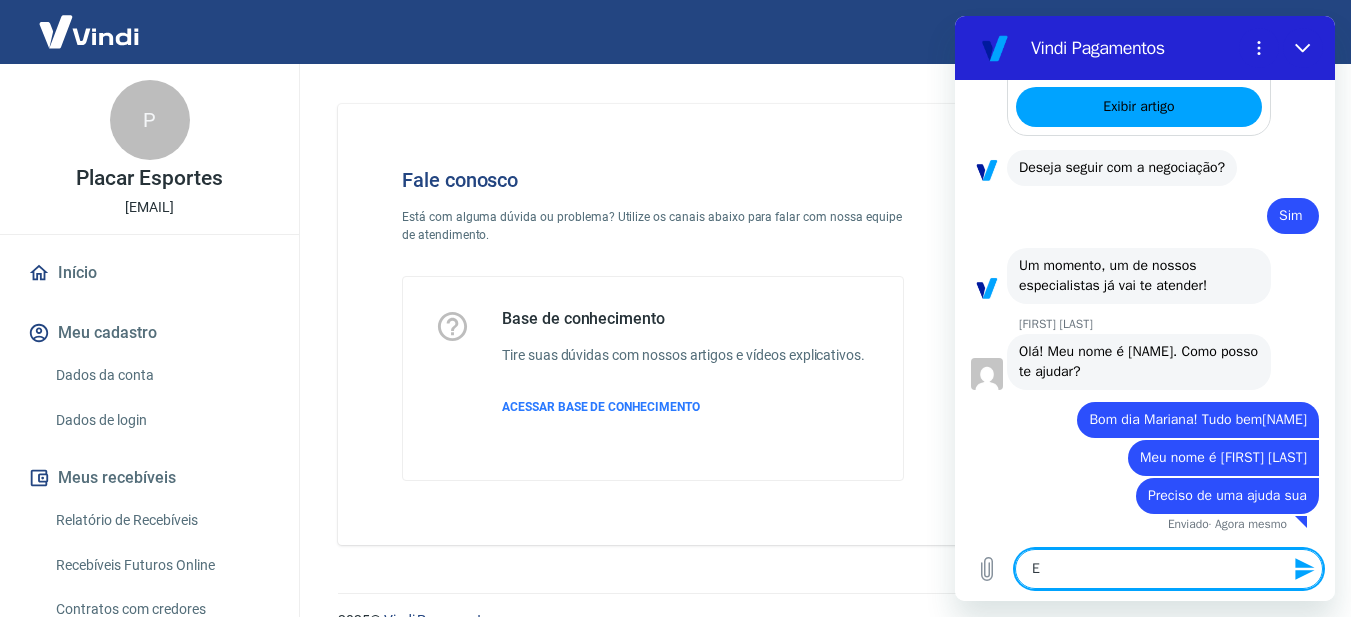 type on "Es" 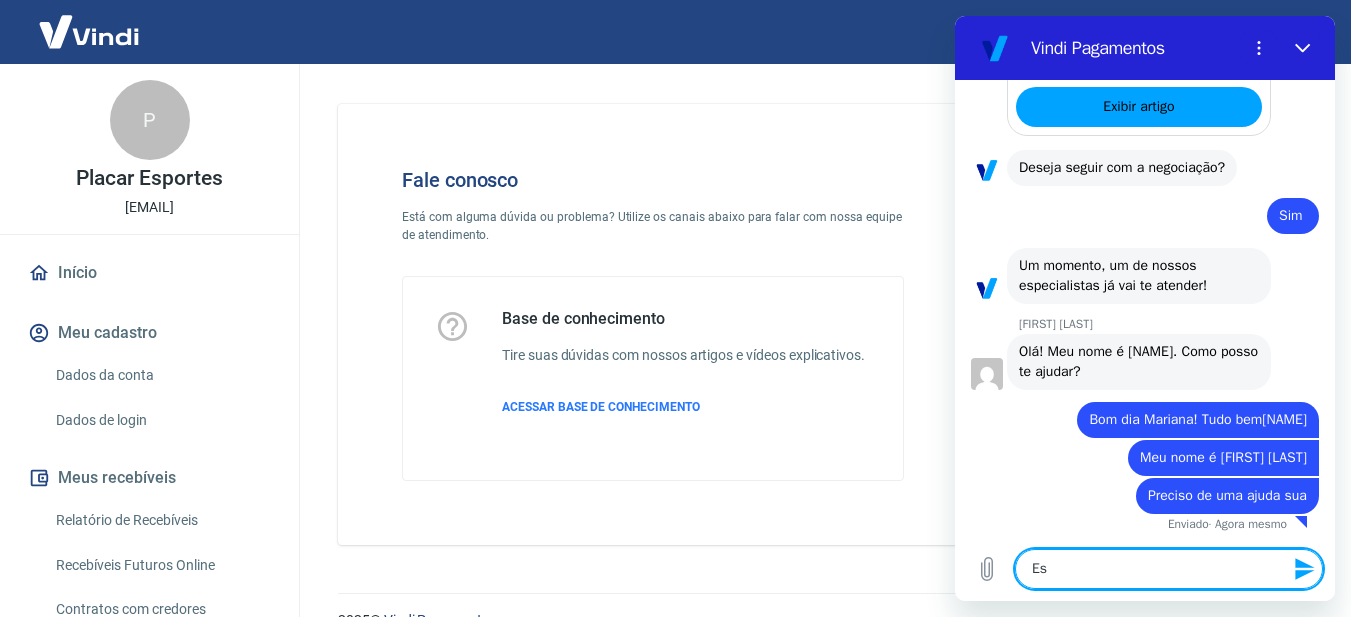 type on "Est" 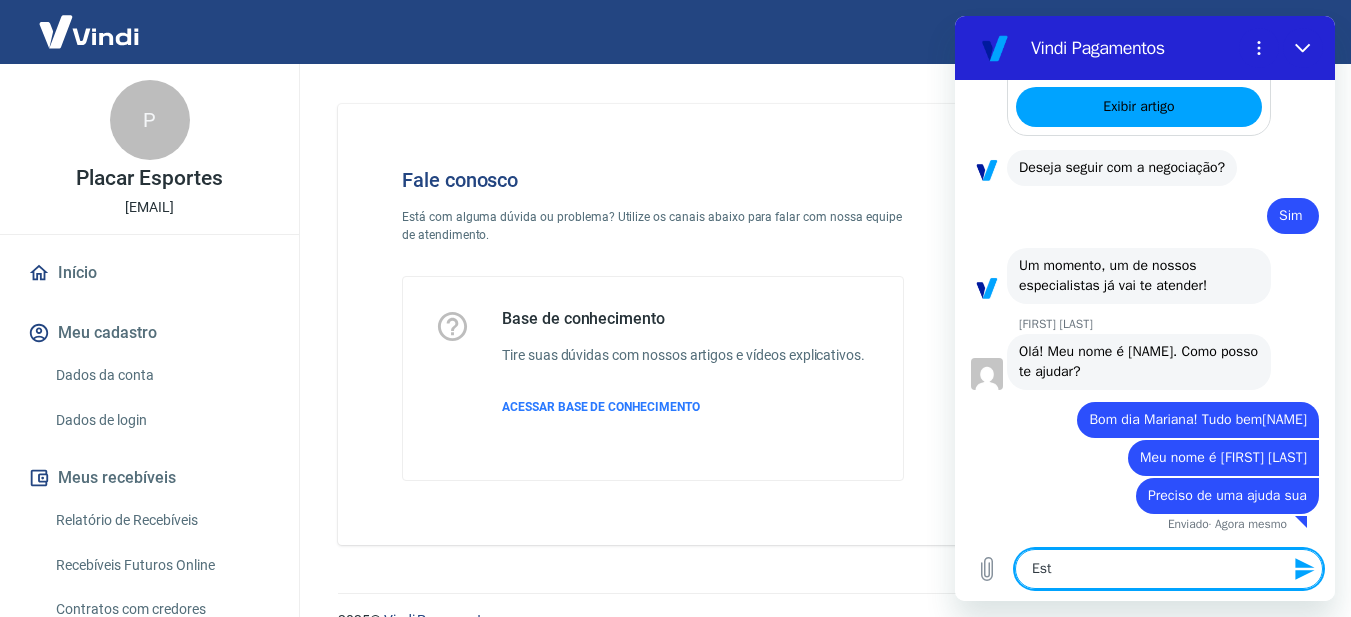 type on "Está" 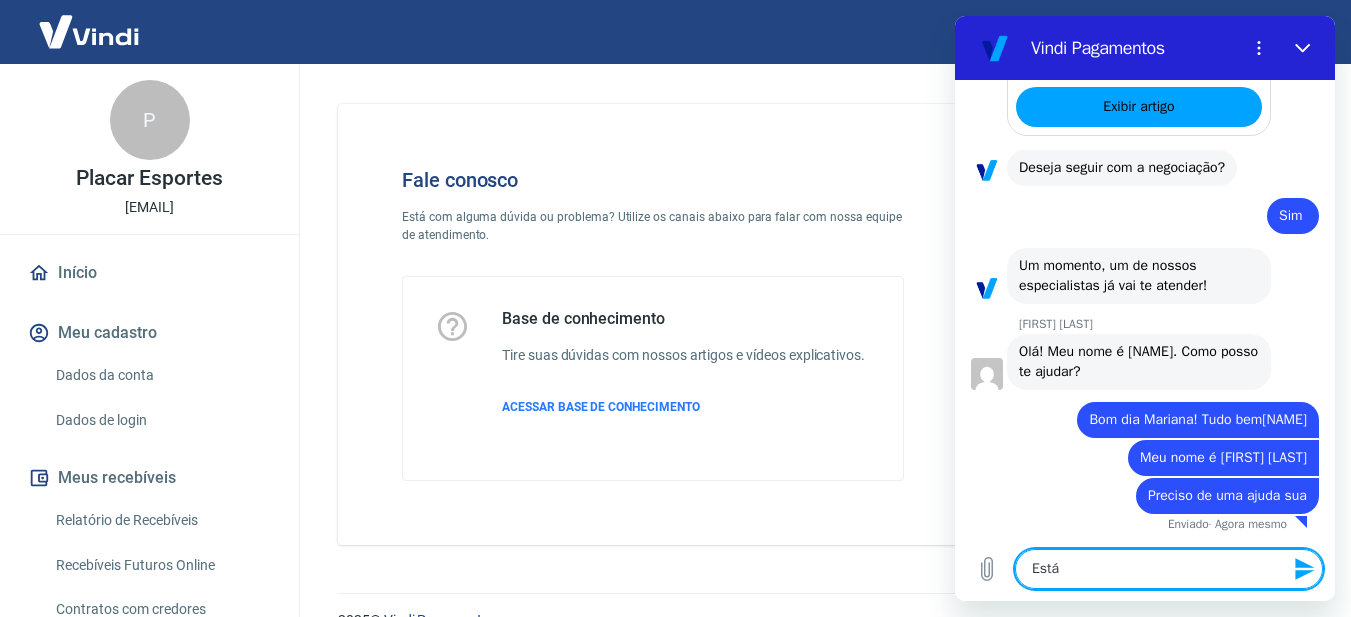 type on "Estáv" 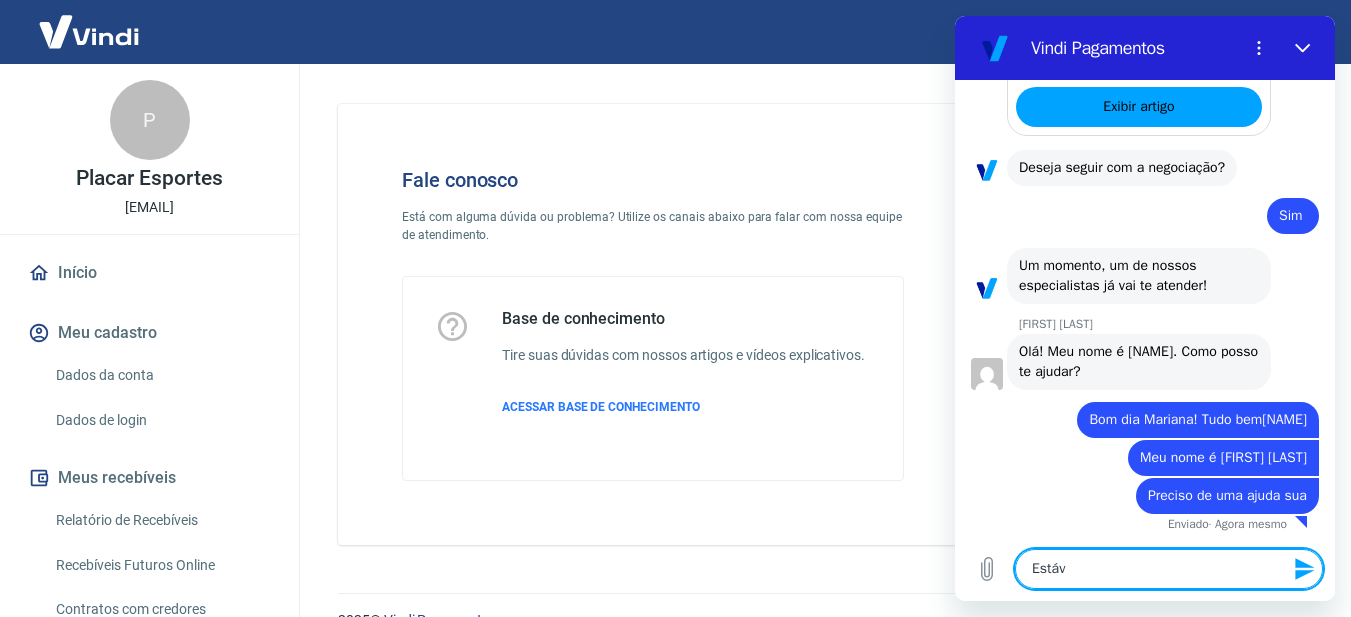 type on "Estáva" 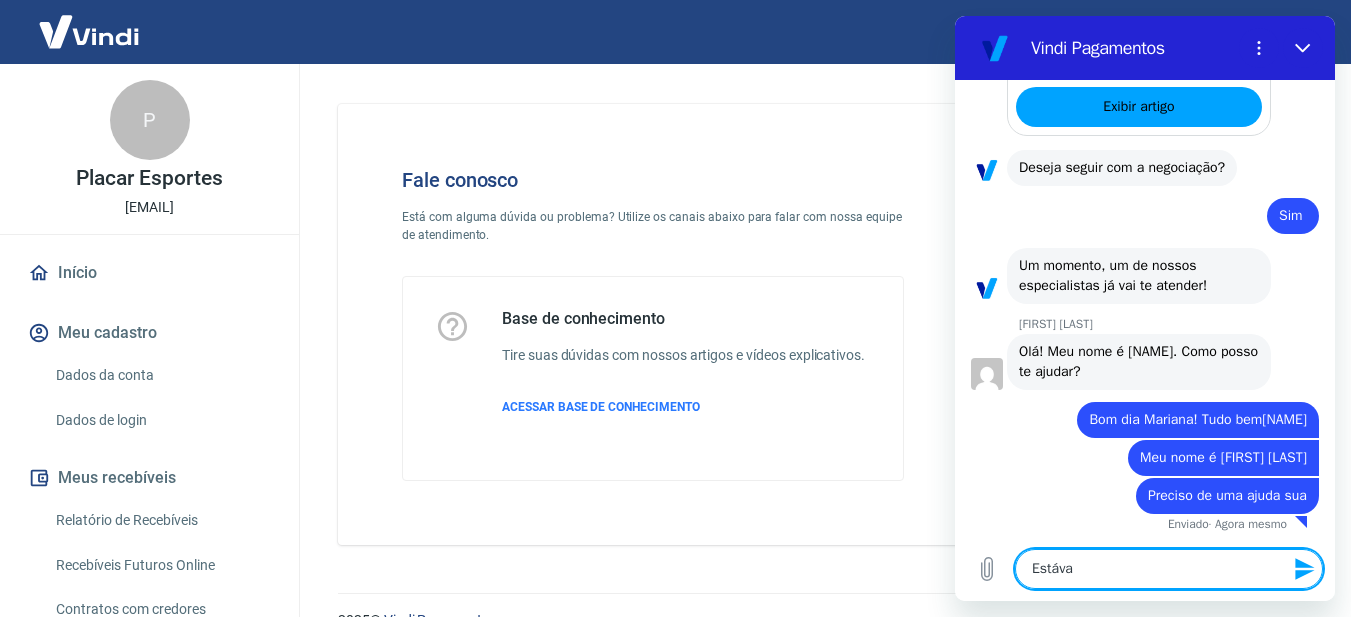 type 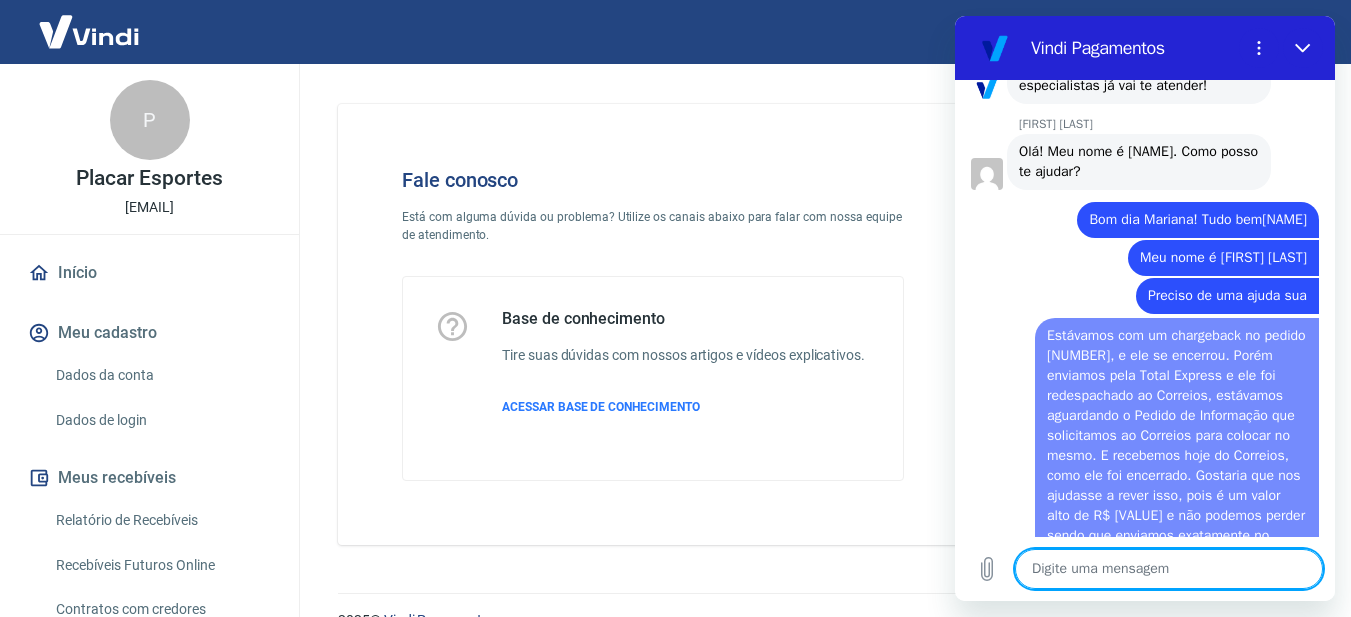 scroll, scrollTop: 0, scrollLeft: 0, axis: both 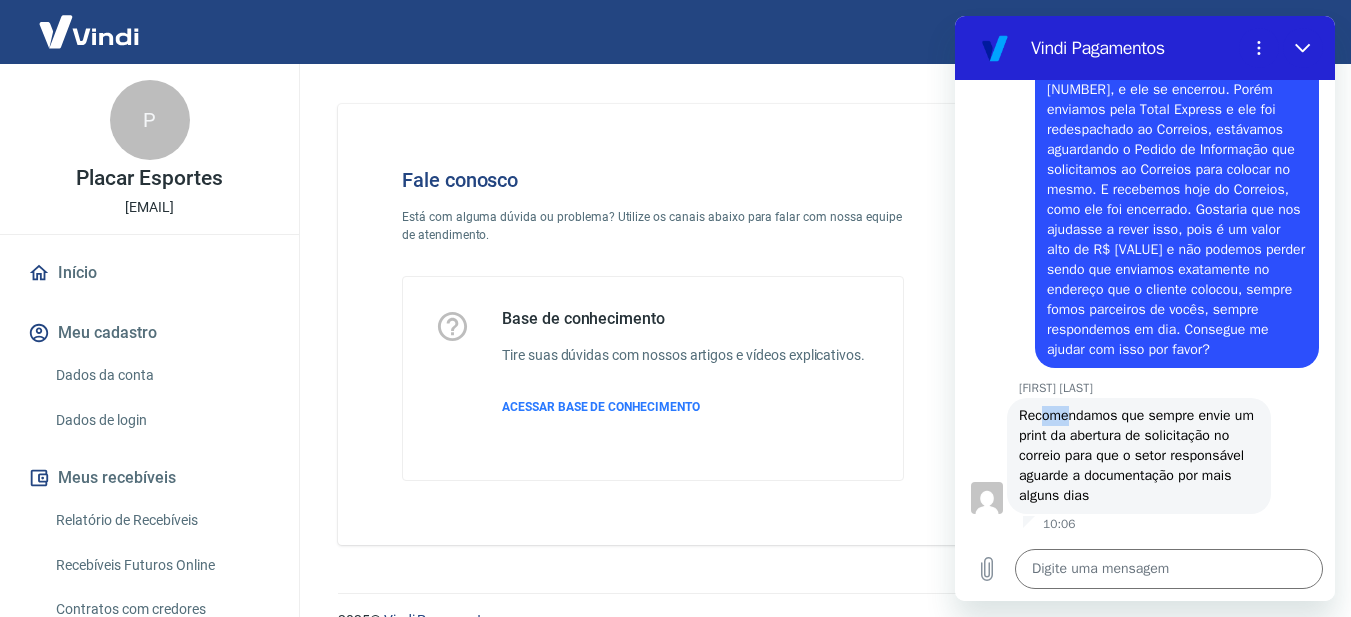 drag, startPoint x: 1042, startPoint y: 413, endPoint x: 1072, endPoint y: 412, distance: 30.016663 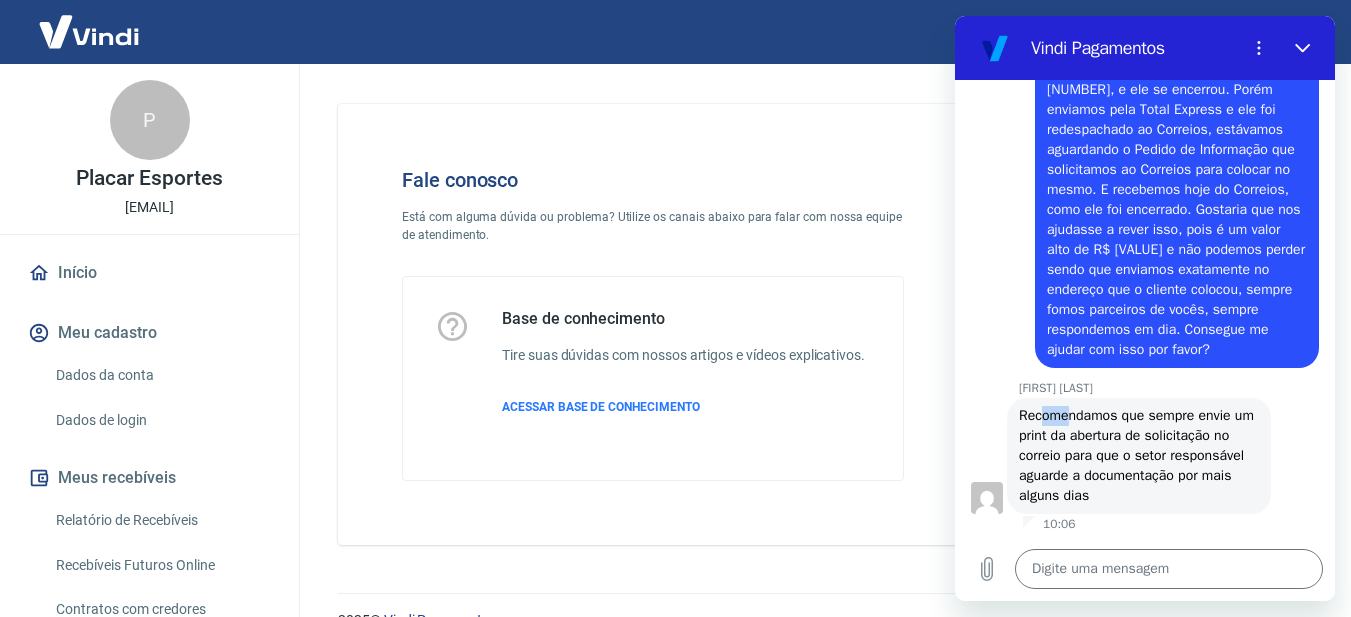 click on "Recomendamos que sempre envie um print da abertura de solicitação no correio para que o setor responsável aguarde a documentação por mais alguns dias" at bounding box center (1138, 455) 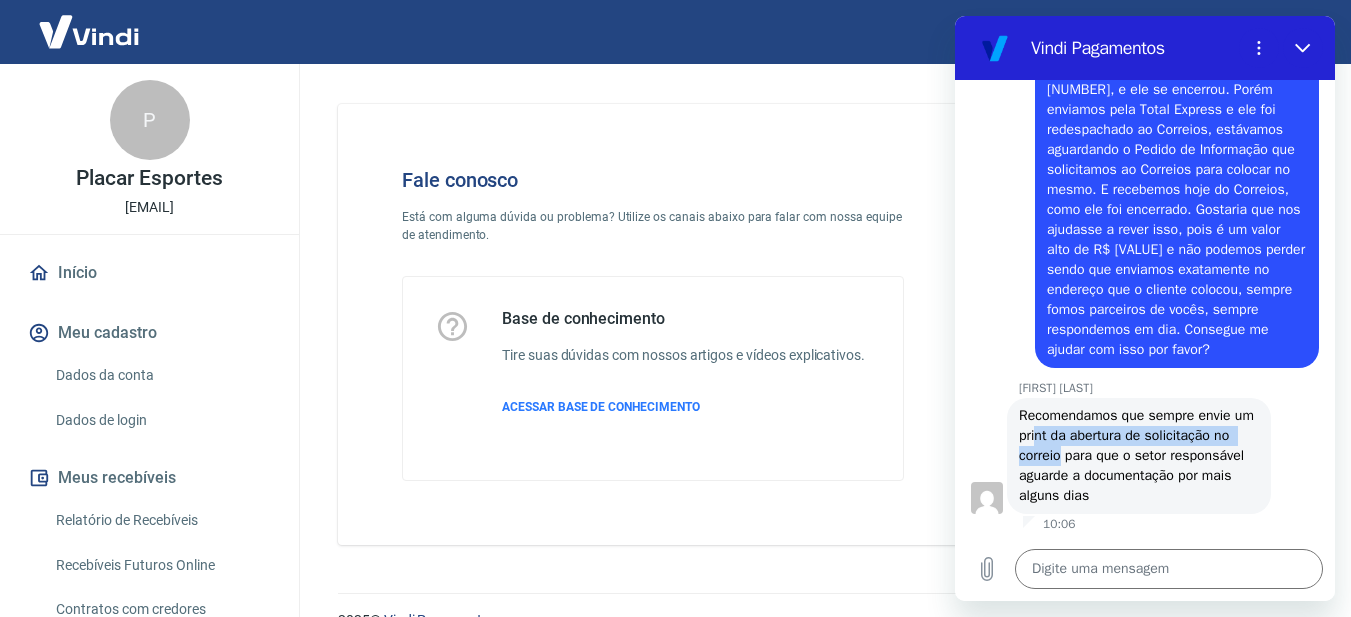 drag, startPoint x: 1060, startPoint y: 429, endPoint x: 1085, endPoint y: 452, distance: 33.970577 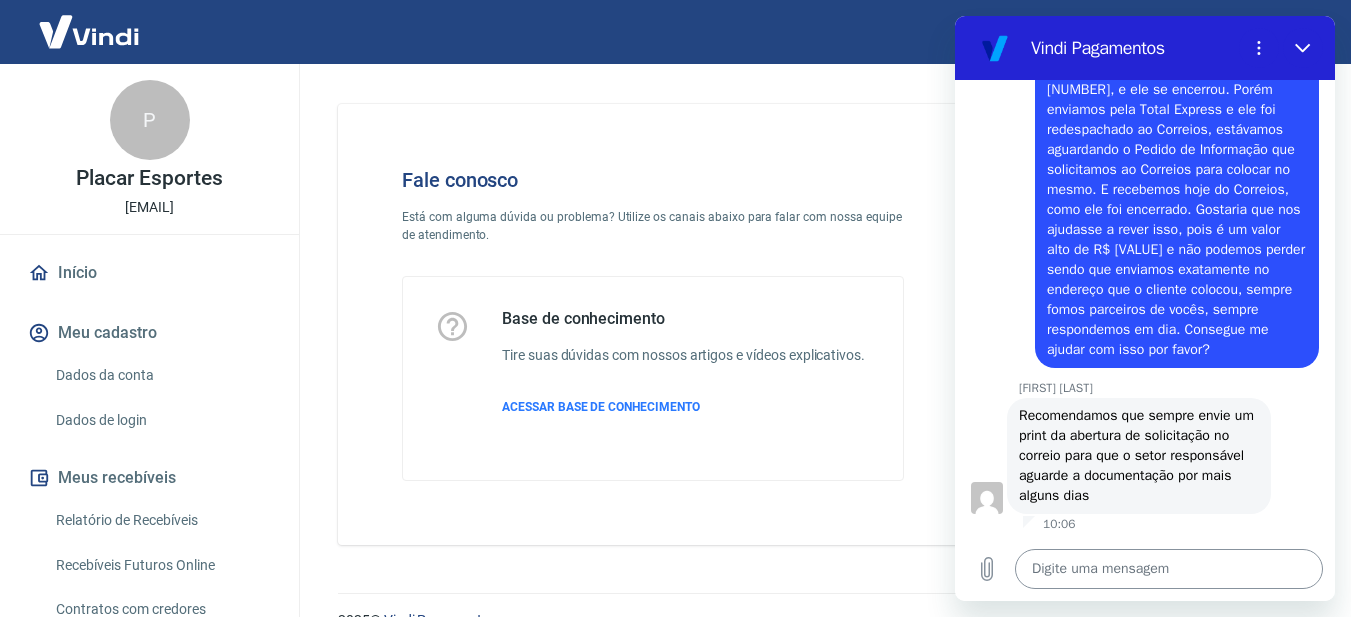 click at bounding box center (1169, 569) 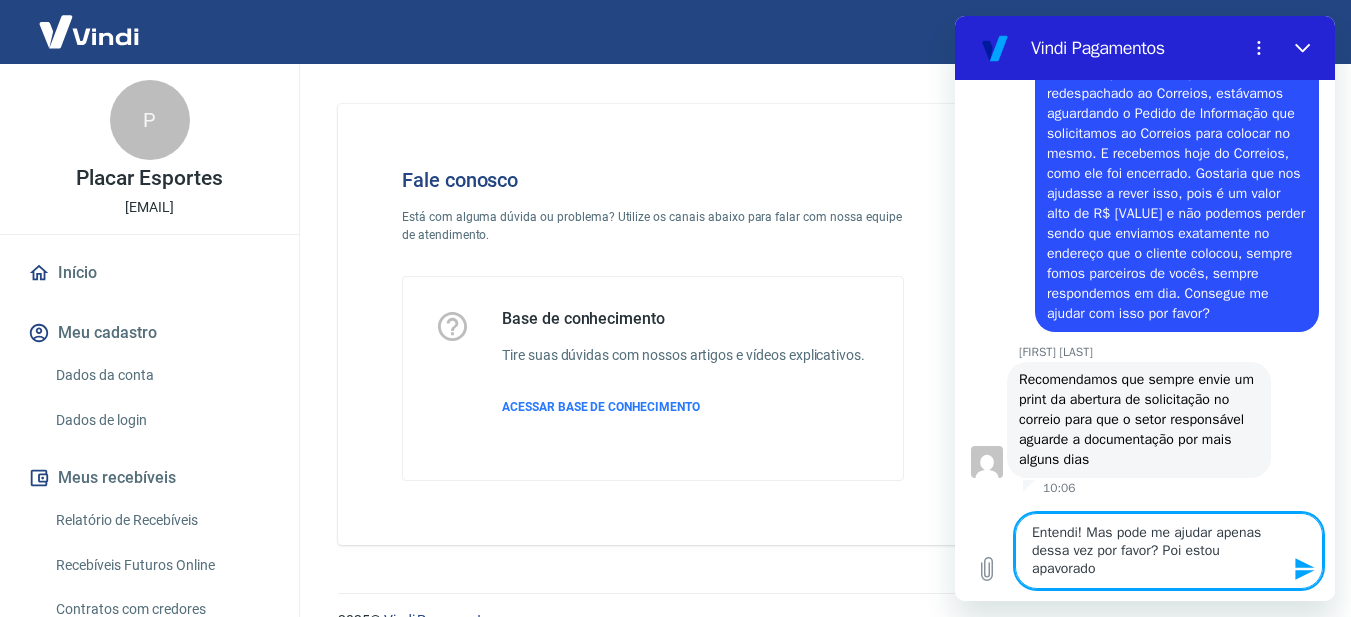 click on "Entendi! Mas pode me ajudar apenas dessa vez por favor? Poi estou apavorado" at bounding box center (1169, 551) 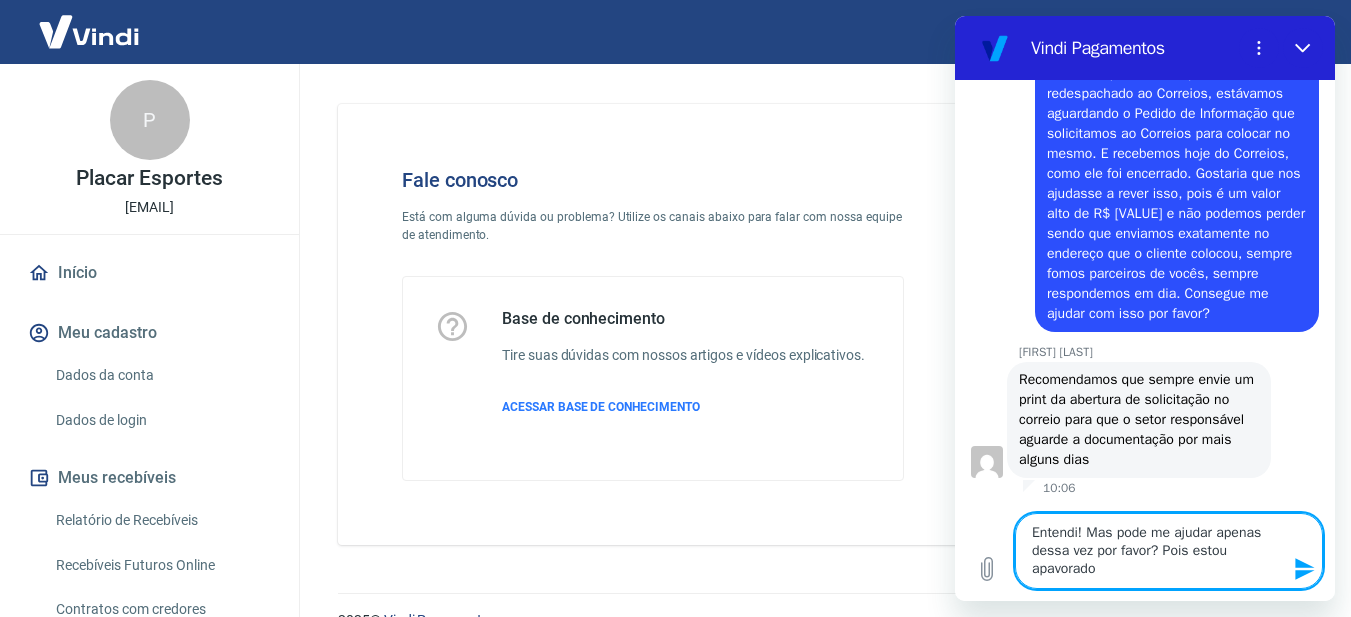 click on "Entendi! Mas pode me ajudar apenas dessa vez por favor? Pois estou apavorado" at bounding box center [1169, 551] 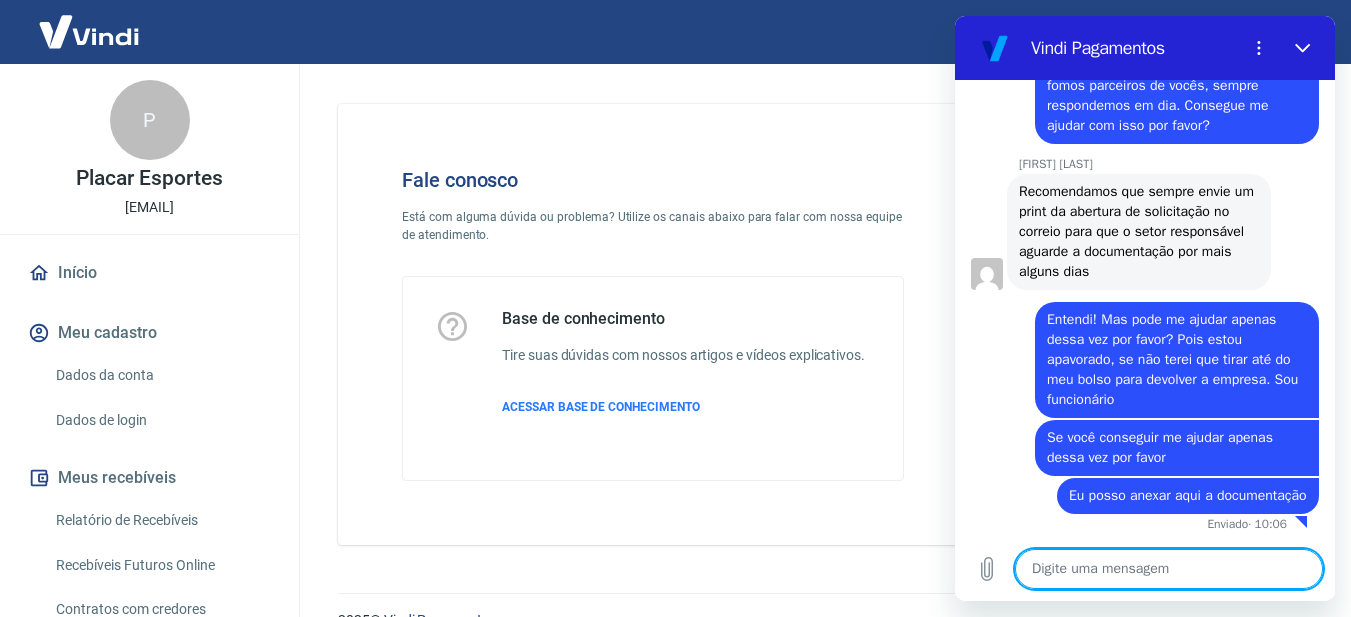 scroll, scrollTop: 8276, scrollLeft: 0, axis: vertical 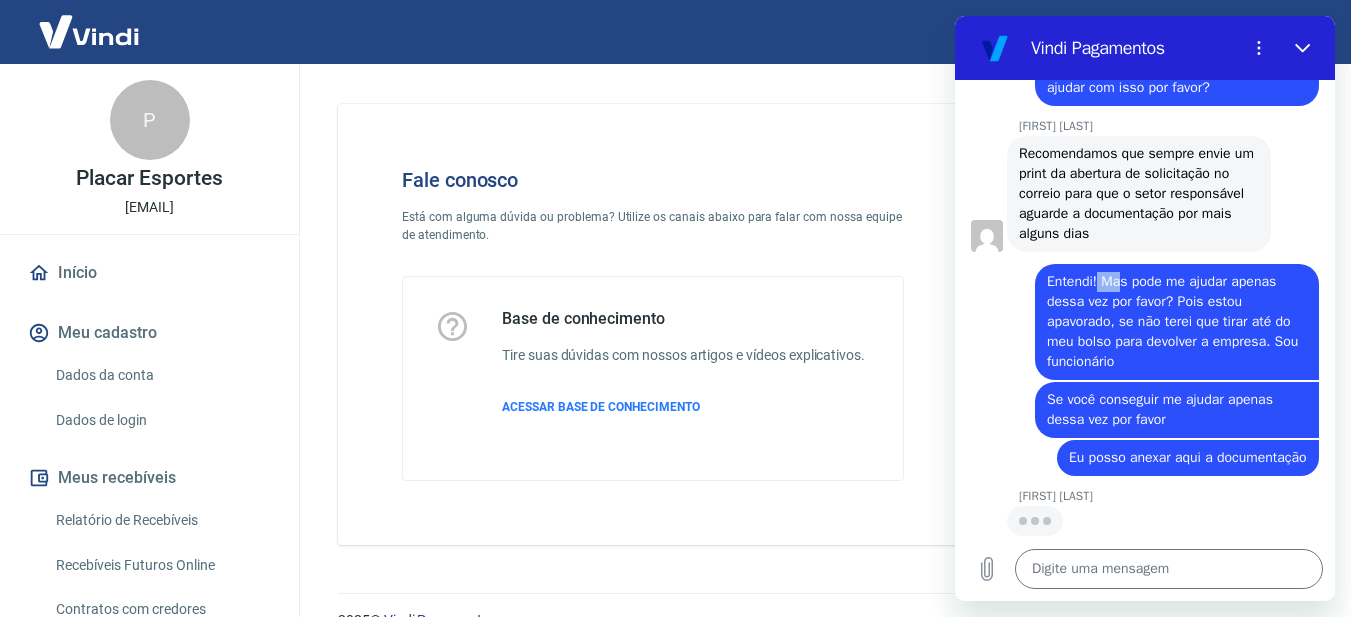 click on "Entendi! Mas pode me ajudar apenas dessa vez por favor? Pois estou apavorado, se não terei que tirar até do meu bolso para devolver a empresa. Sou funcionário" at bounding box center (1175, 321) 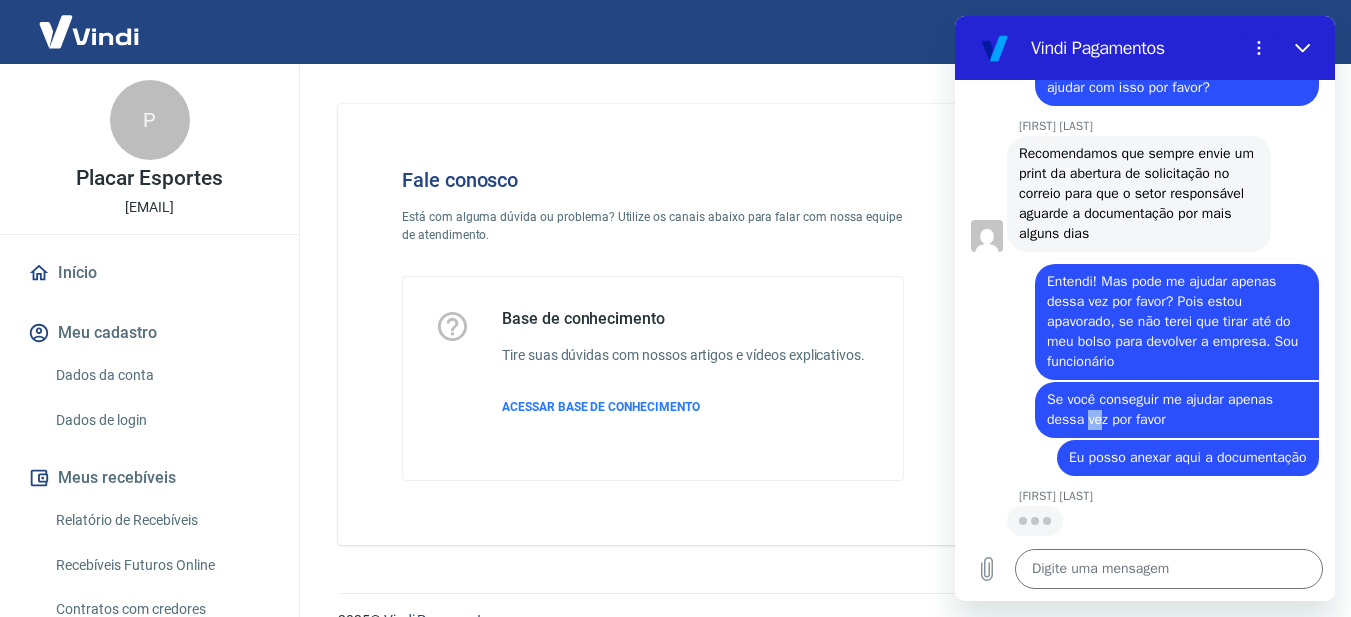 drag, startPoint x: 1084, startPoint y: 419, endPoint x: 1098, endPoint y: 416, distance: 14.3178215 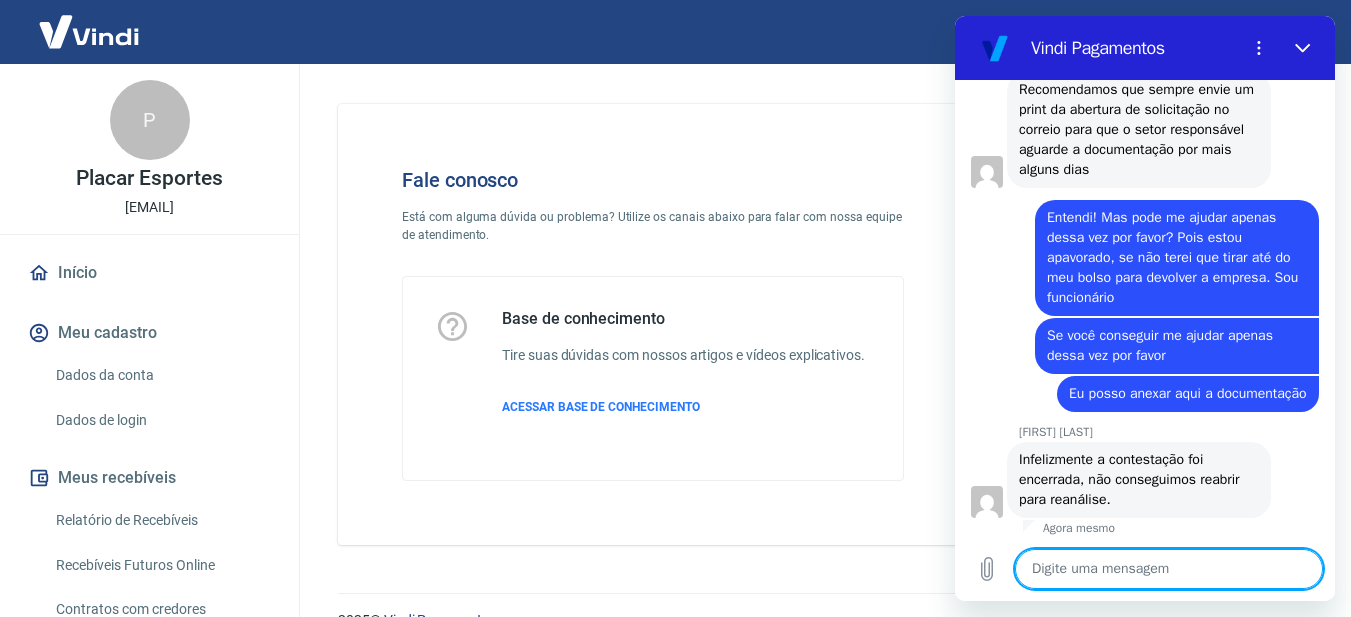 scroll, scrollTop: 8382, scrollLeft: 0, axis: vertical 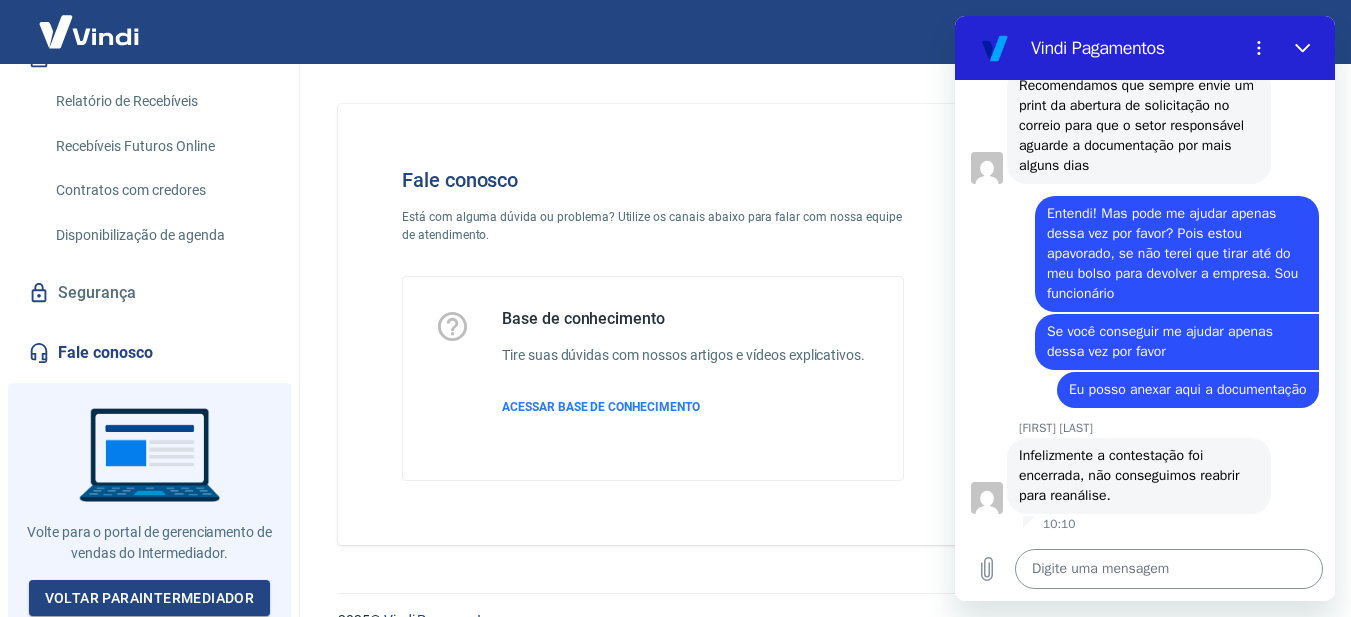 click at bounding box center [1169, 569] 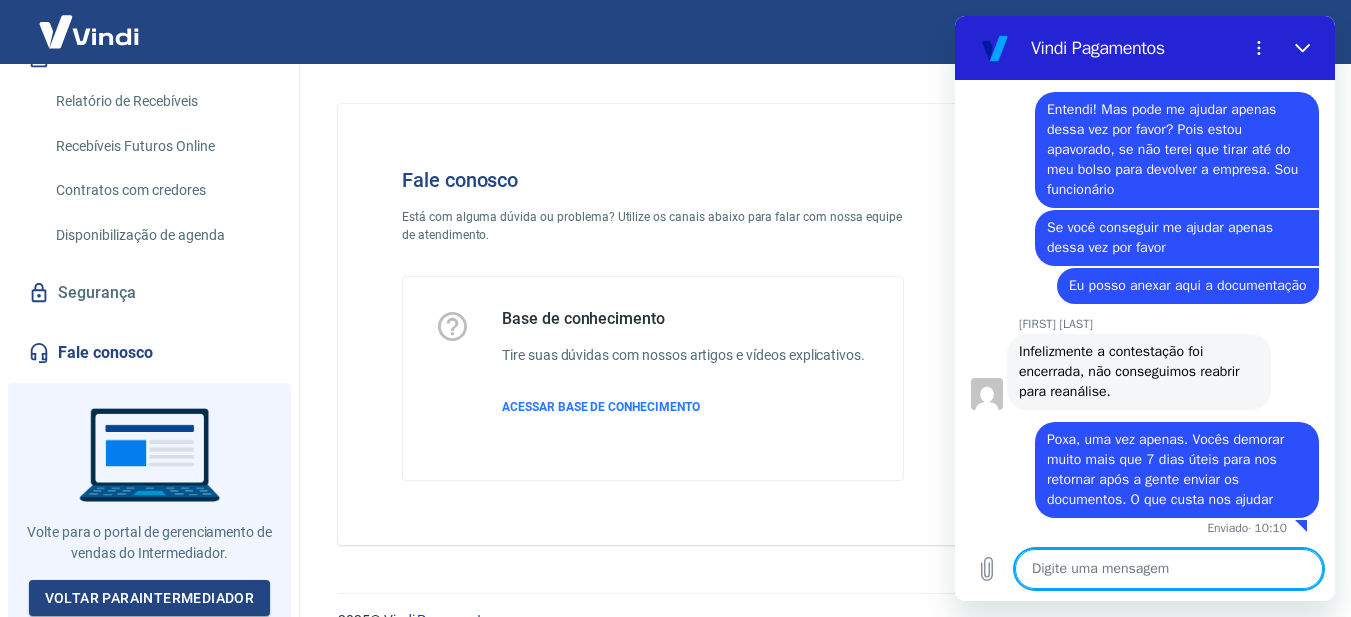 scroll, scrollTop: 8490, scrollLeft: 0, axis: vertical 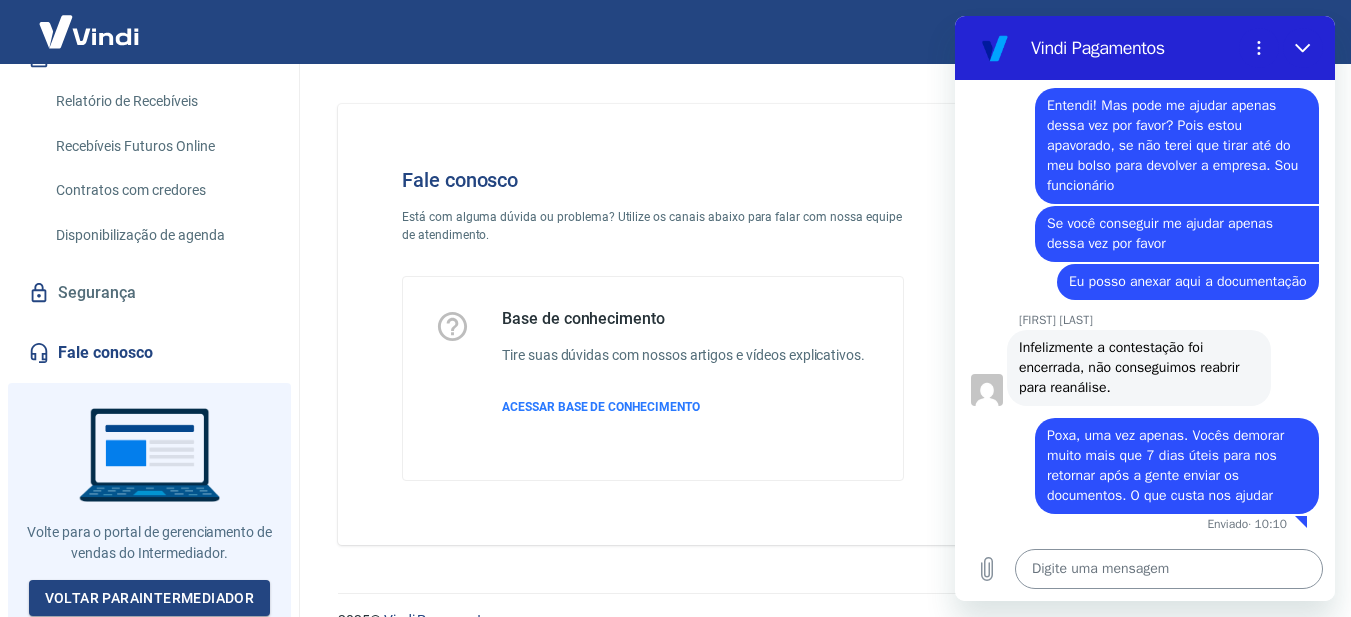 drag, startPoint x: 1203, startPoint y: 435, endPoint x: 1147, endPoint y: 577, distance: 152.64337 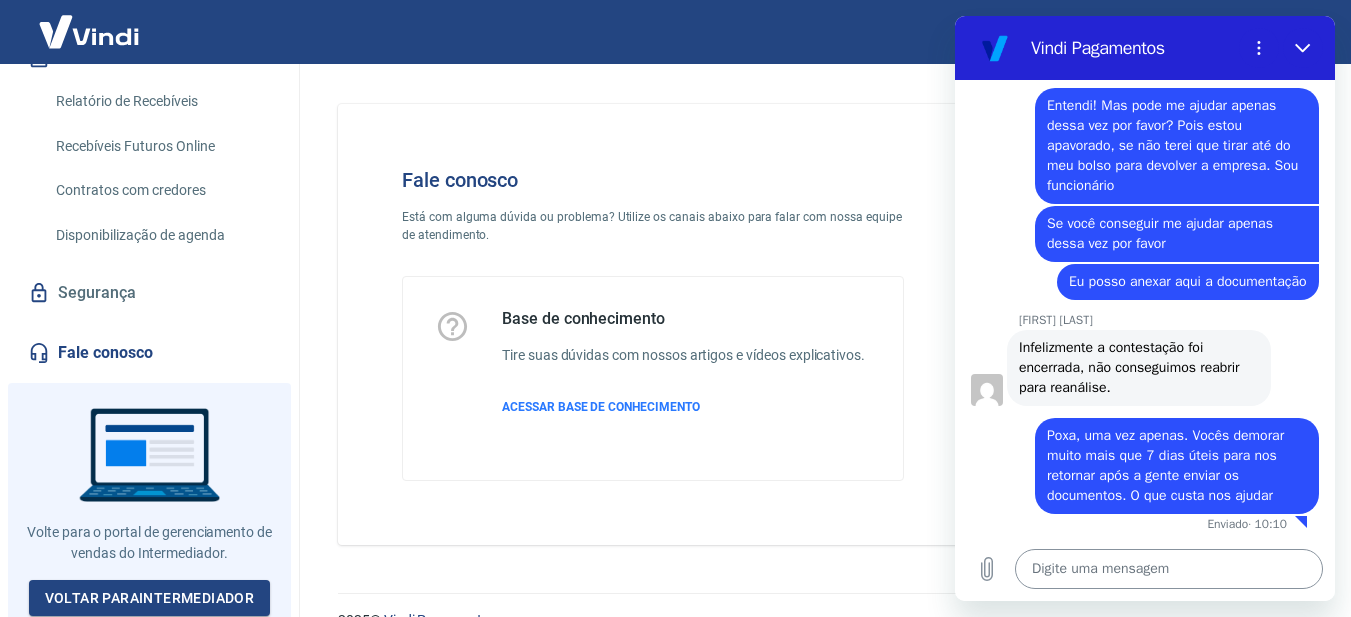 click at bounding box center (1169, 569) 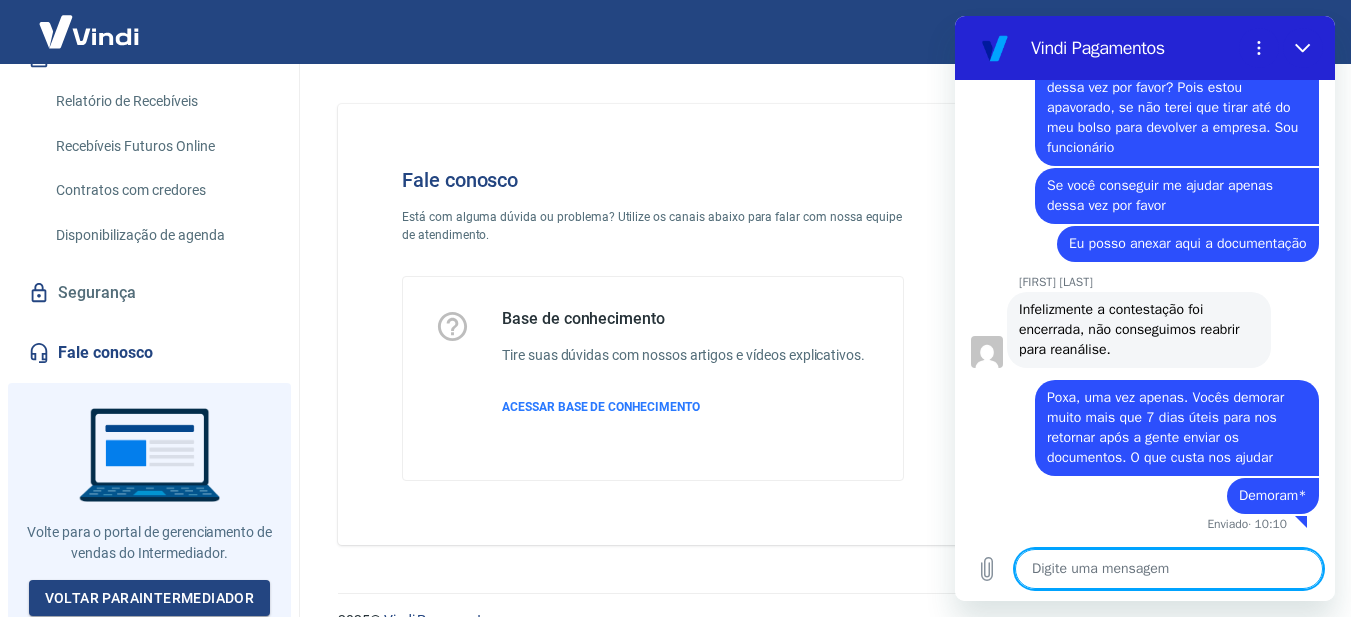scroll, scrollTop: 8528, scrollLeft: 0, axis: vertical 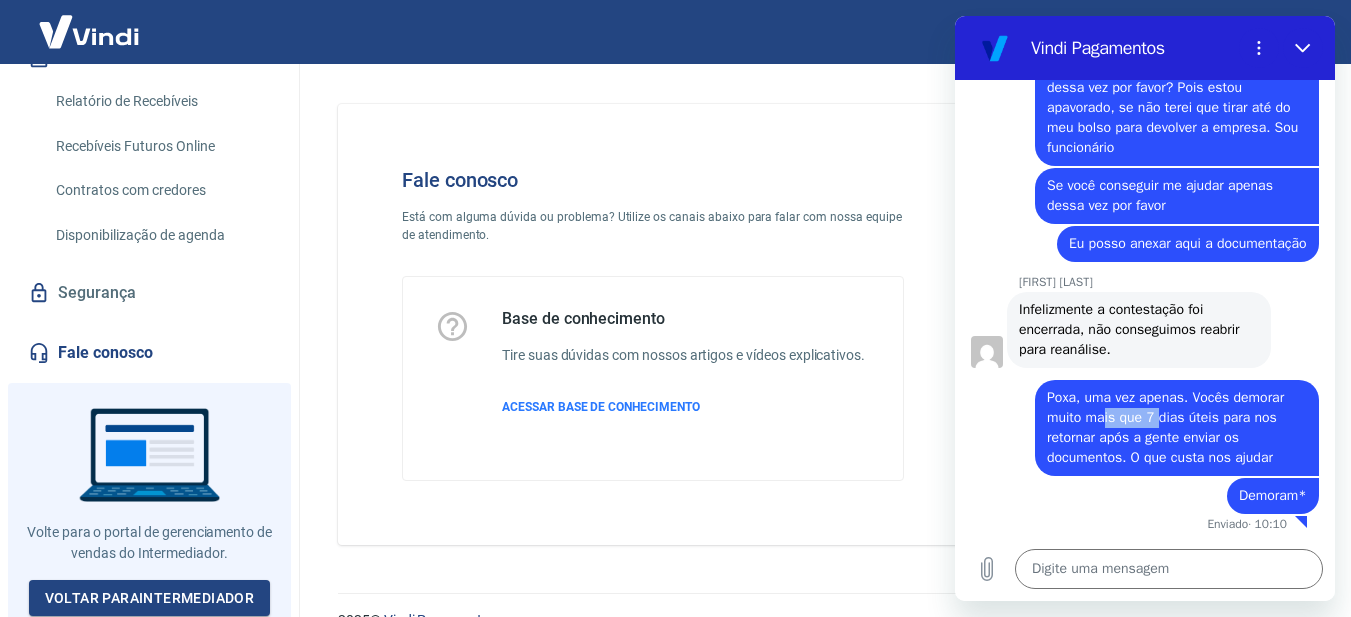 drag, startPoint x: 1104, startPoint y: 421, endPoint x: 1162, endPoint y: 420, distance: 58.00862 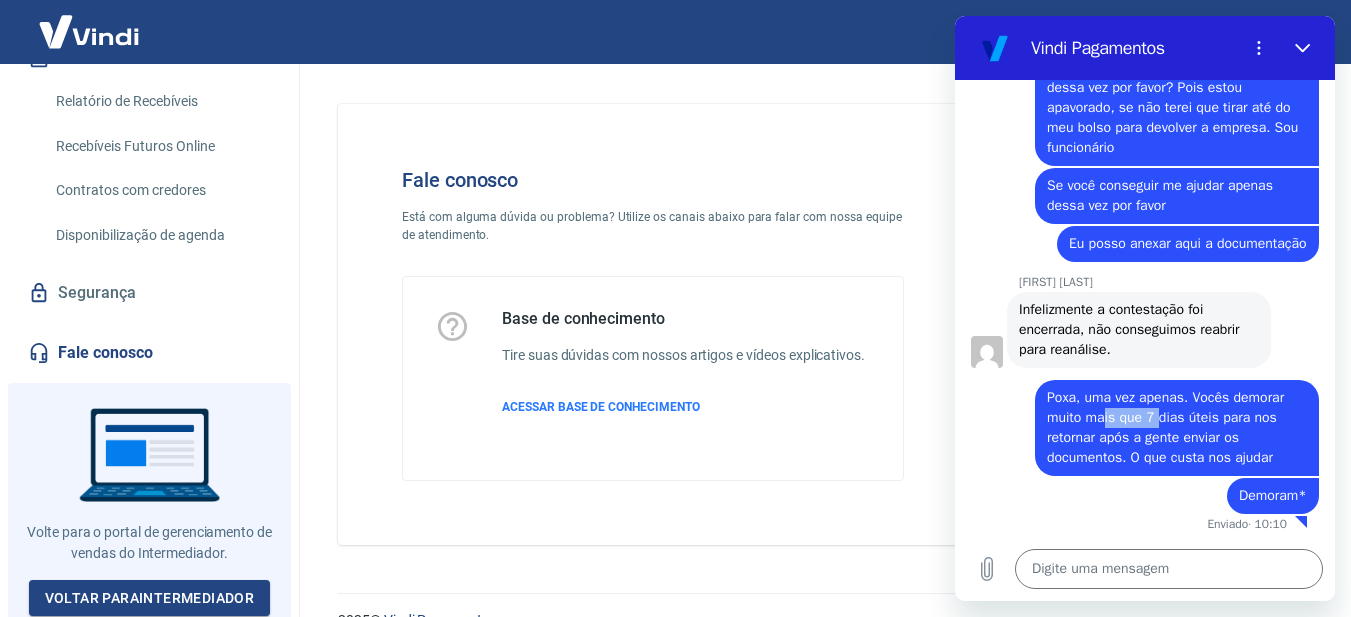 click on "Poxa, uma vez apenas. Vocês demorar muito mais que 7 dias úteis para nos retornar após a gente enviar os documentos. O que custa nos ajudar" at bounding box center (1167, 427) 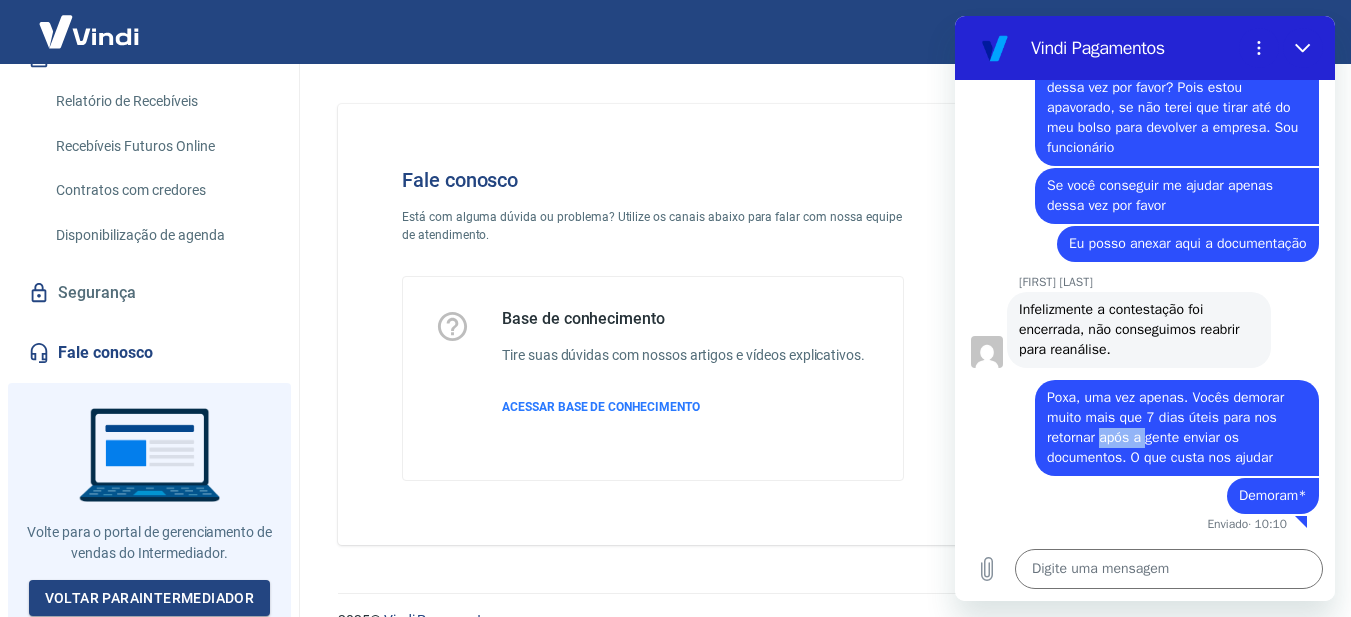 drag, startPoint x: 1104, startPoint y: 434, endPoint x: 1146, endPoint y: 442, distance: 42.755116 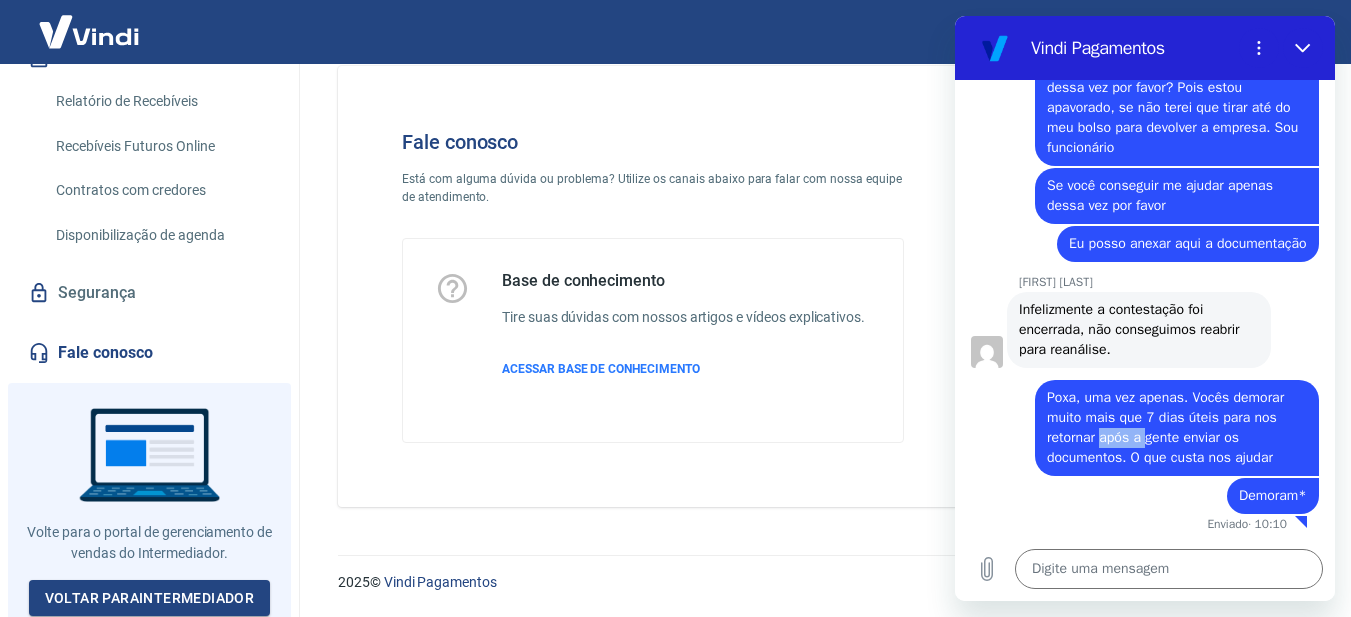 scroll, scrollTop: 0, scrollLeft: 0, axis: both 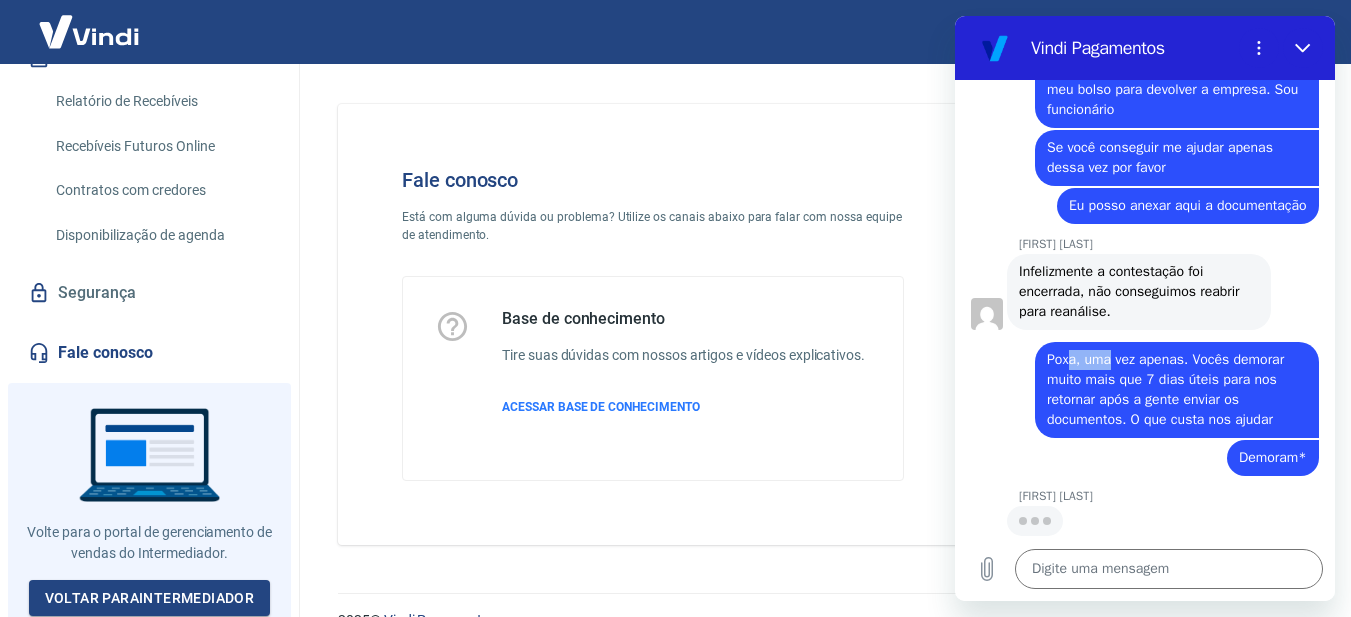 drag, startPoint x: 1073, startPoint y: 363, endPoint x: 1110, endPoint y: 356, distance: 37.65634 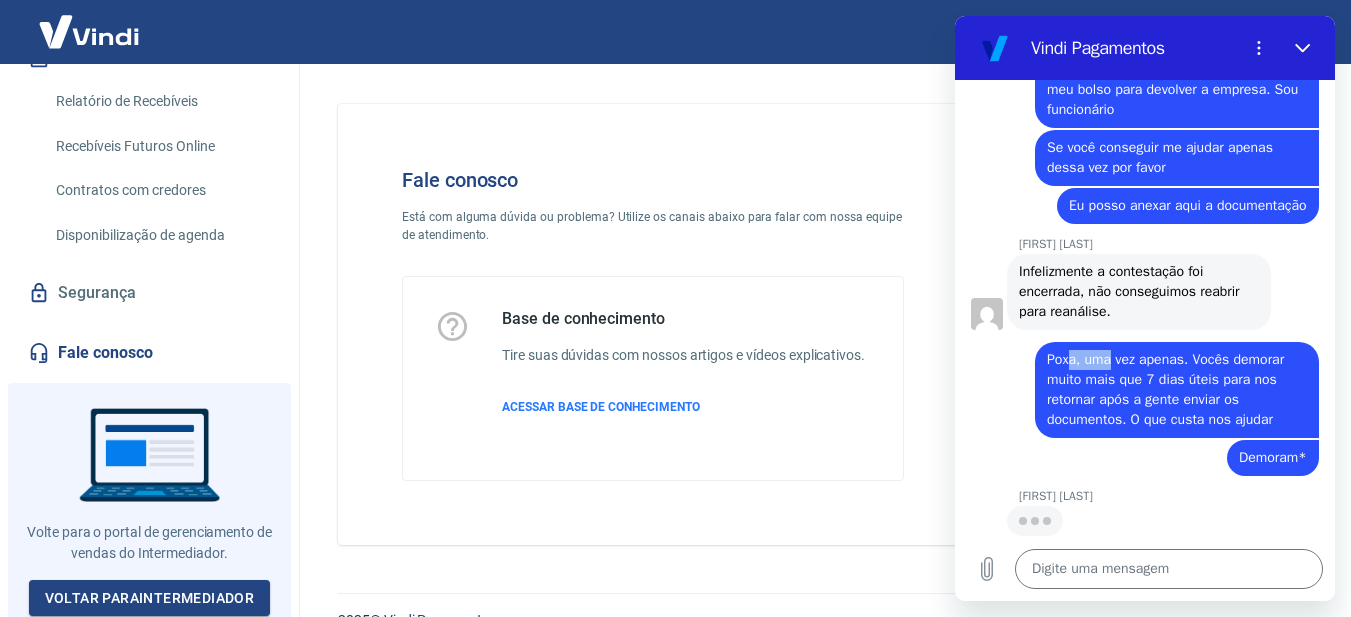 click on "Poxa, uma vez apenas. Vocês demorar muito mais que 7 dias úteis para nos retornar após a gente enviar os documentos. O que custa nos ajudar" at bounding box center (1167, 389) 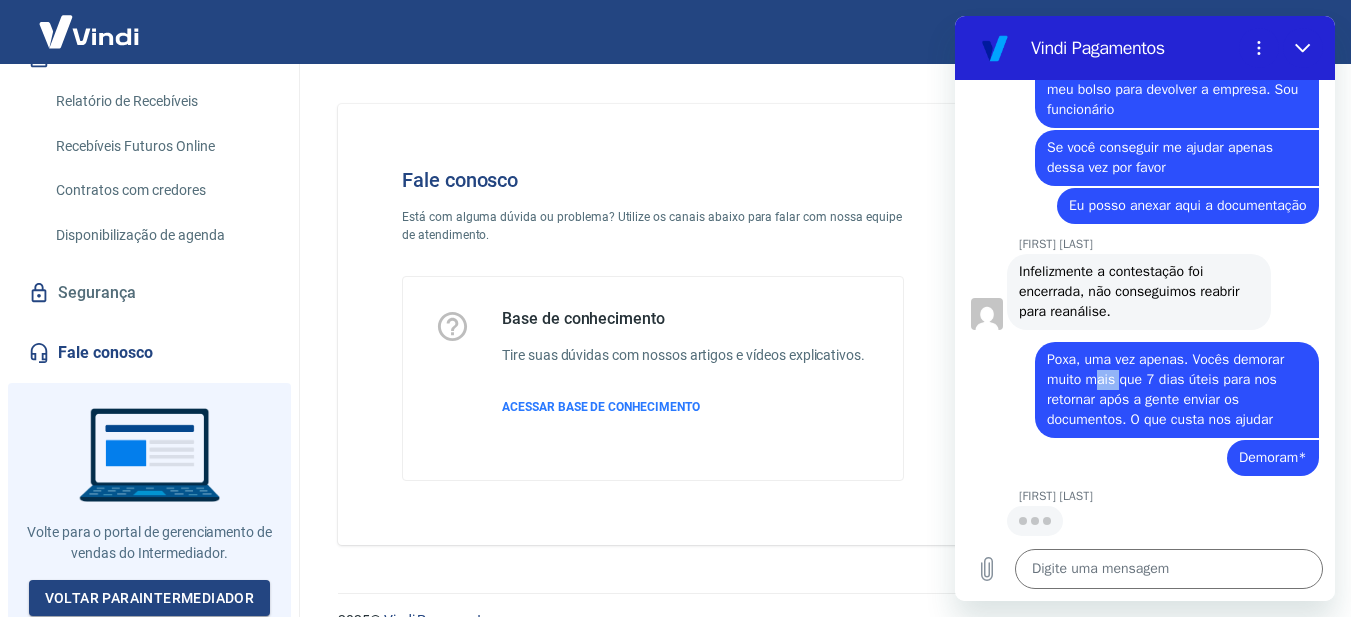drag, startPoint x: 1107, startPoint y: 377, endPoint x: 1120, endPoint y: 378, distance: 13.038404 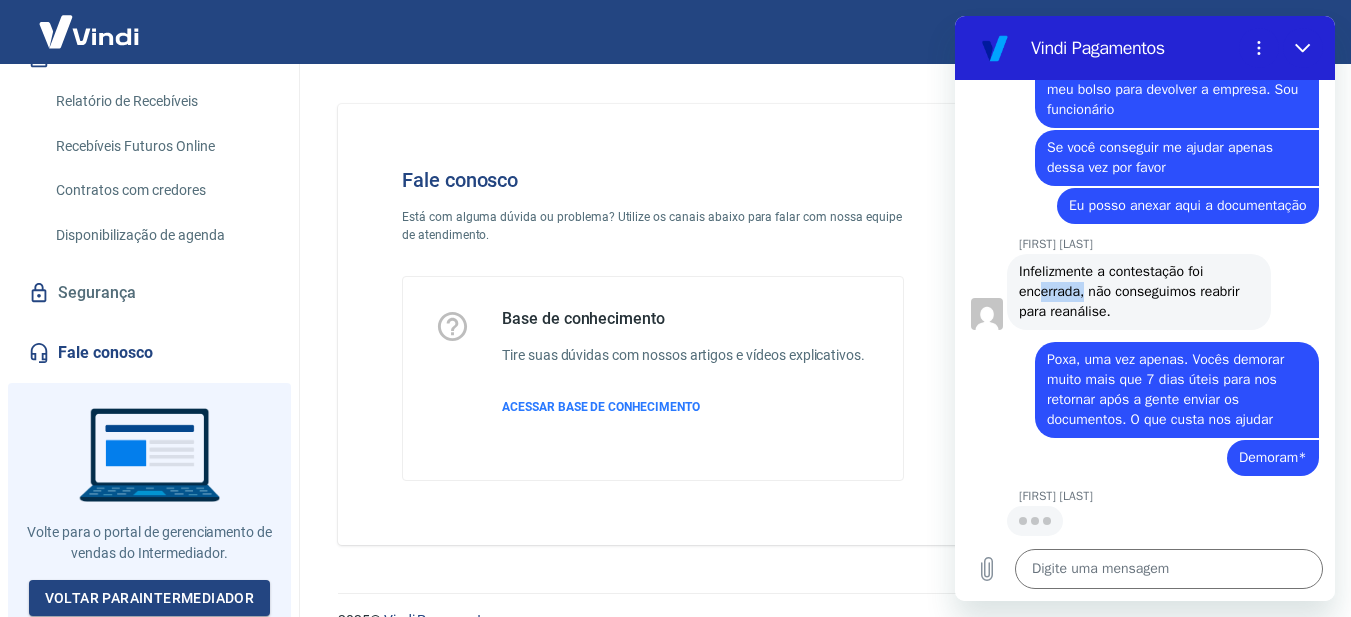 drag, startPoint x: 1039, startPoint y: 297, endPoint x: 1083, endPoint y: 292, distance: 44.28318 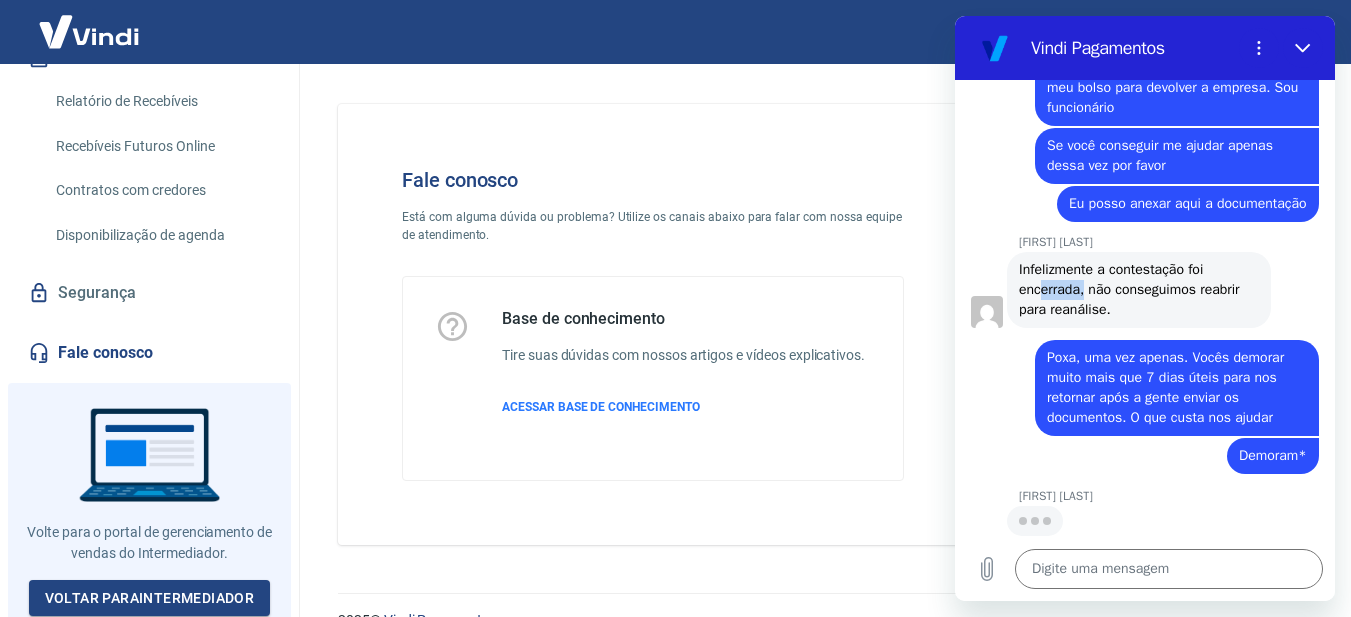 scroll, scrollTop: 8566, scrollLeft: 0, axis: vertical 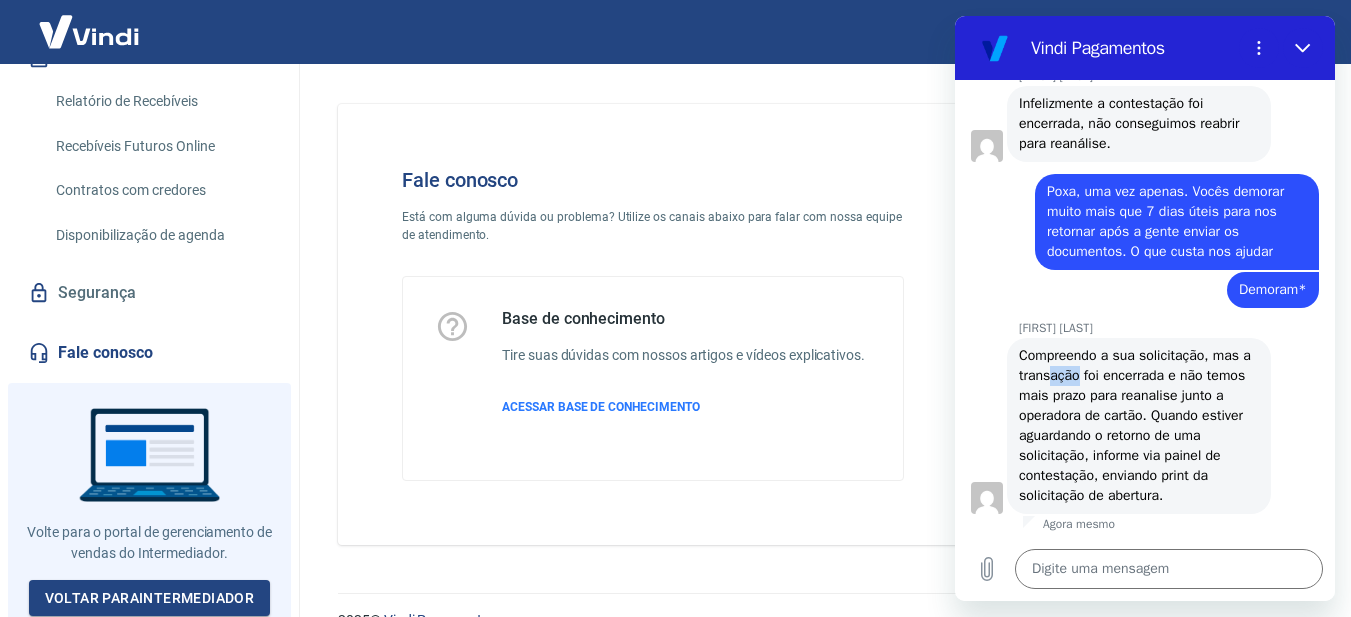 drag, startPoint x: 1061, startPoint y: 385, endPoint x: 1088, endPoint y: 385, distance: 27 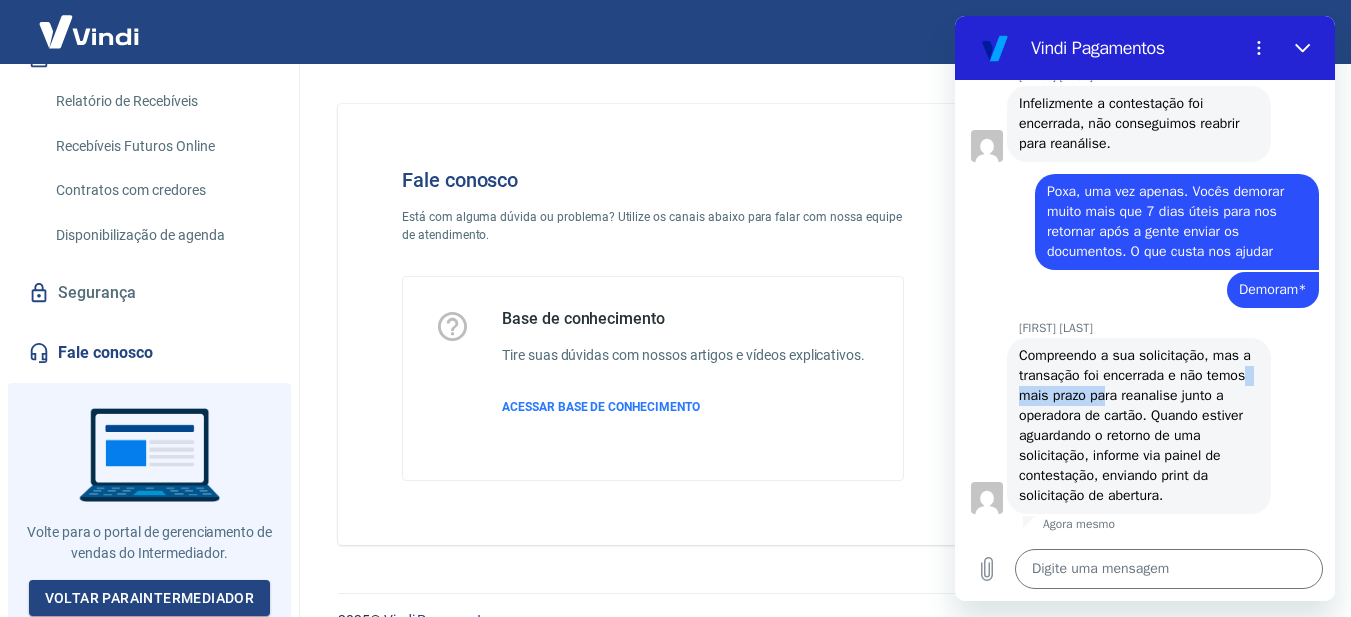 drag, startPoint x: 1058, startPoint y: 395, endPoint x: 1147, endPoint y: 392, distance: 89.050545 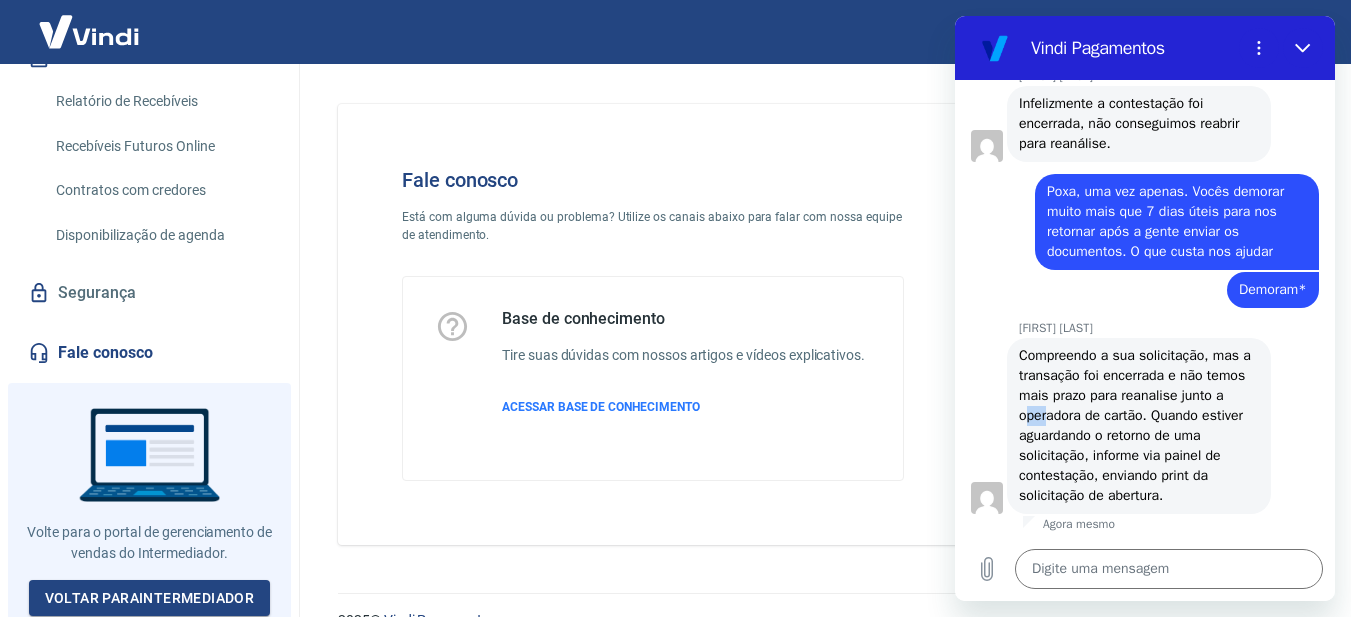 drag, startPoint x: 1076, startPoint y: 411, endPoint x: 1098, endPoint y: 411, distance: 22 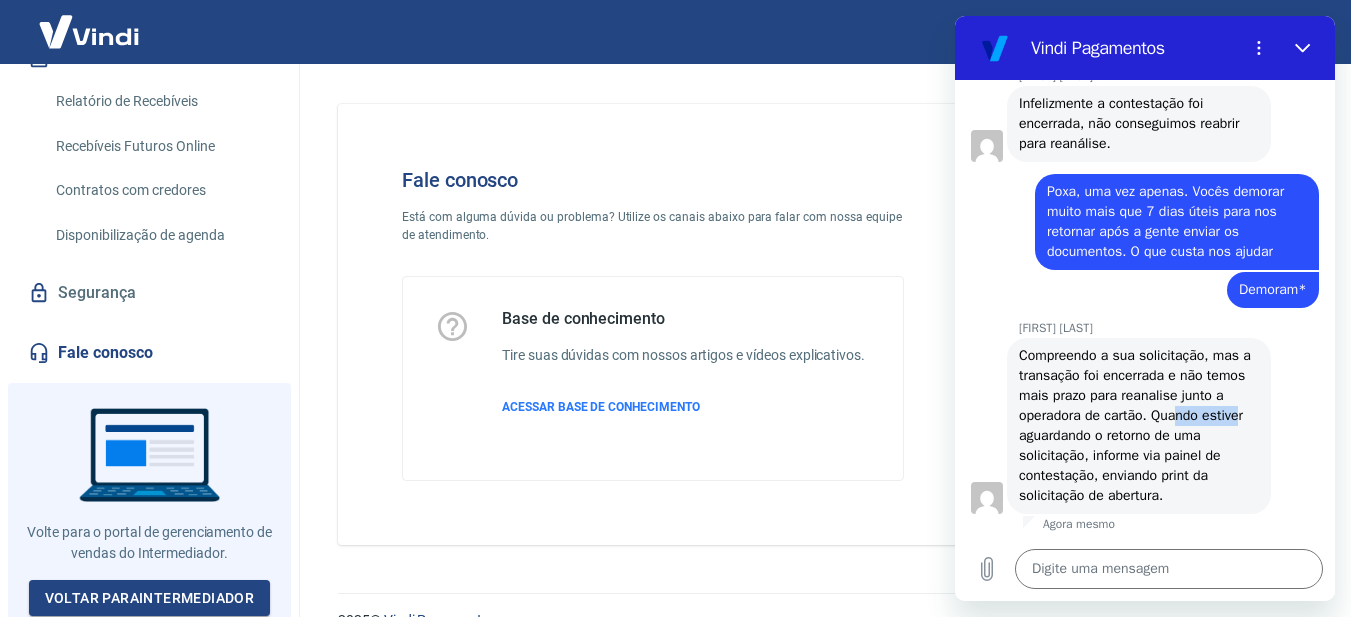 drag, startPoint x: 1046, startPoint y: 437, endPoint x: 1110, endPoint y: 437, distance: 64 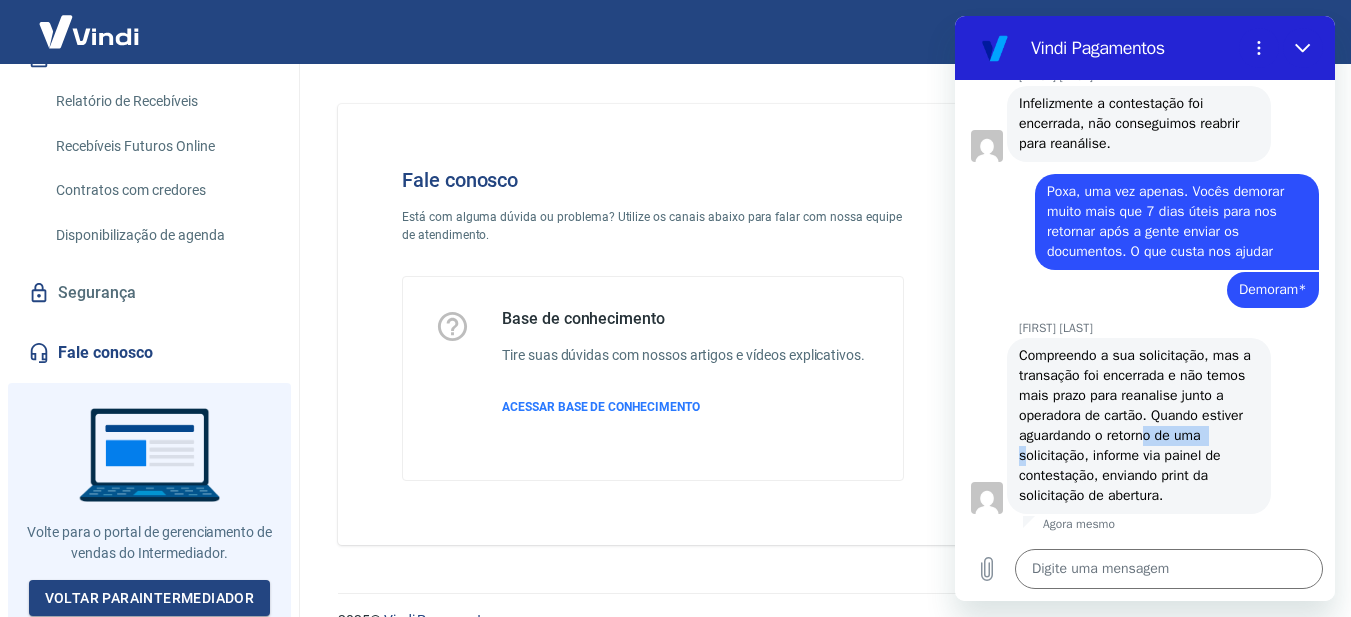 drag, startPoint x: 1059, startPoint y: 460, endPoint x: 1129, endPoint y: 457, distance: 70.064255 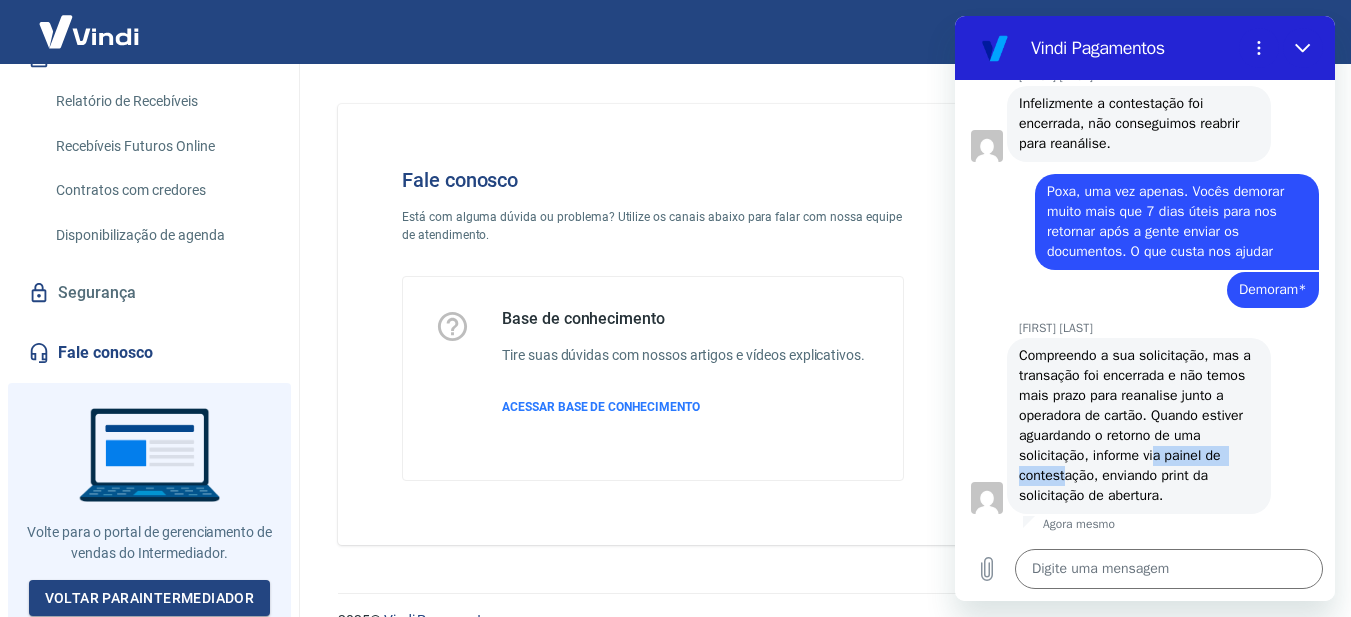 drag, startPoint x: 1031, startPoint y: 478, endPoint x: 1147, endPoint y: 471, distance: 116.21101 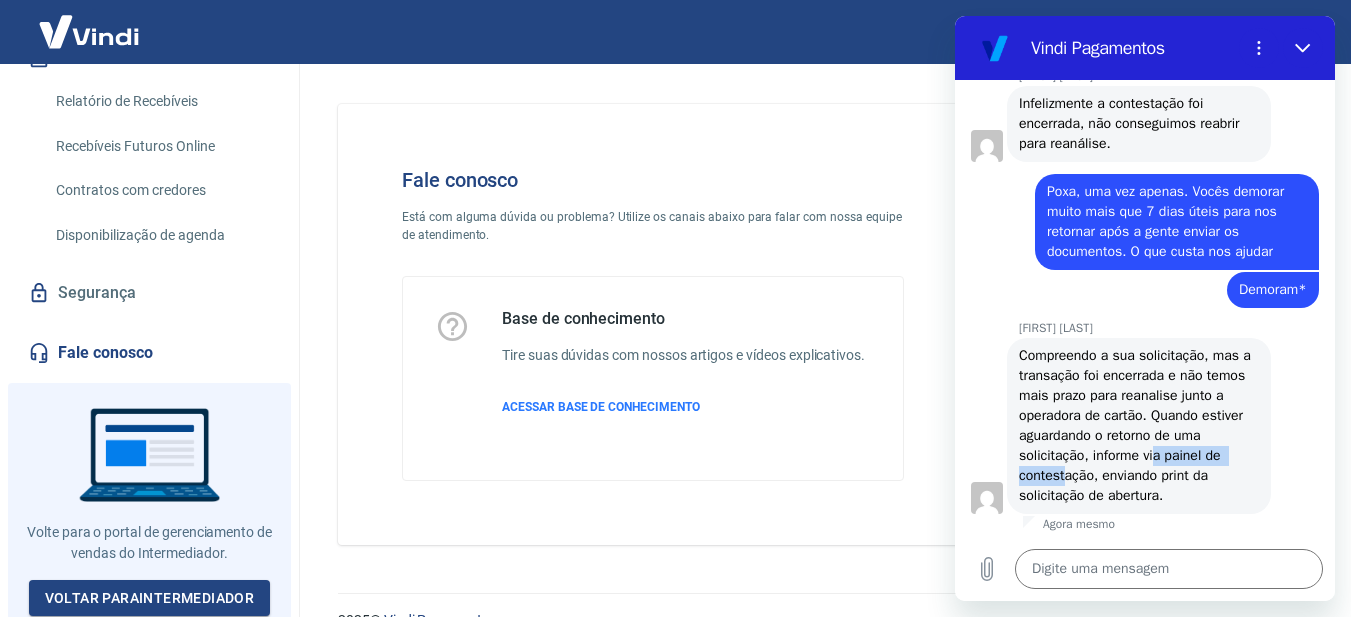 click on "Compreendo a sua solicitação, mas a transação foi encerrada e não temos mais prazo para reanalise junto a operadora de cartão. Quando estiver aguardando o retorno de uma solicitação, informe via painel de contestação, enviando print da solicitação de abertura." at bounding box center [1137, 425] 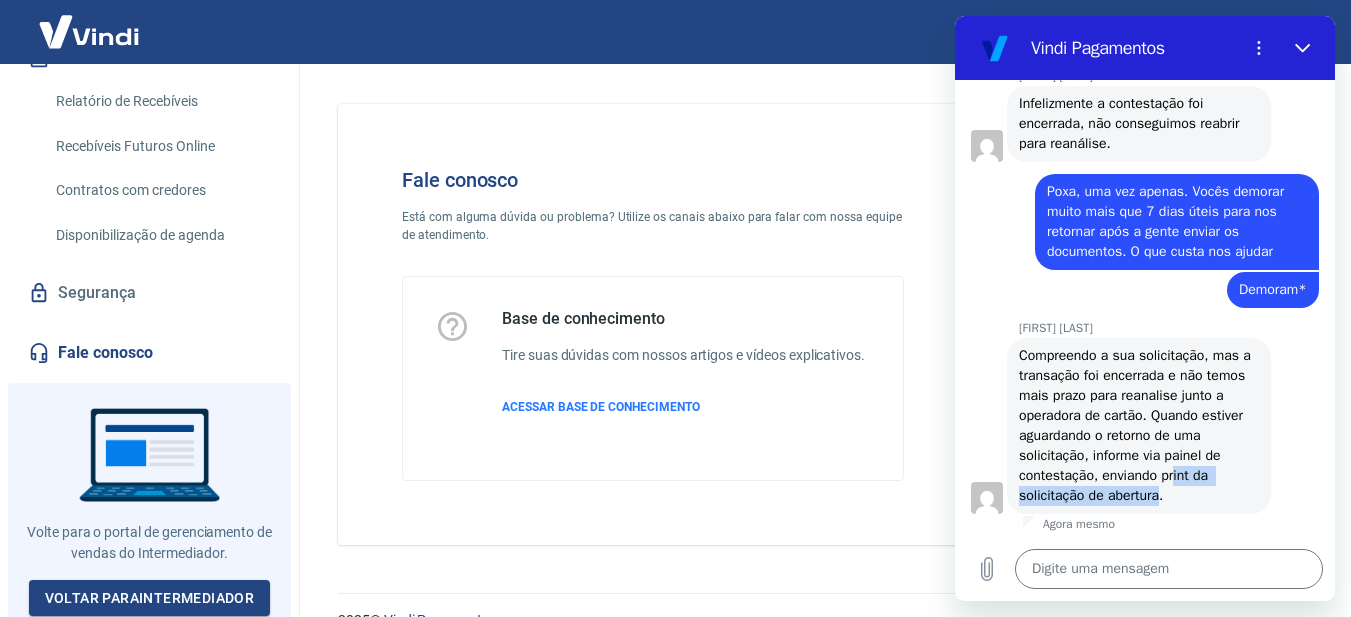 drag, startPoint x: 1030, startPoint y: 498, endPoint x: 1209, endPoint y: 492, distance: 179.10052 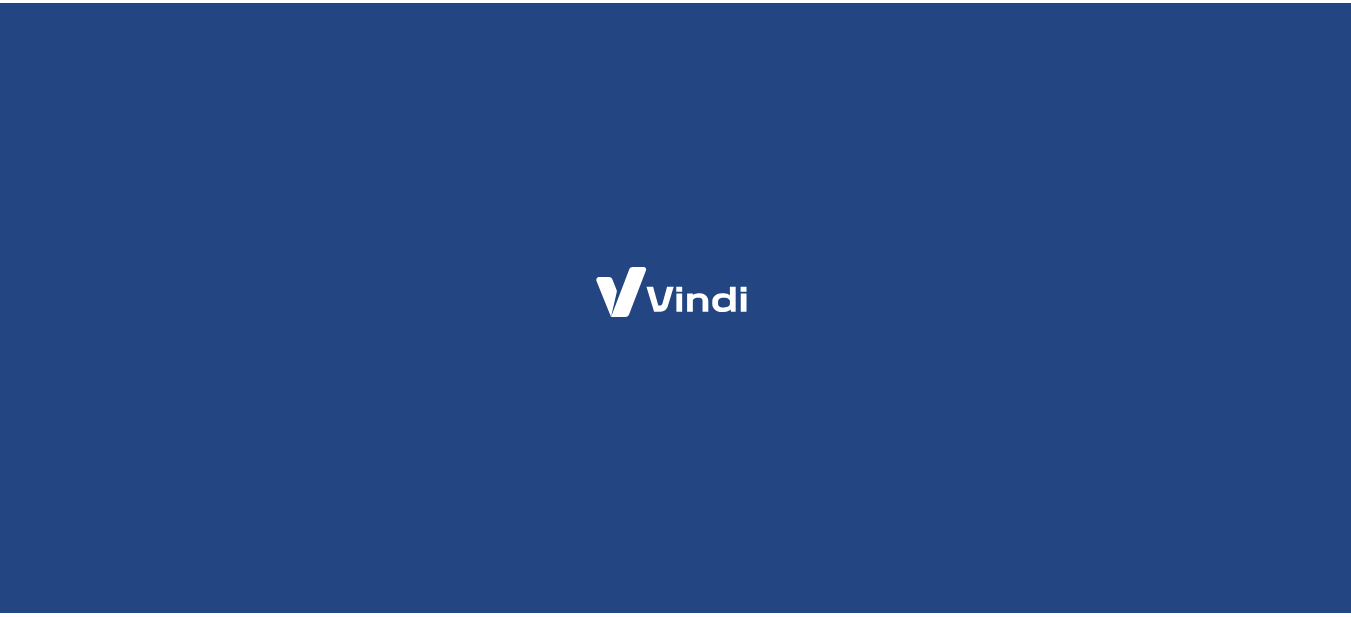 scroll, scrollTop: 0, scrollLeft: 0, axis: both 